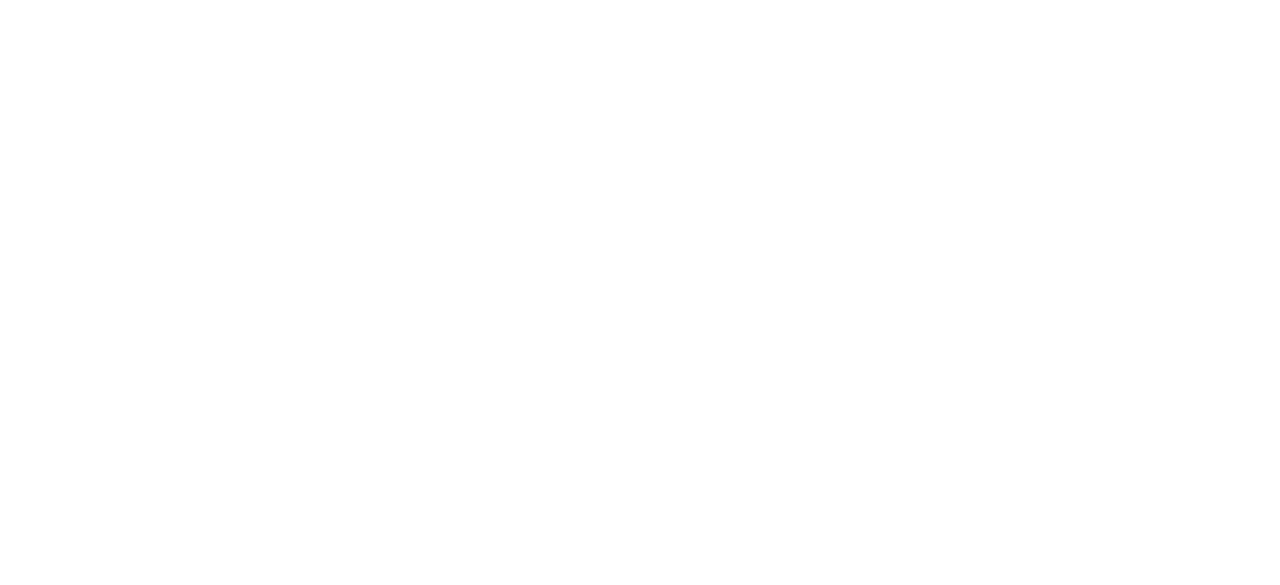 scroll, scrollTop: 0, scrollLeft: 0, axis: both 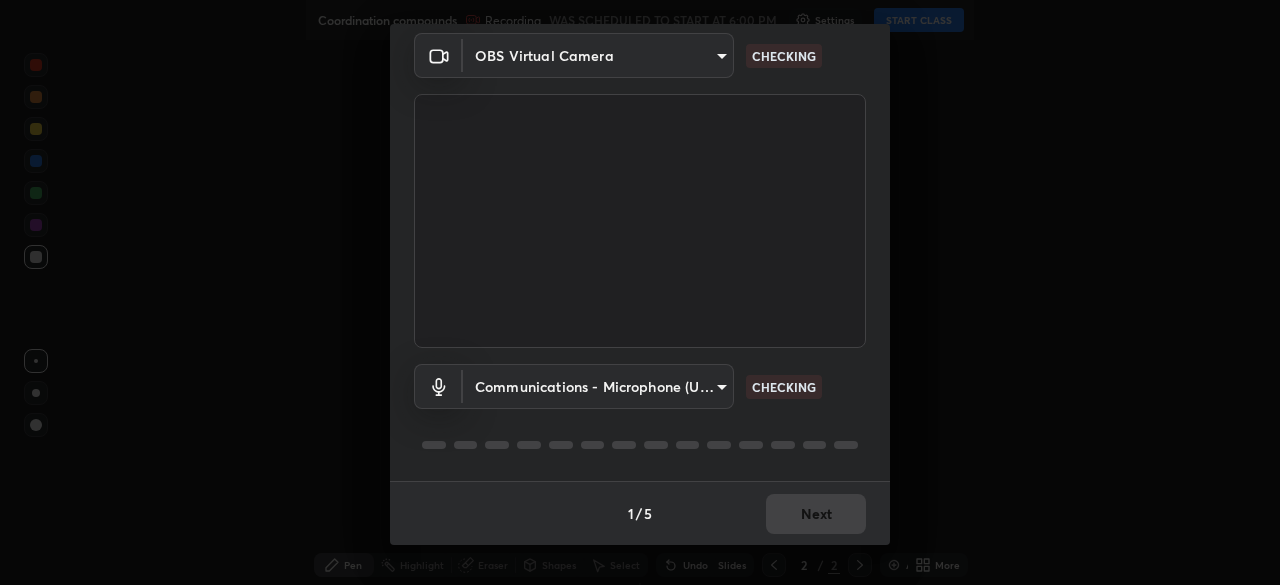 click on "Erase all Coordination compounds Recording WAS SCHEDULED TO START AT  6:00 PM Settings START CLASS Setting up your live class Coordination compounds • L60 of Course On Chemistry for JEE Excel 2 2026 [FIRST] [LAST] Pen Highlight Eraser Shapes Select Undo Slides 2 / 2 Add More No doubts shared Encourage your learners to ask a doubt for better clarity Report an issue Reason for reporting Buffering Chat not working Audio - Video sync issue Educator video quality low ​ Attach an image Report Media settings OBS Virtual Camera [HASH] CHECKING Communications - Microphone (USB PnP Sound Device) communications CHECKING 1 / 5 Next" at bounding box center [640, 292] 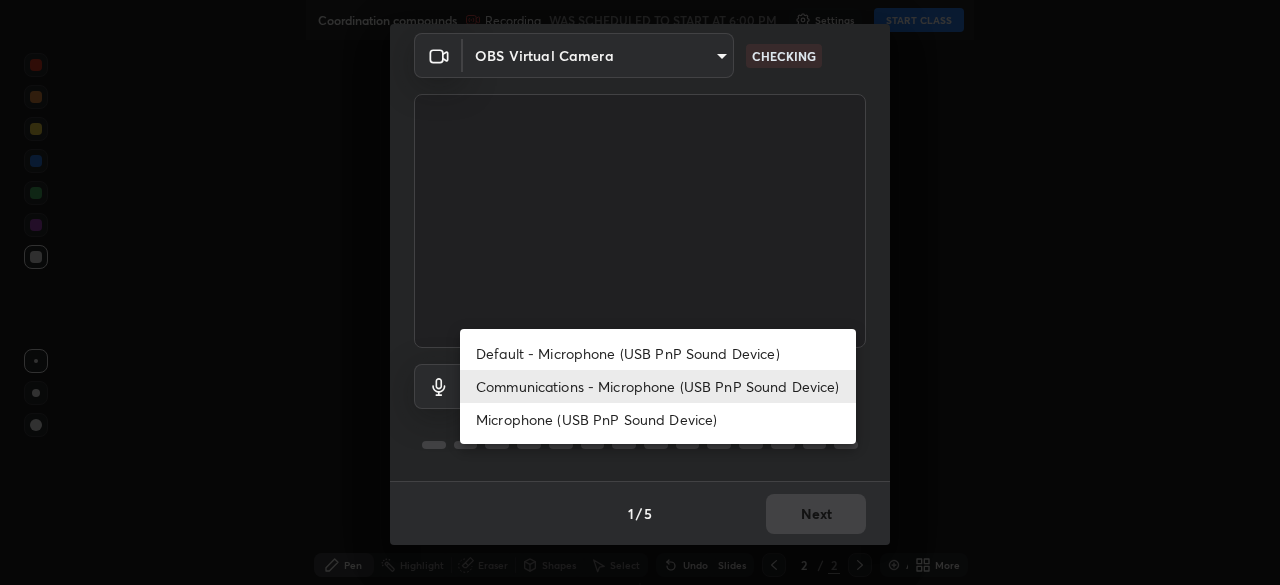 click on "Default - Microphone (USB PnP Sound Device)" at bounding box center (658, 353) 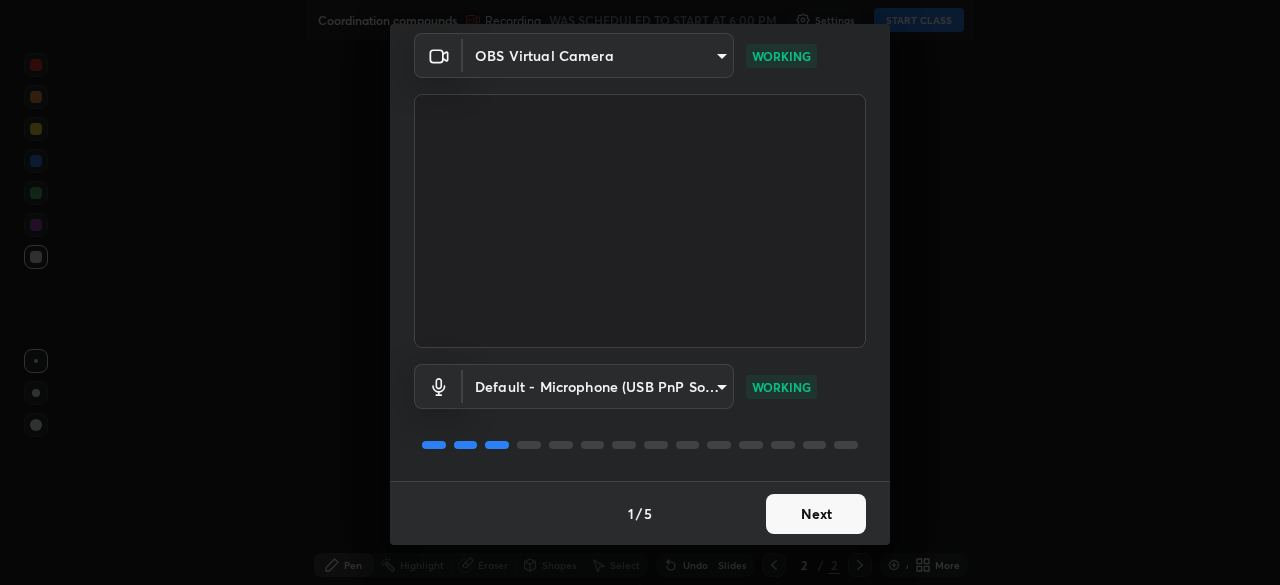 click on "Next" at bounding box center [816, 514] 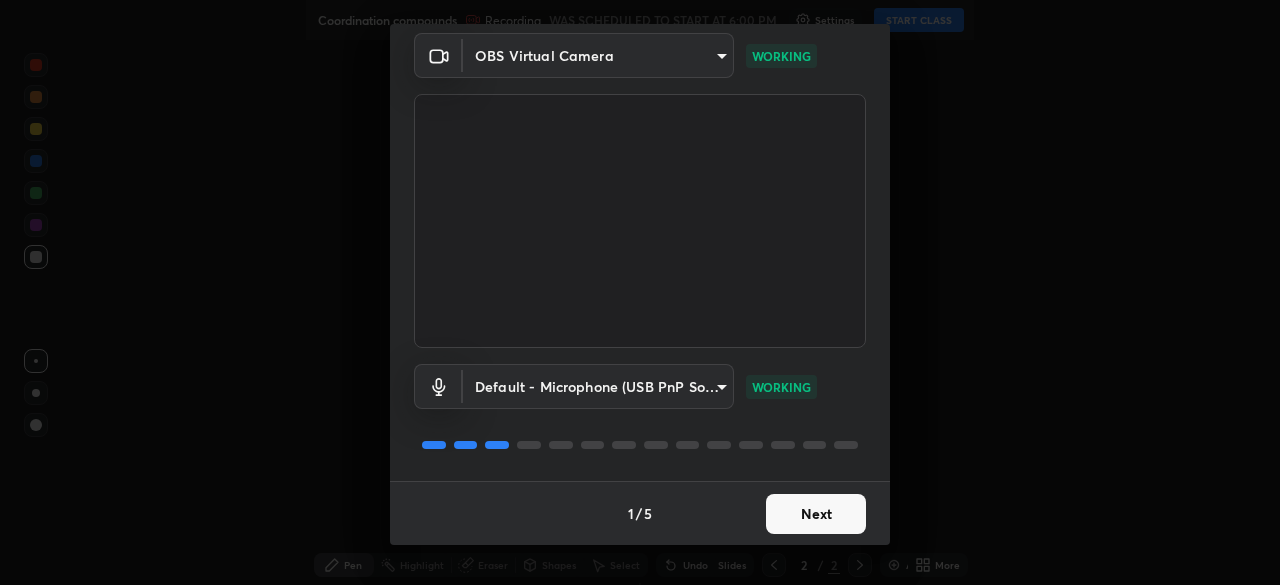 scroll, scrollTop: 0, scrollLeft: 0, axis: both 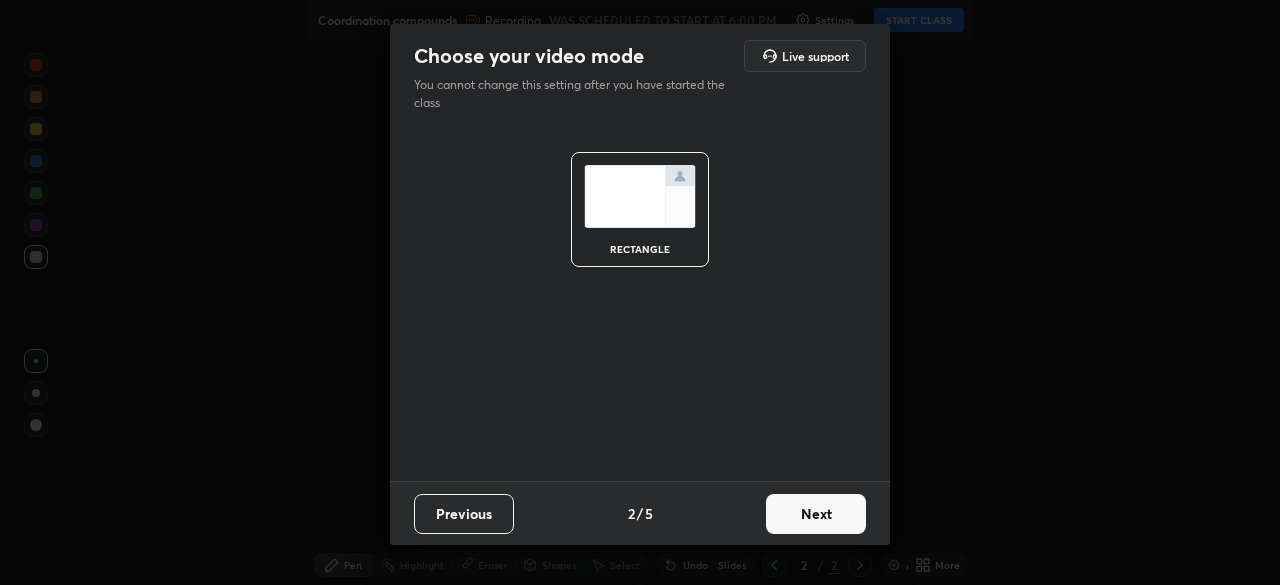 click on "Next" at bounding box center (816, 514) 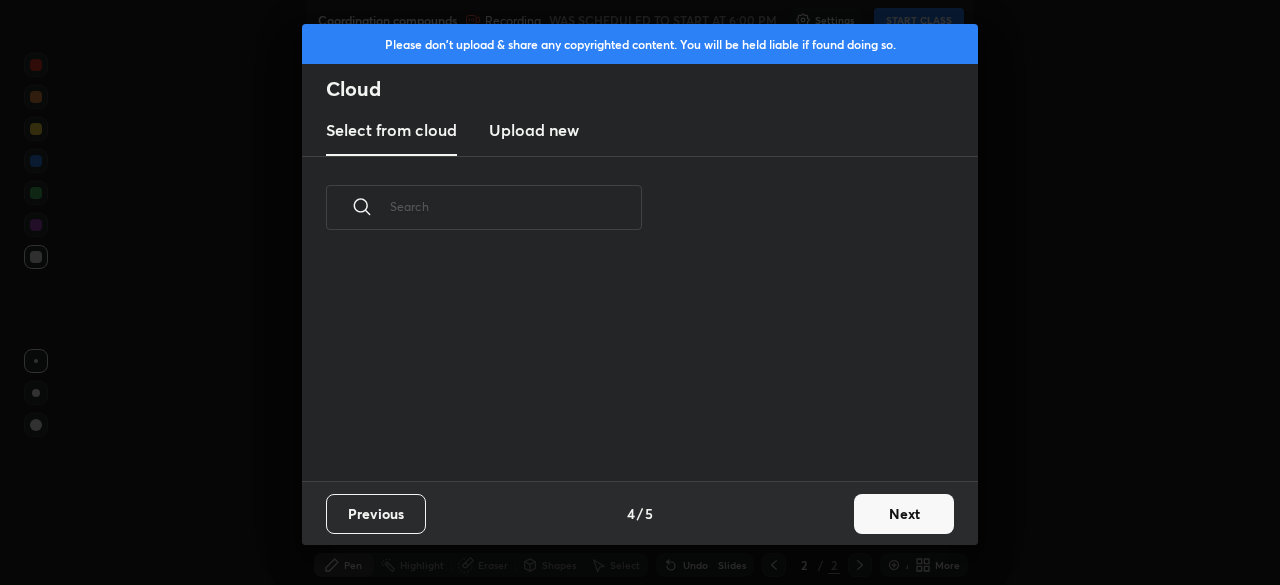 click on "Previous 4 / 5 Next" at bounding box center [640, 513] 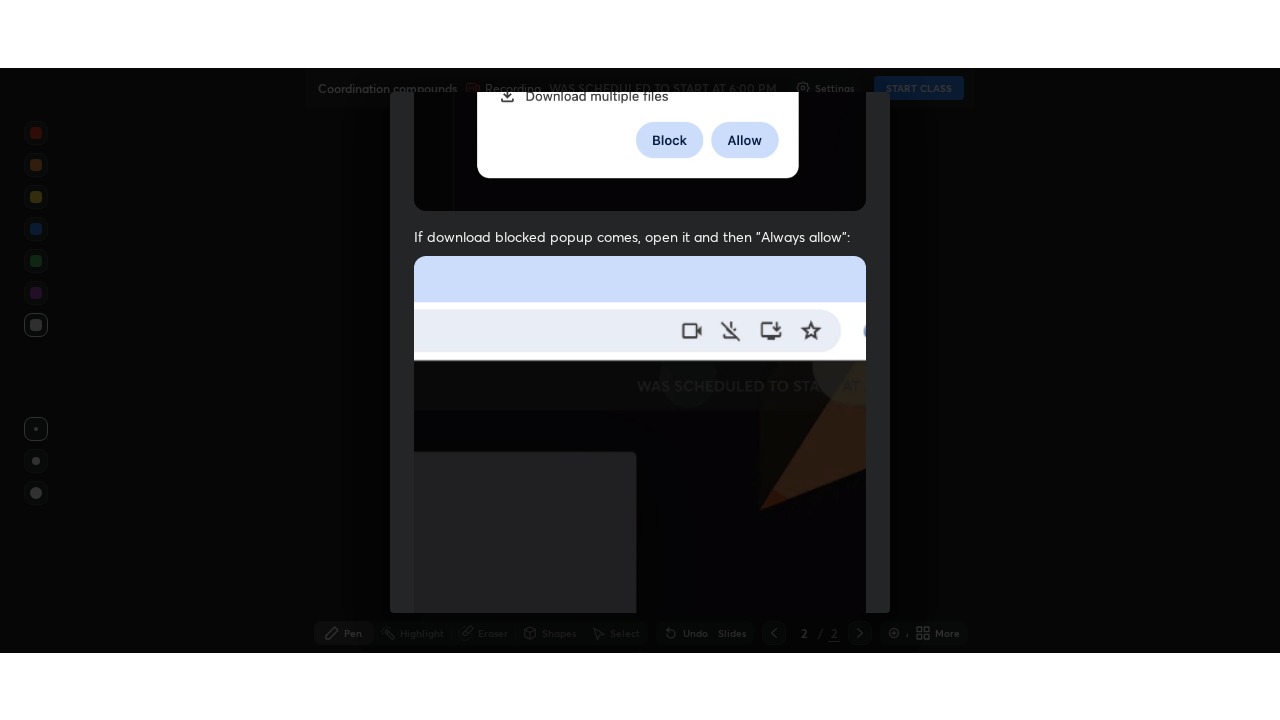 scroll, scrollTop: 479, scrollLeft: 0, axis: vertical 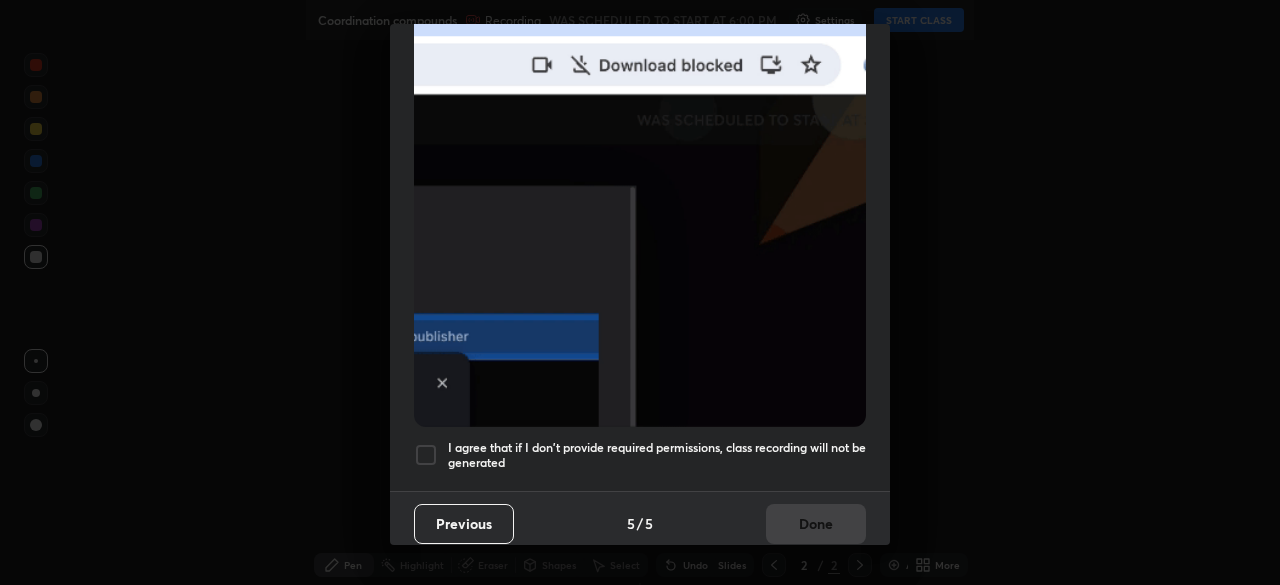 click at bounding box center [426, 455] 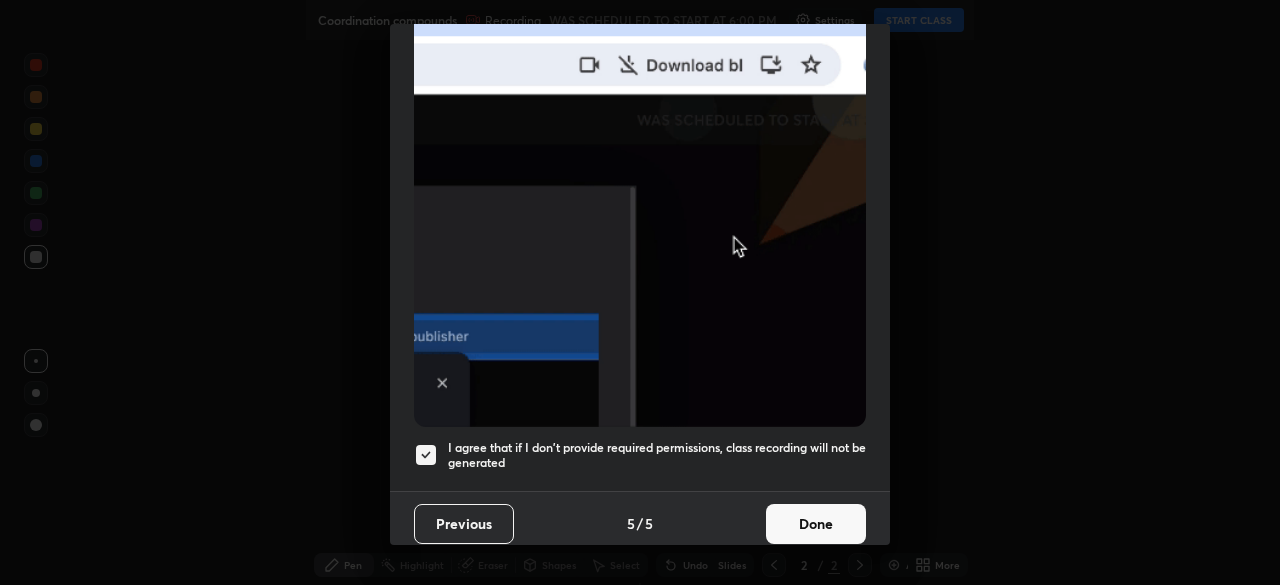 click on "Done" at bounding box center (816, 524) 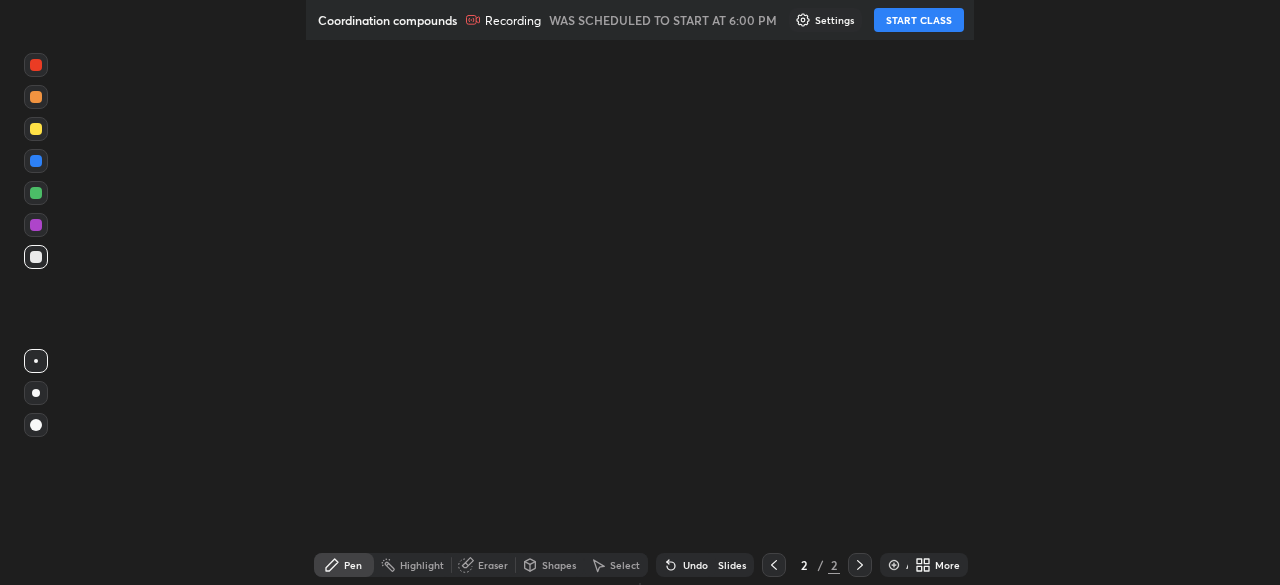 click on "START CLASS" at bounding box center (919, 20) 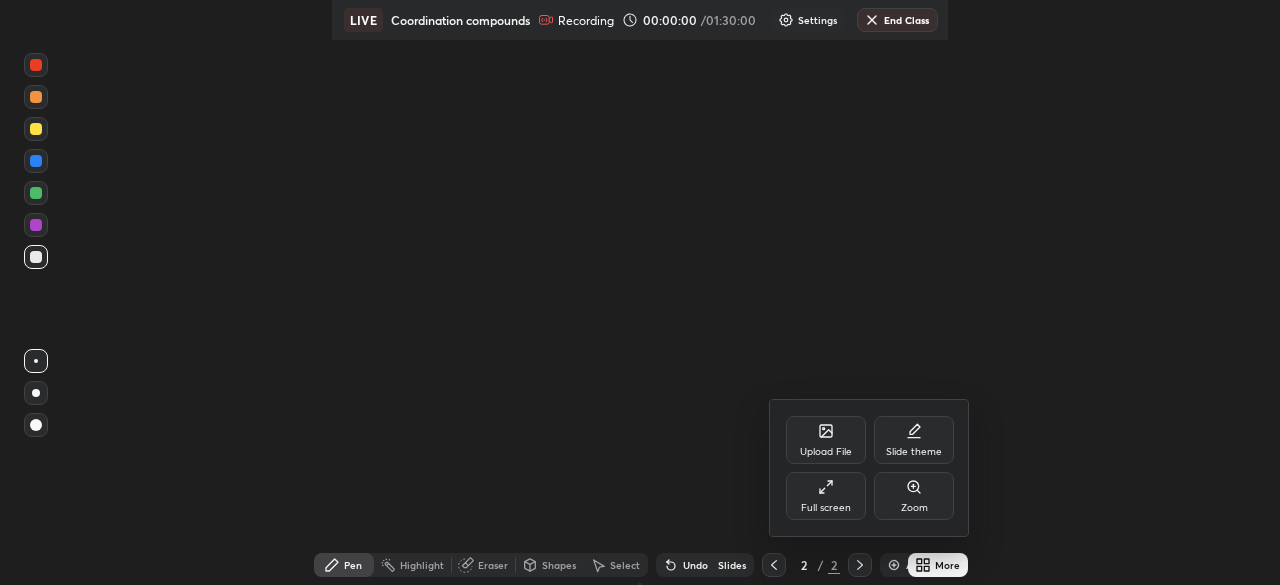 click on "Full screen" at bounding box center (826, 496) 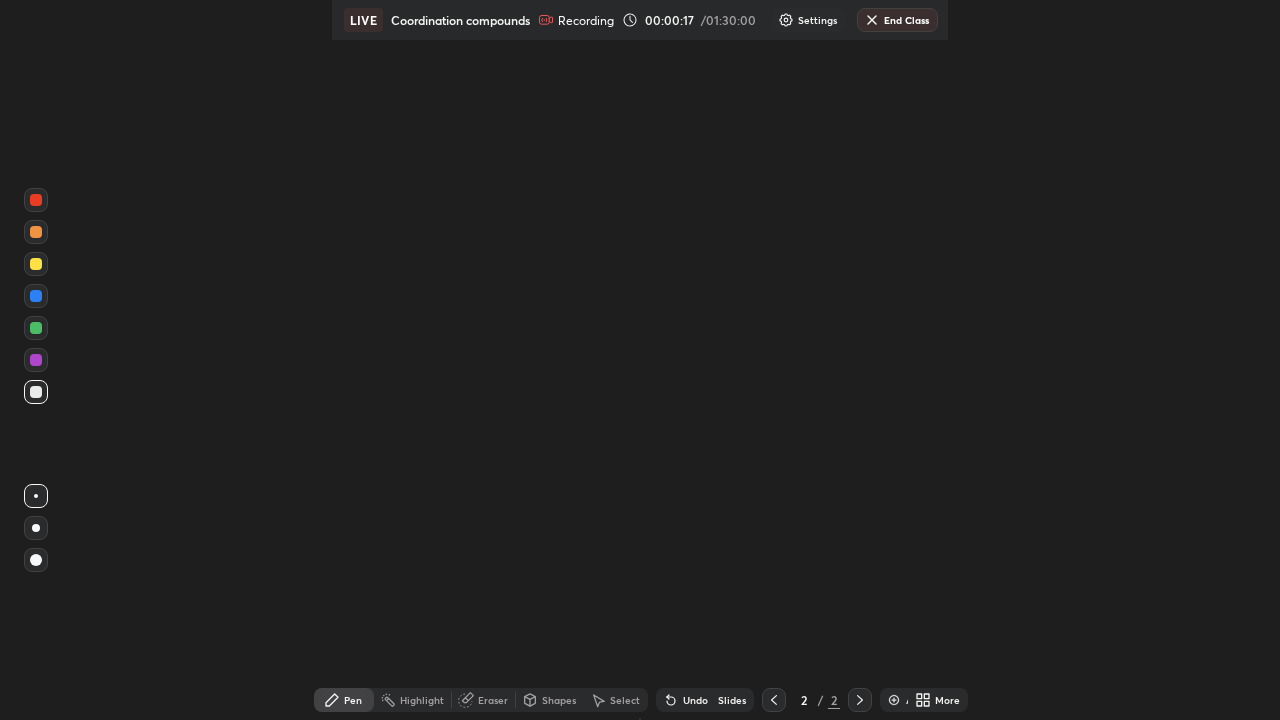 click 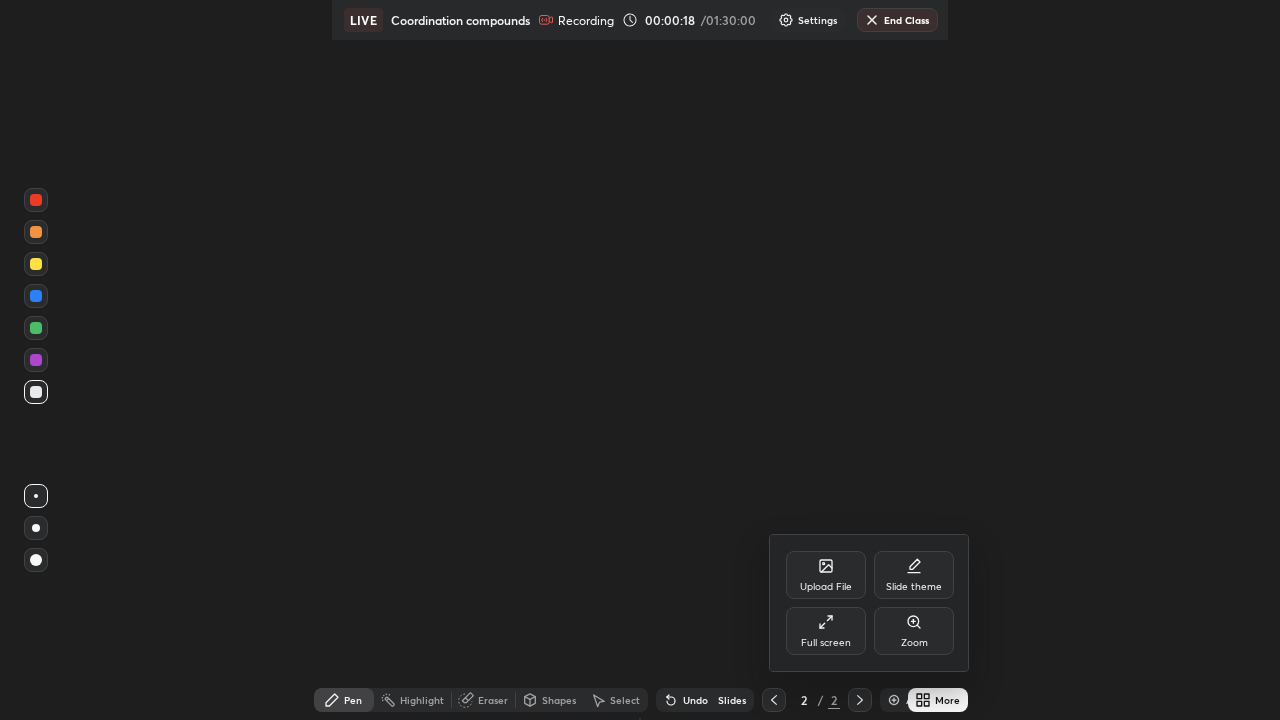 click on "Upload File" at bounding box center (826, 575) 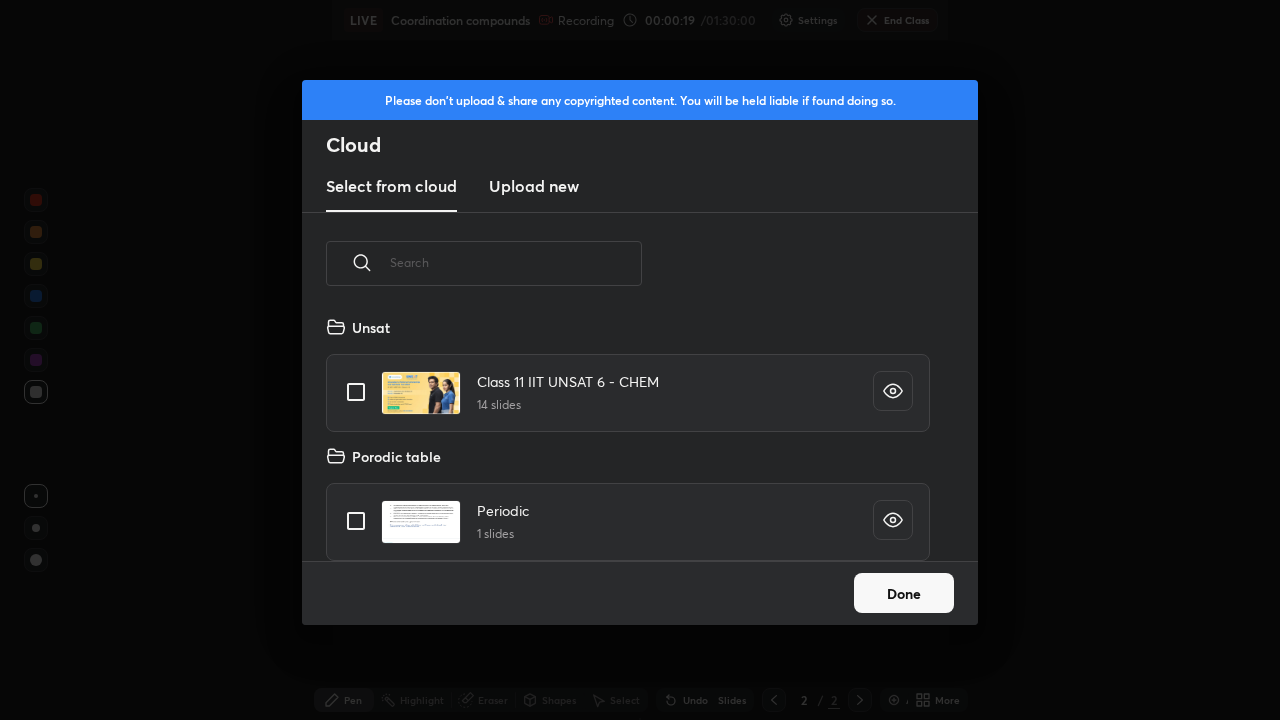 scroll, scrollTop: 7, scrollLeft: 11, axis: both 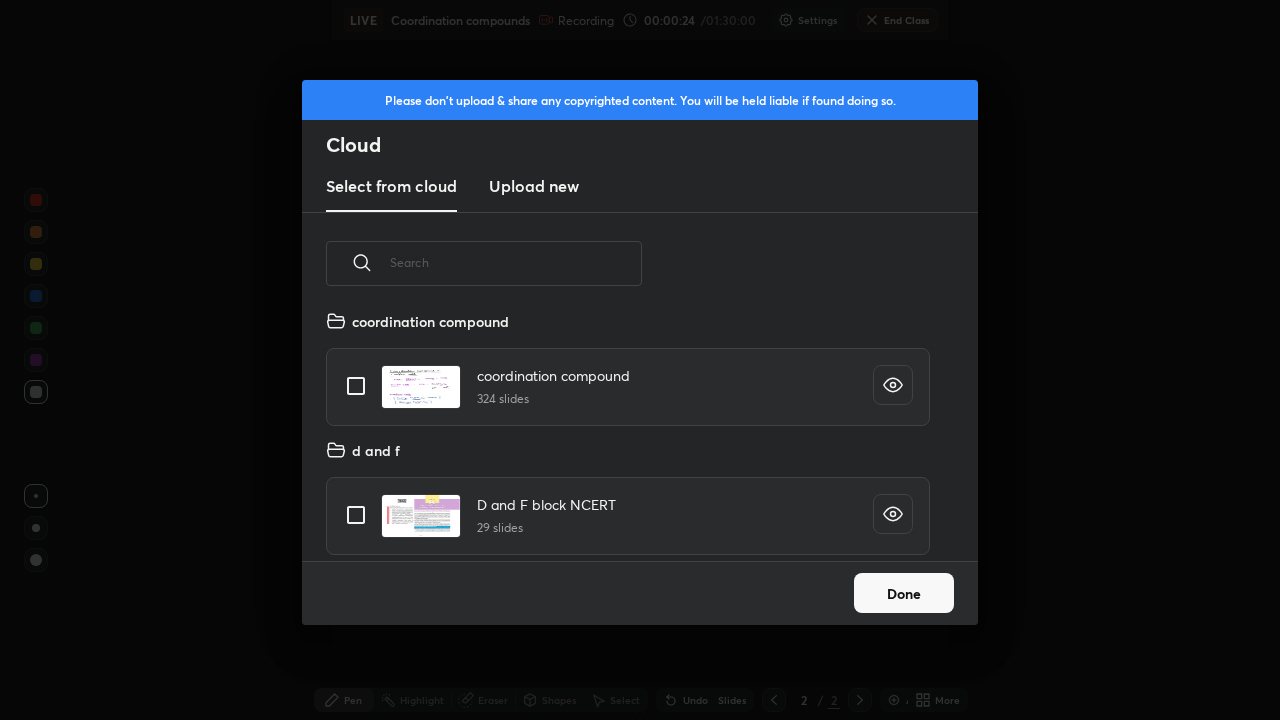 click at bounding box center [356, 386] 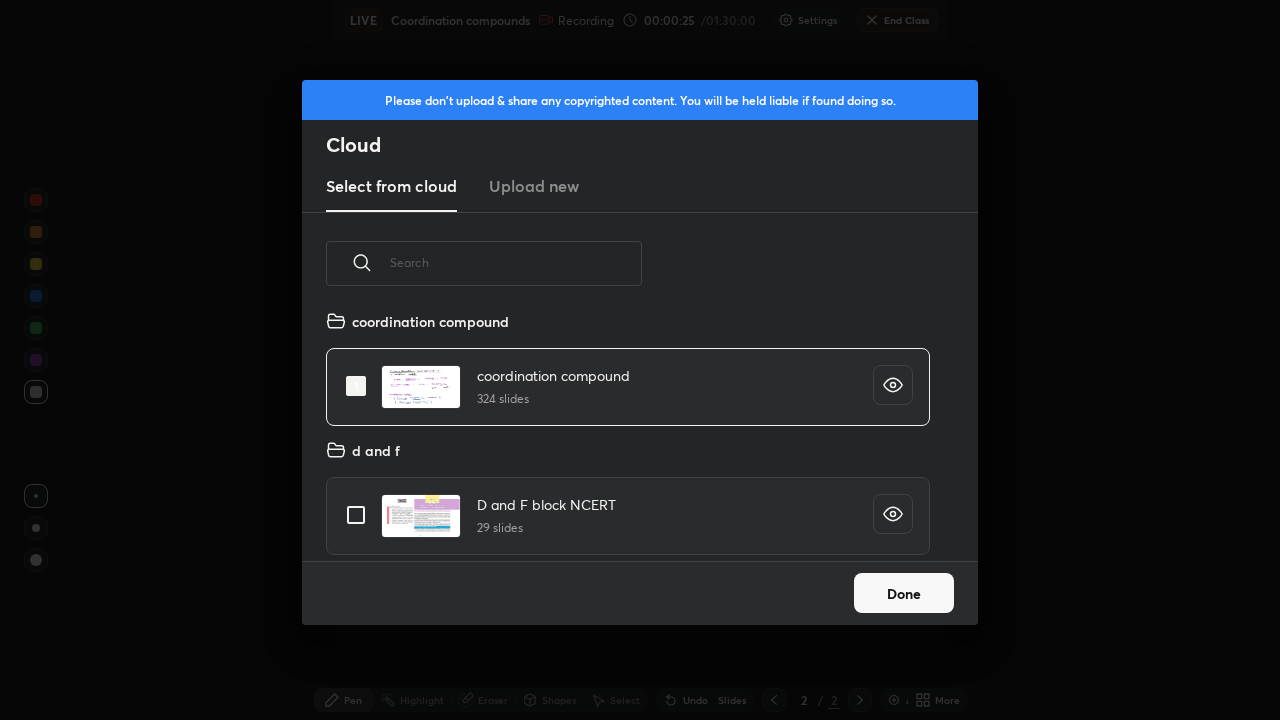 click on "Done" at bounding box center (904, 593) 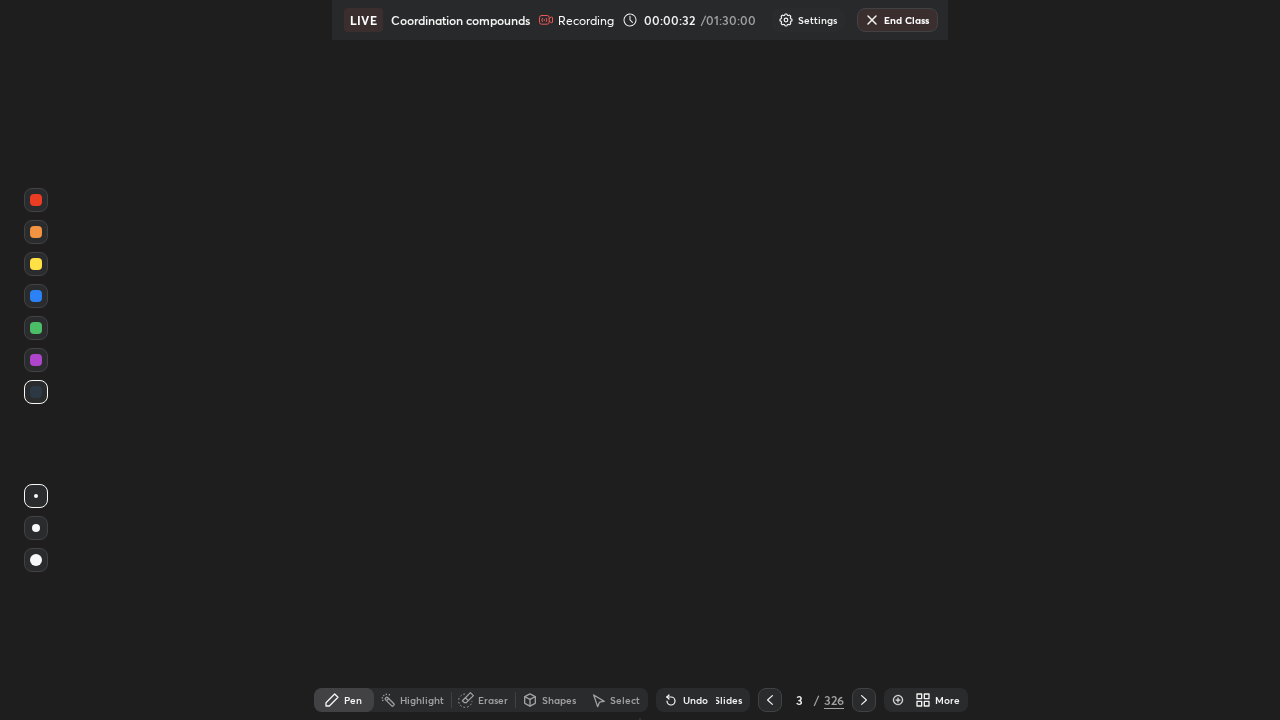 click 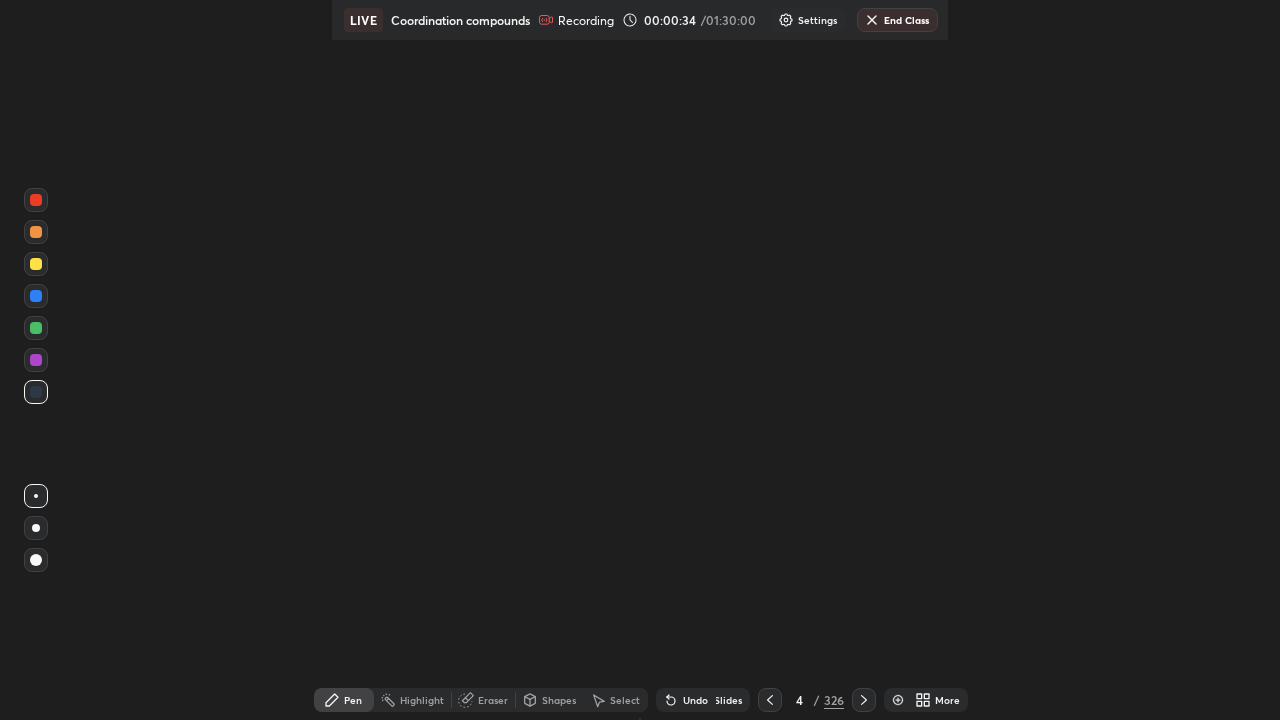 click on "Slides" at bounding box center [728, 700] 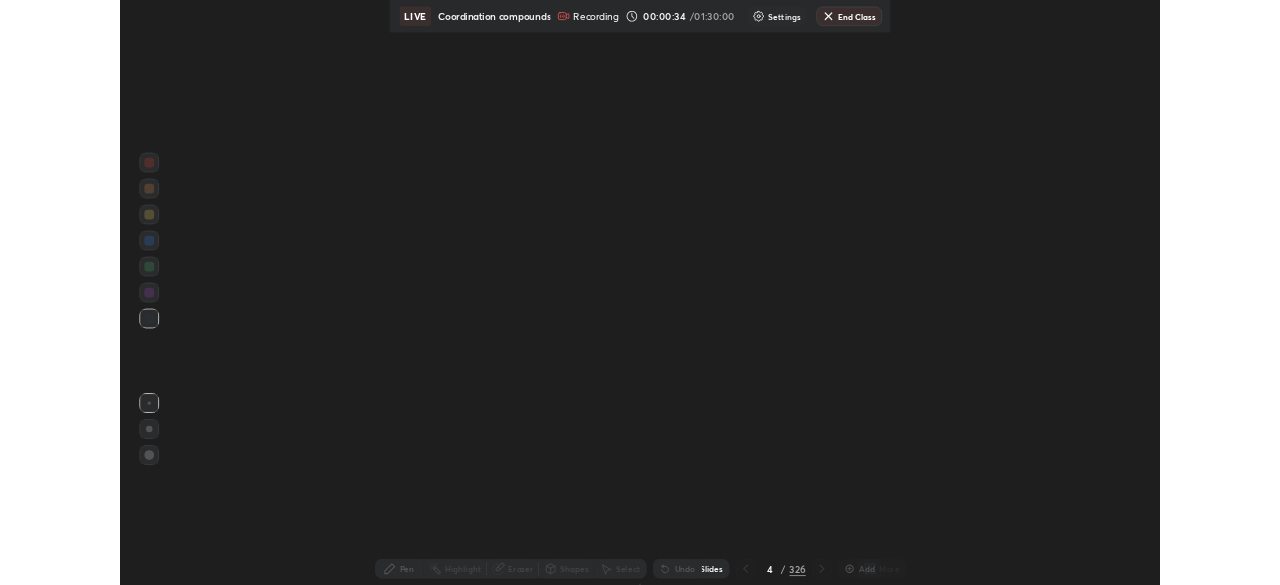 scroll, scrollTop: 1, scrollLeft: 11, axis: both 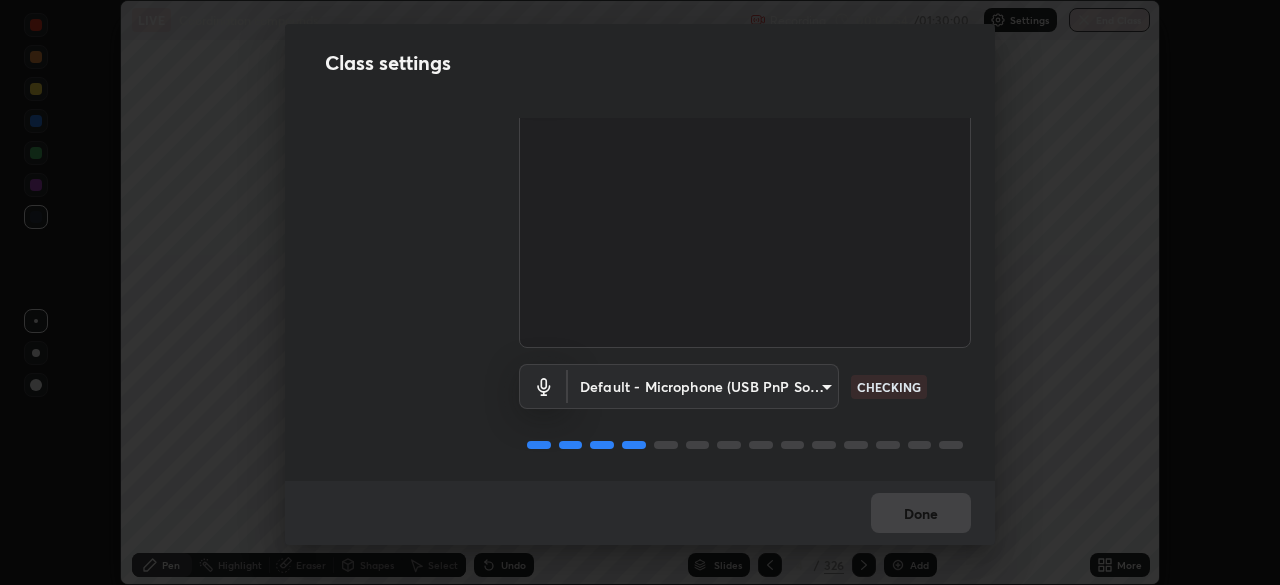 click on "Erase all LIVE Coordination compounds Recording 00:00:54 /  01:30:00 Settings End Class Setting up your live class Coordination compounds • L60 of Course On Chemistry for JEE Excel 2 2026 Devesh Mishra Pen Highlight Eraser Shapes Select Undo Slides 4 / 326 Add More No doubts shared Encourage your learners to ask a doubt for better clarity Report an issue Reason for reporting Buffering Chat not working Audio - Video sync issue Educator video quality low ​ Attach an image Report Class settings Audio & Video OBS Virtual Camera 0098613ca96d1cb365b3845fa694b9755ae94ec2d7c0f75973c998bbbf9ace16 CHECKING Default - Microphone (USB PnP Sound Device) default CHECKING Done" at bounding box center (640, 292) 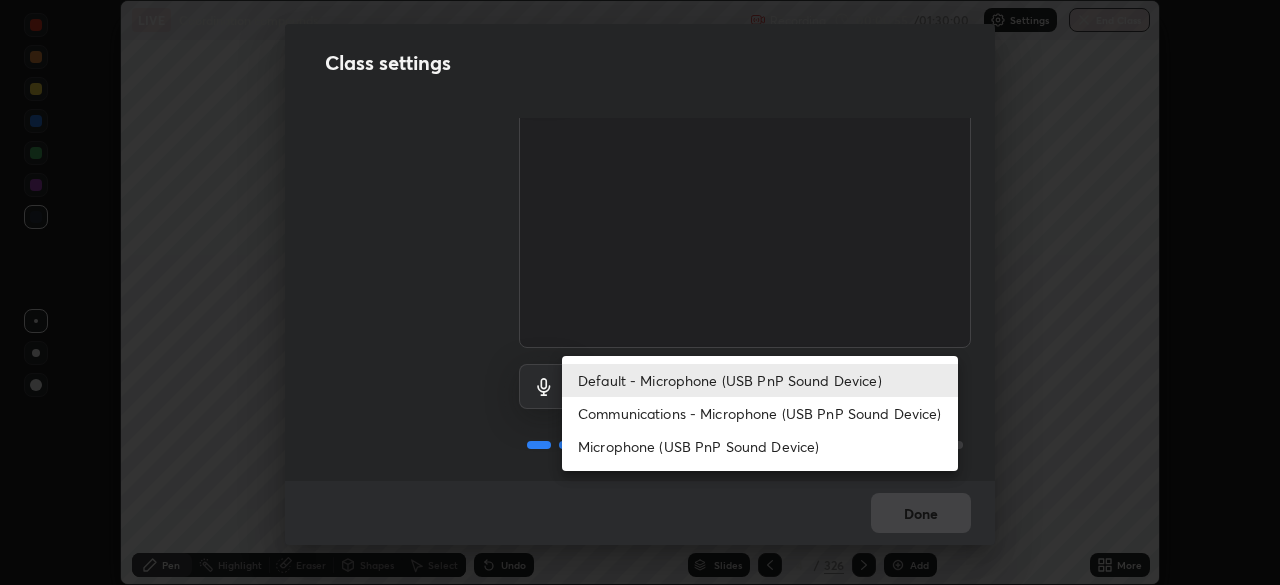 click on "Communications - Microphone (USB PnP Sound Device)" at bounding box center [760, 413] 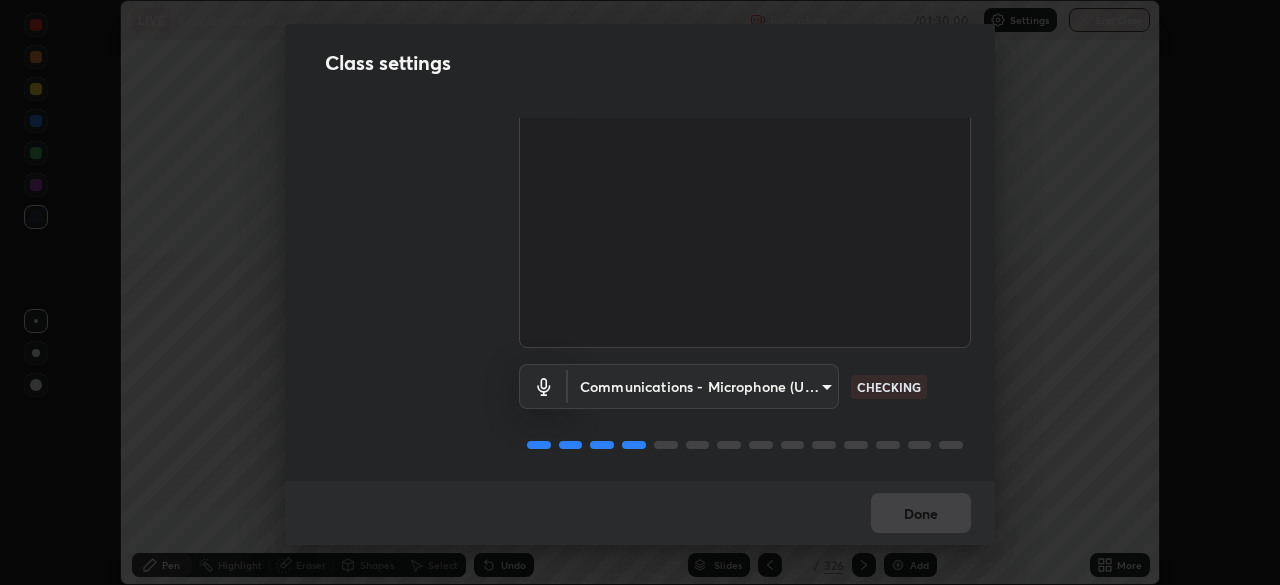 click on "Erase all LIVE Coordination compounds Recording 00:00:56 /  01:30:00 Settings End Class Setting up your live class Coordination compounds • L60 of Course On Chemistry for JEE Excel 2 2026 Devesh Mishra Pen Highlight Eraser Shapes Select Undo Slides 4 / 326 Add More No doubts shared Encourage your learners to ask a doubt for better clarity Report an issue Reason for reporting Buffering Chat not working Audio - Video sync issue Educator video quality low ​ Attach an image Report Class settings Audio & Video OBS Virtual Camera 0098613ca96d1cb365b3845fa694b9755ae94ec2d7c0f75973c998bbbf9ace16 CHECKING Communications - Microphone (USB PnP Sound Device) communications CHECKING Done" at bounding box center [640, 292] 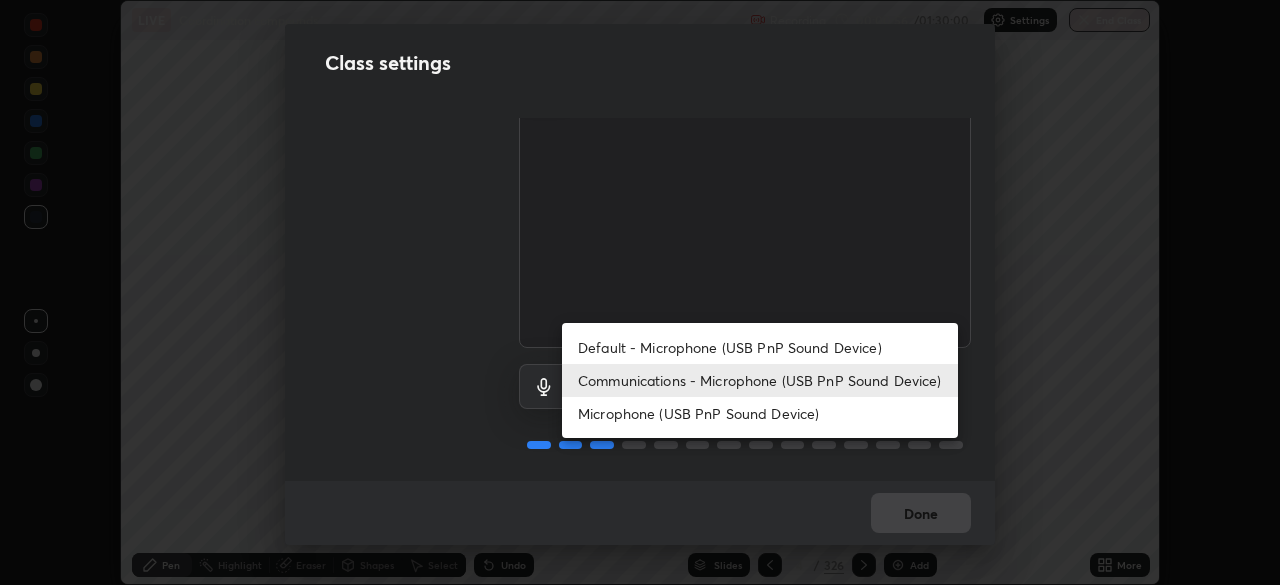 click on "Default - Microphone (USB PnP Sound Device)" at bounding box center (760, 347) 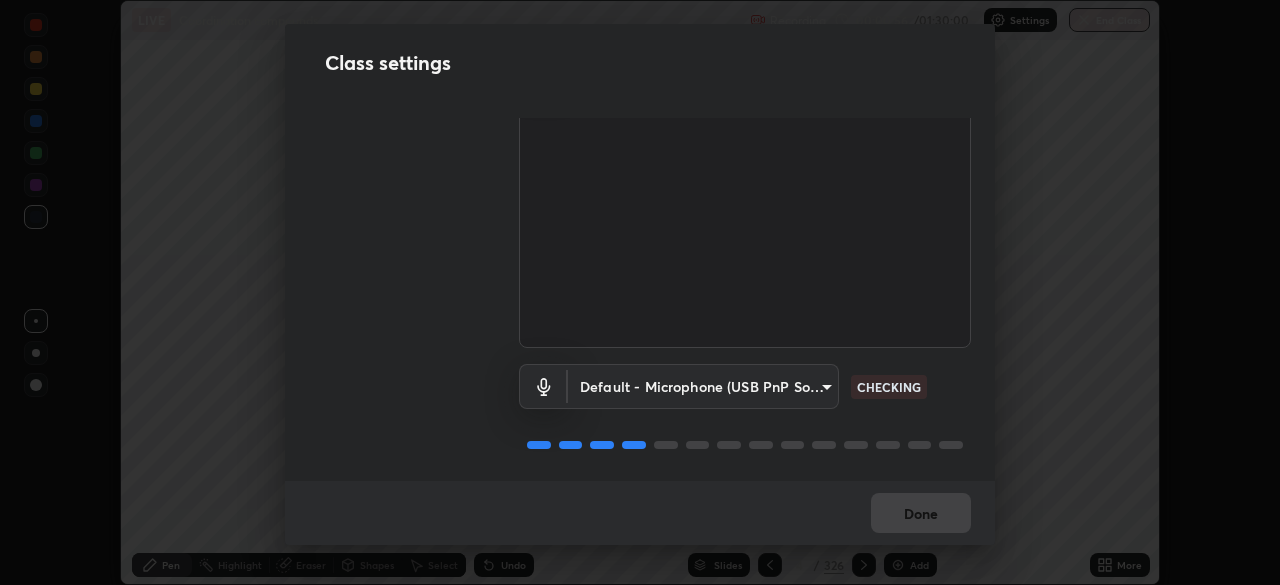 type on "default" 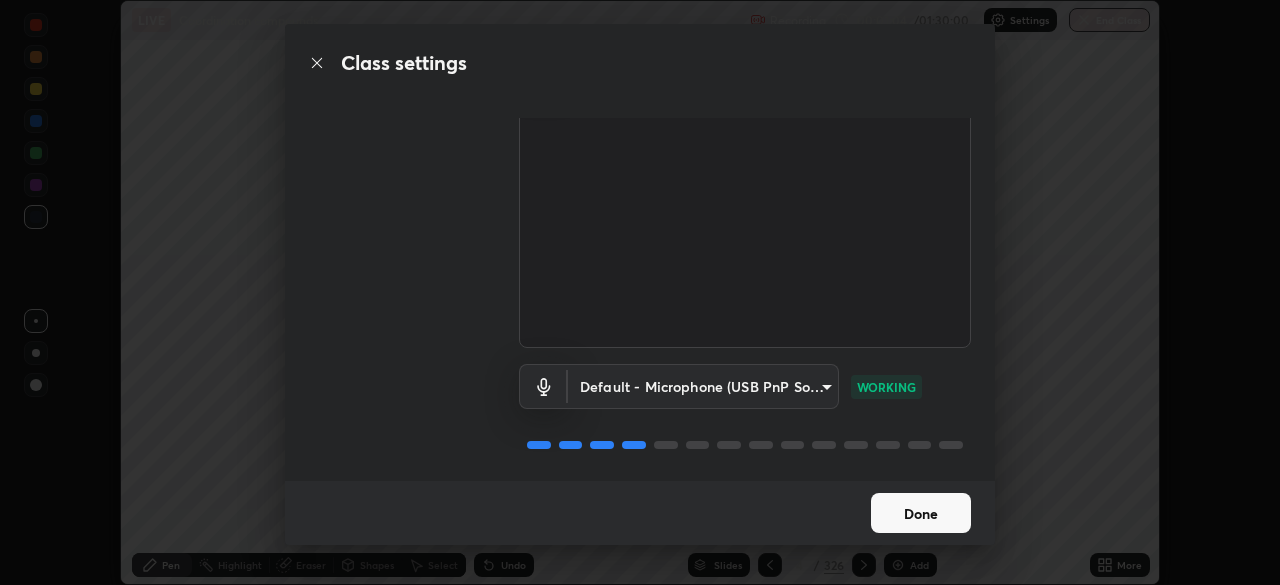 click on "Done" at bounding box center (921, 513) 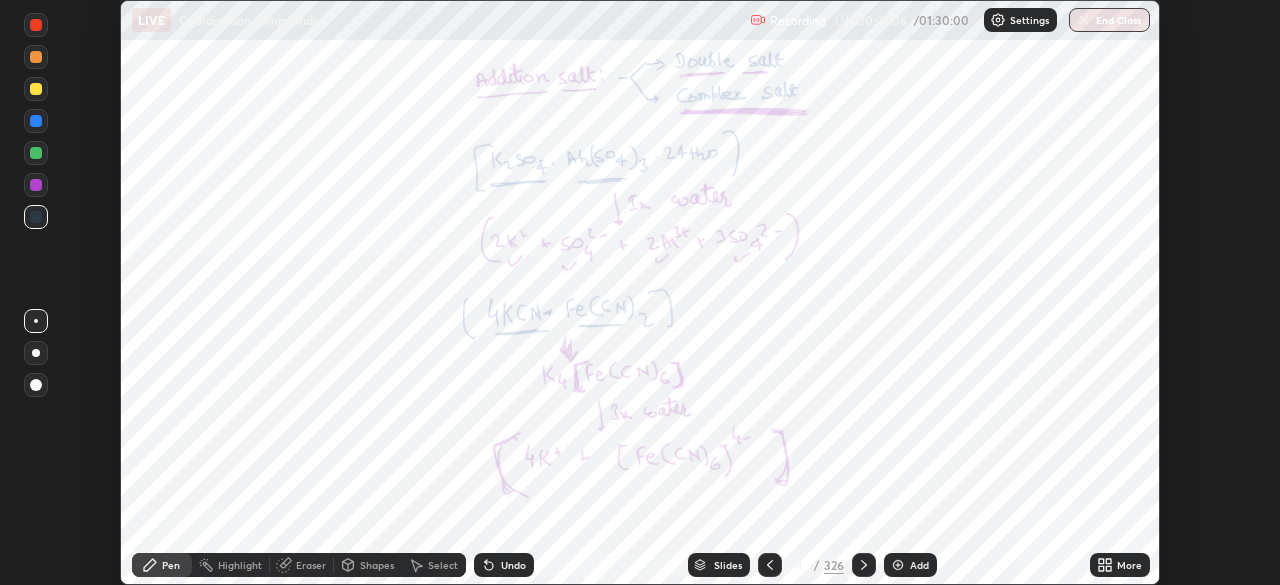 click 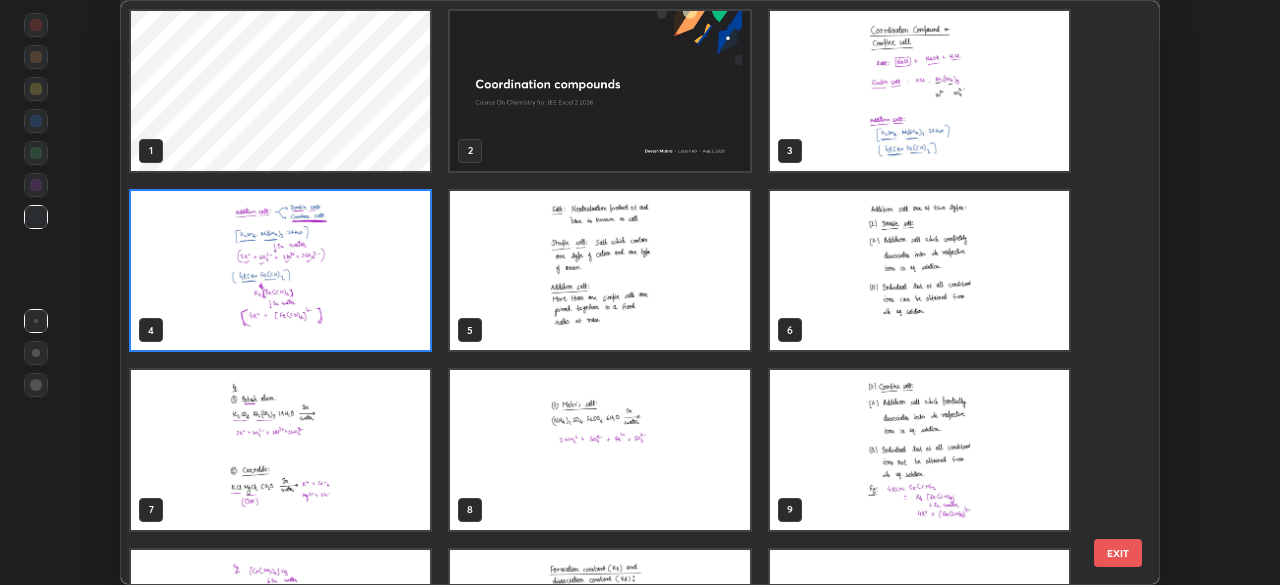 scroll, scrollTop: 7, scrollLeft: 11, axis: both 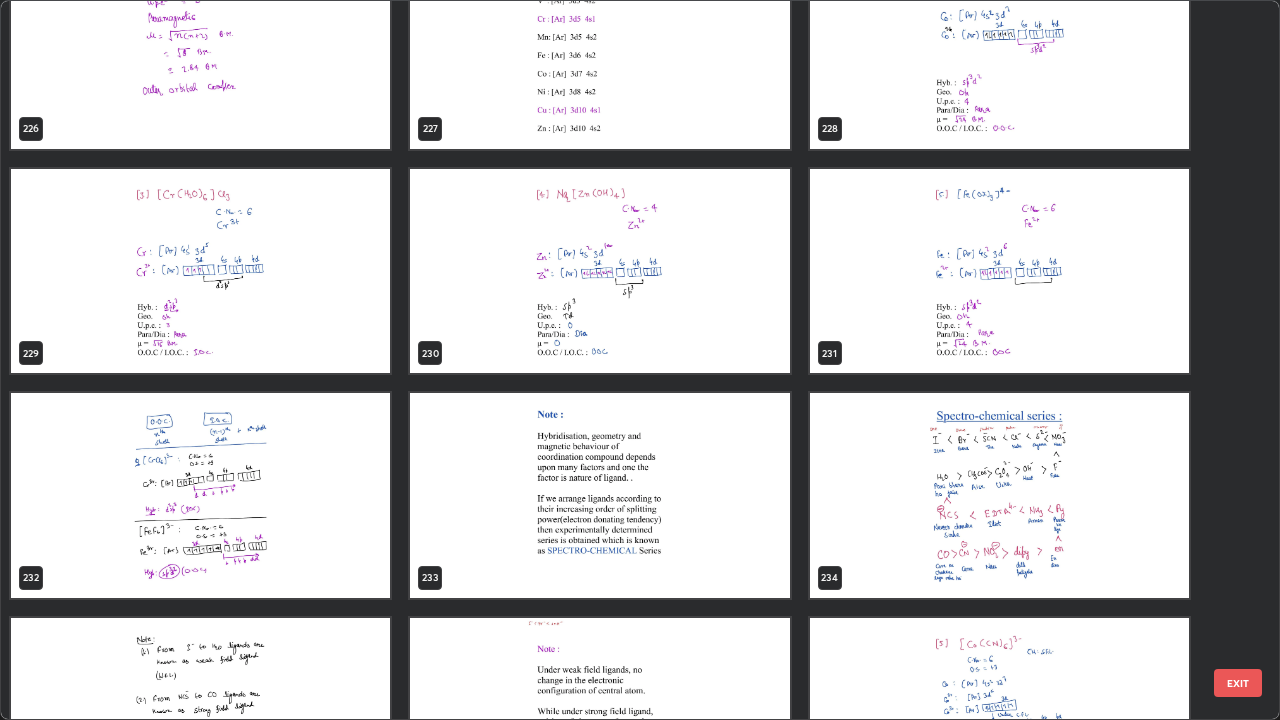 click at bounding box center (599, 271) 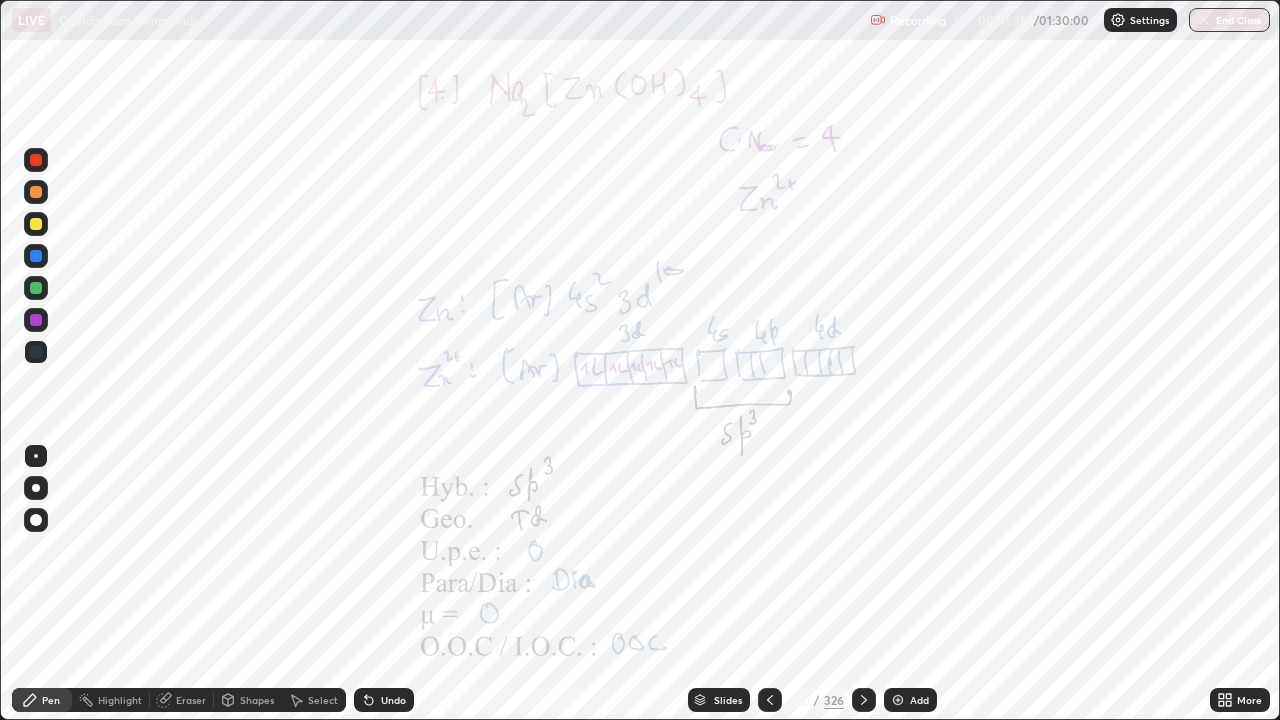 click 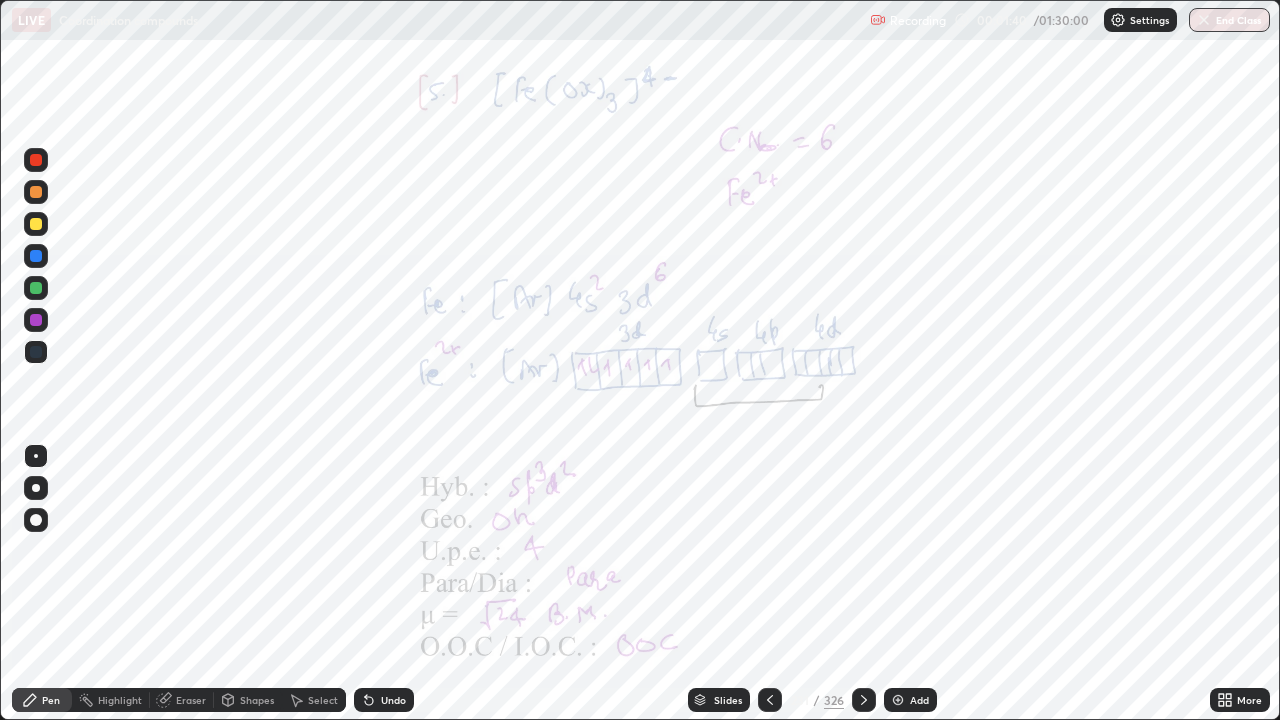 click at bounding box center [770, 700] 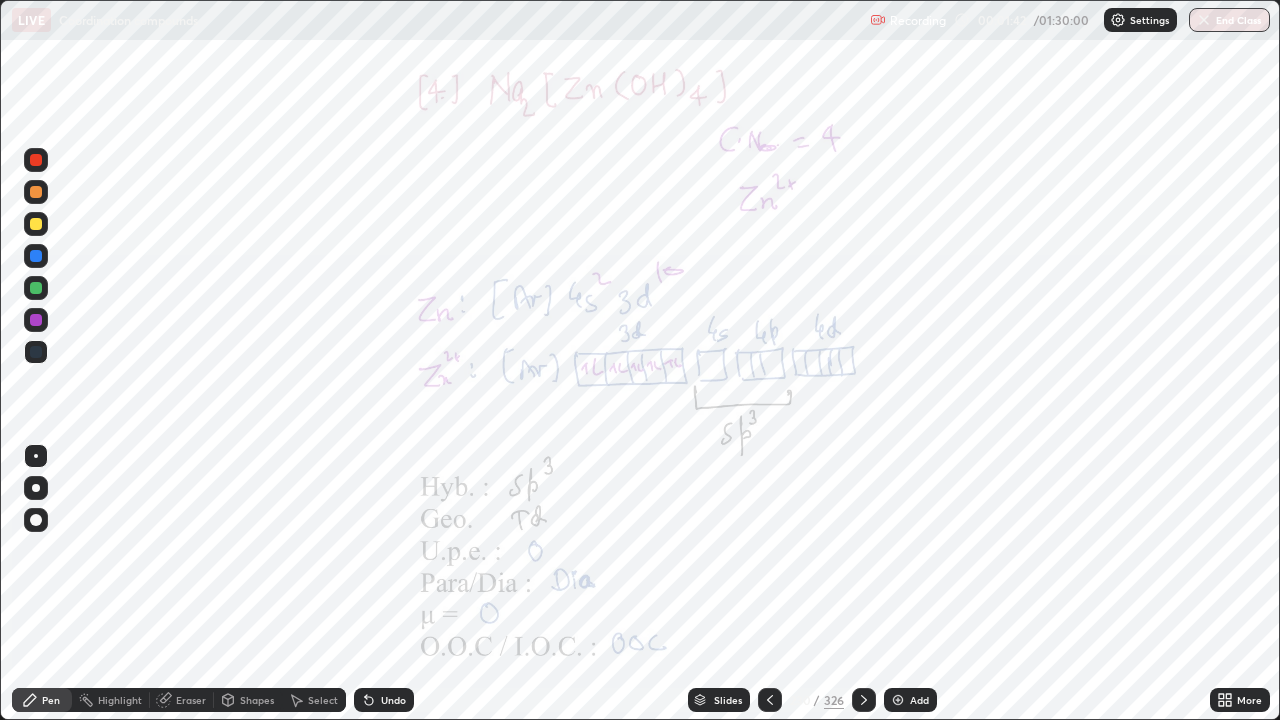 click 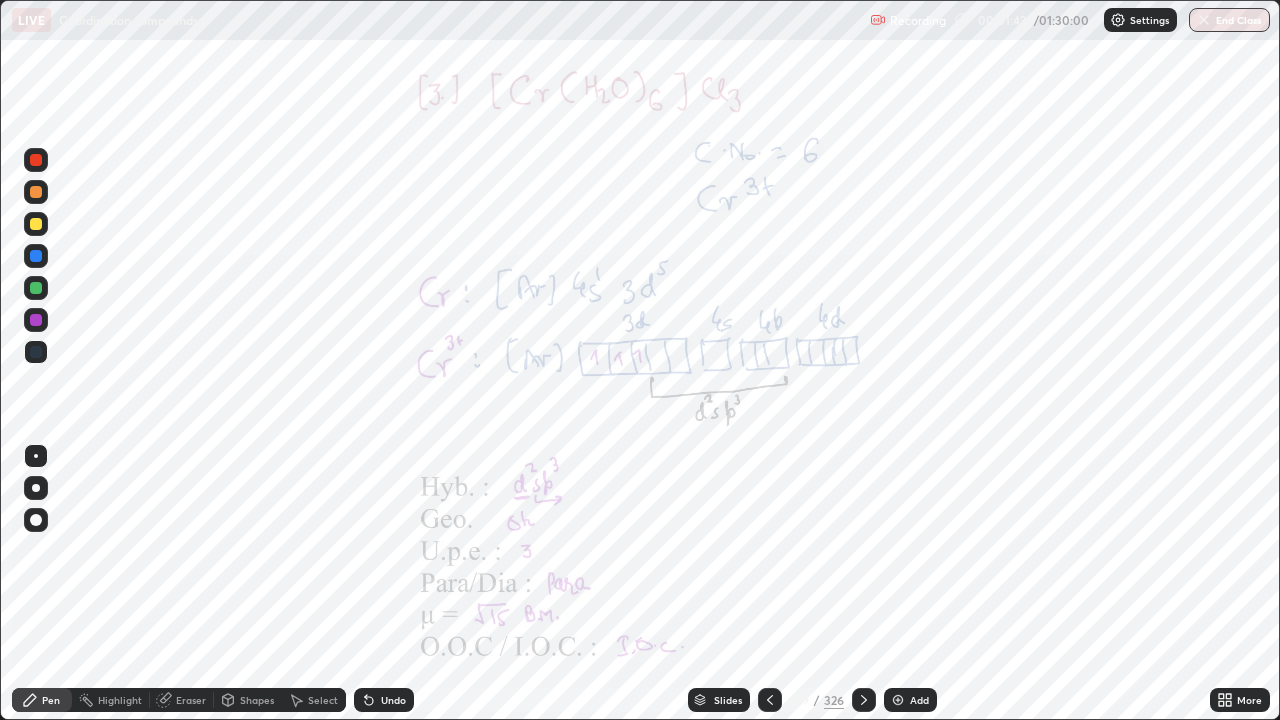 click 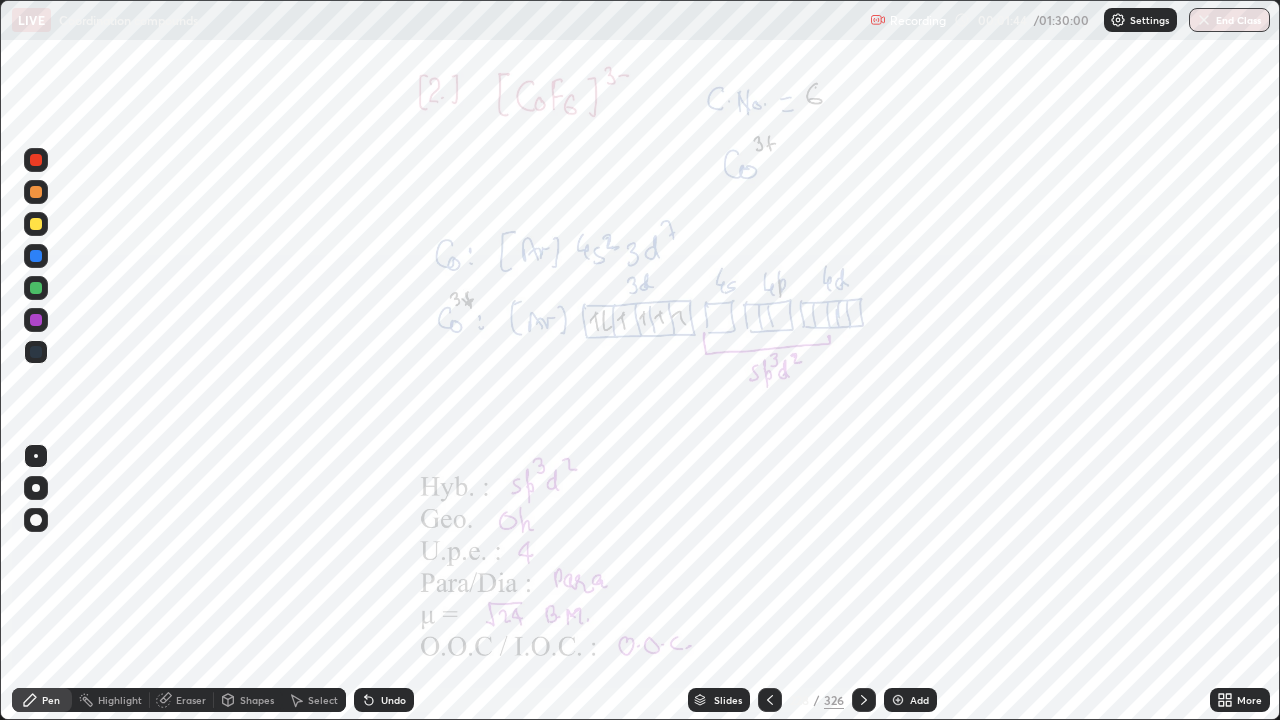 click 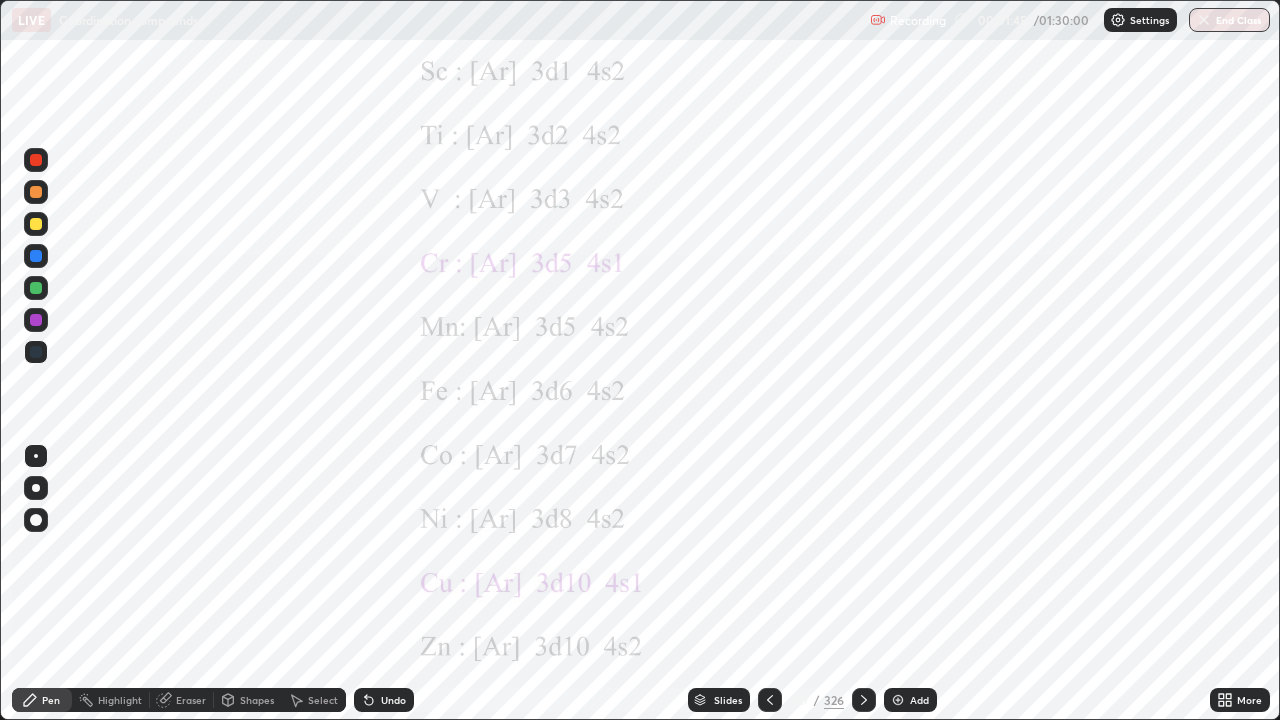click 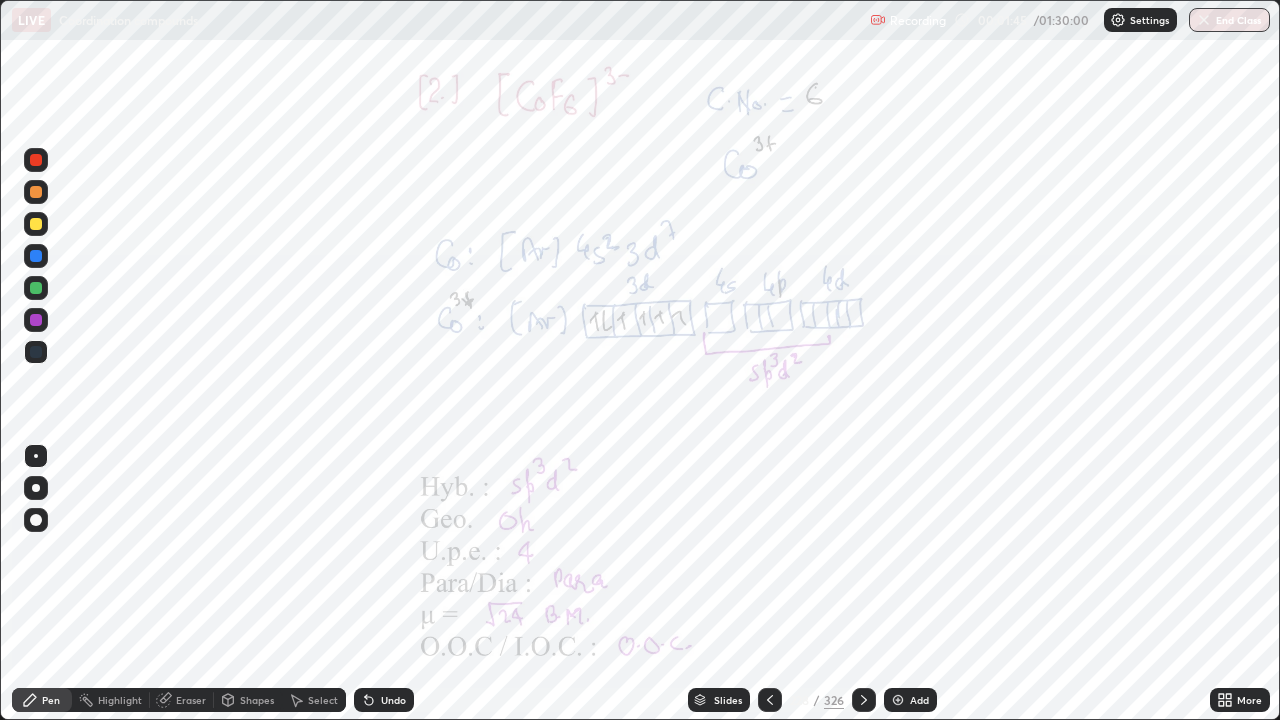 click 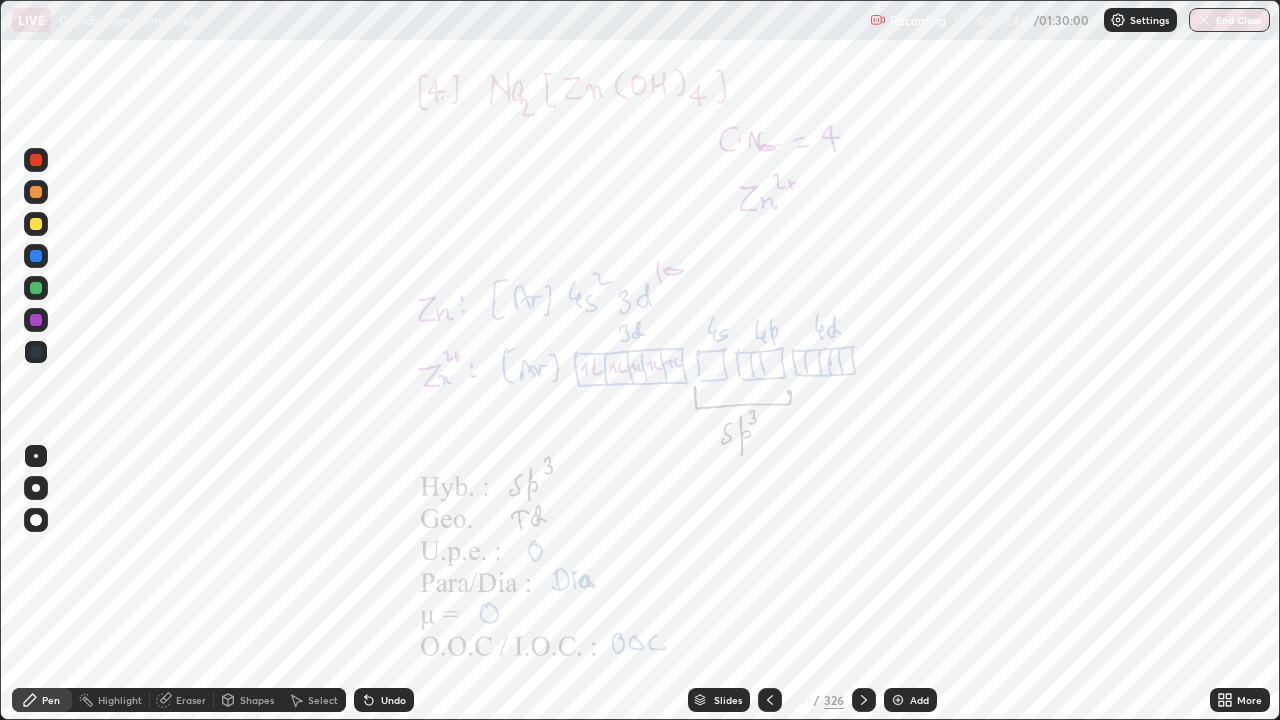 click at bounding box center [864, 700] 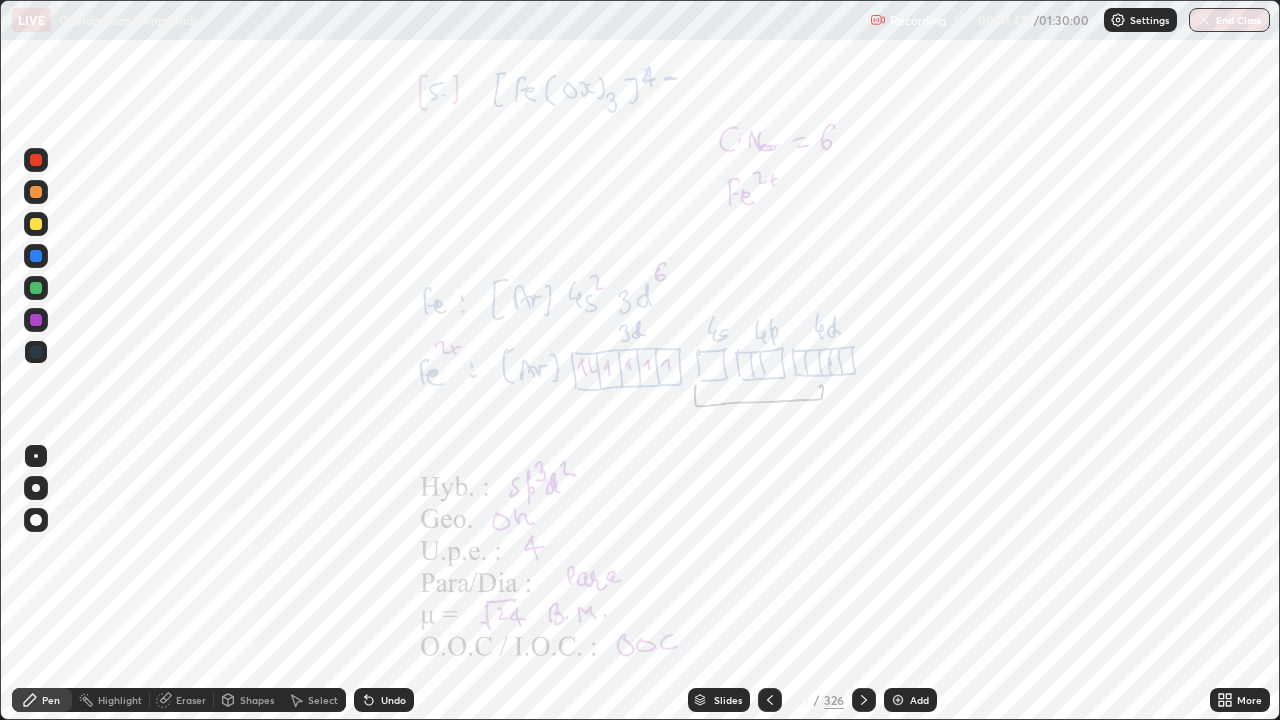 click 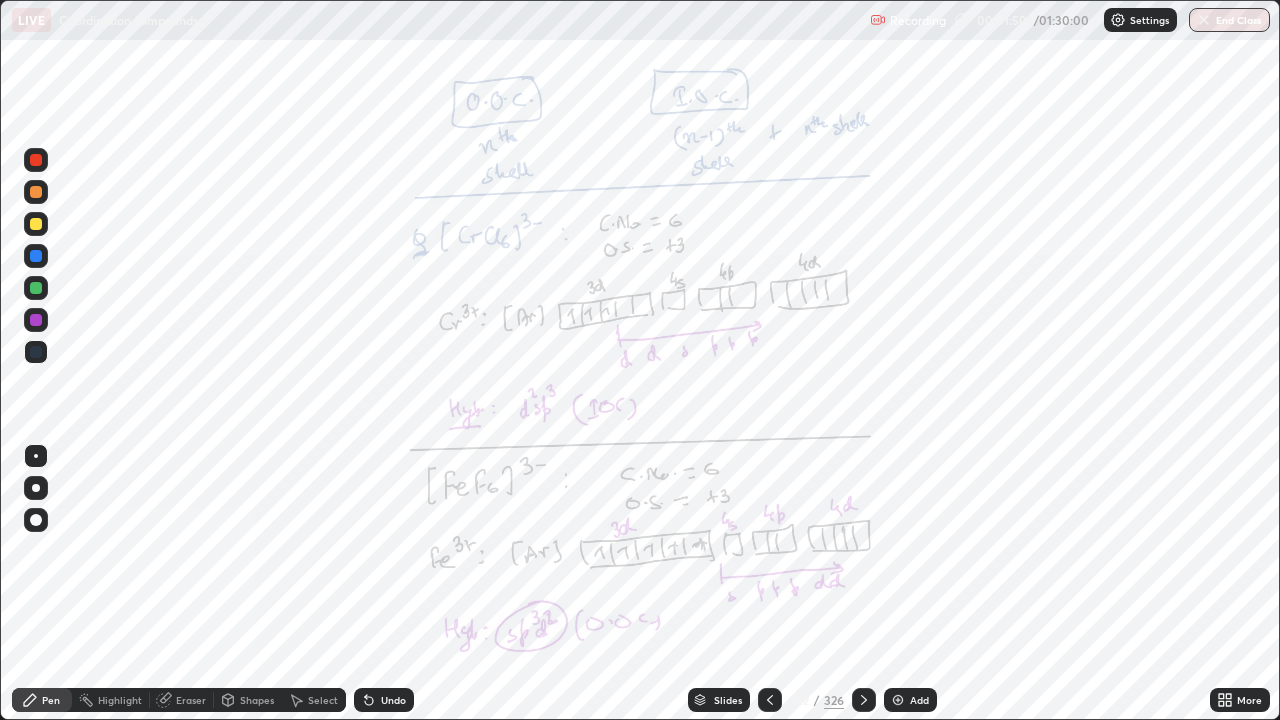click 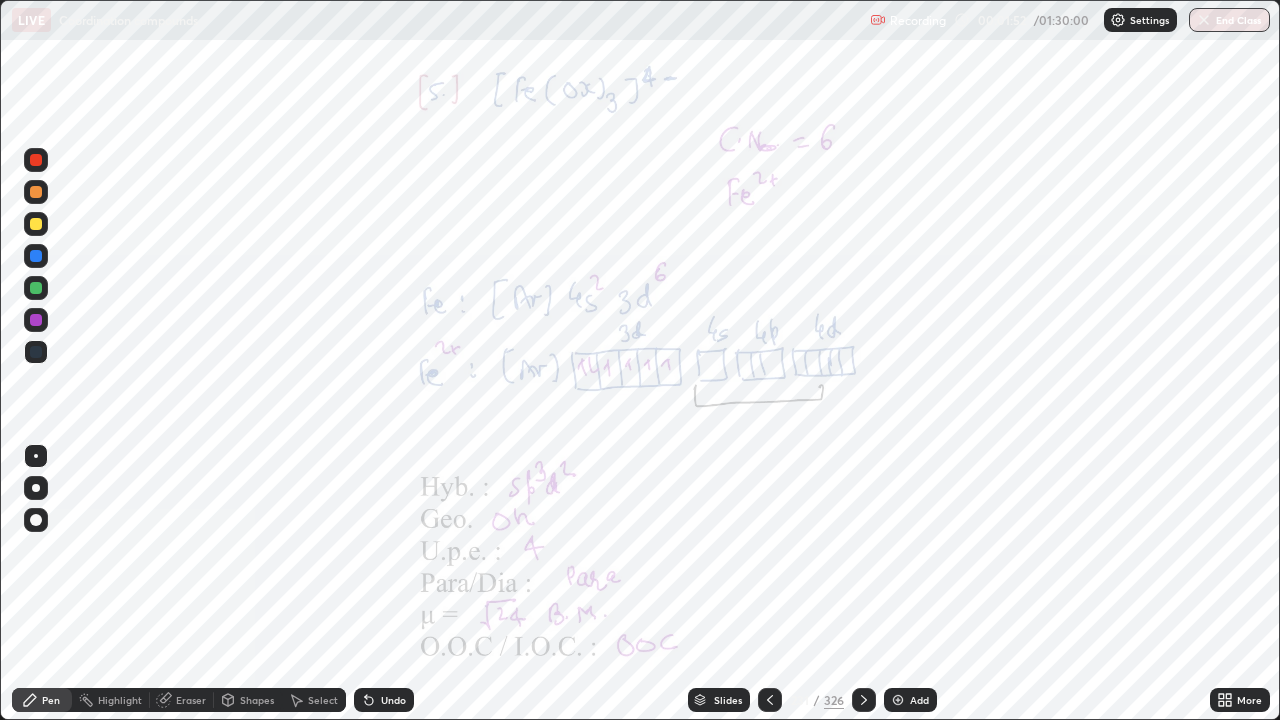 click 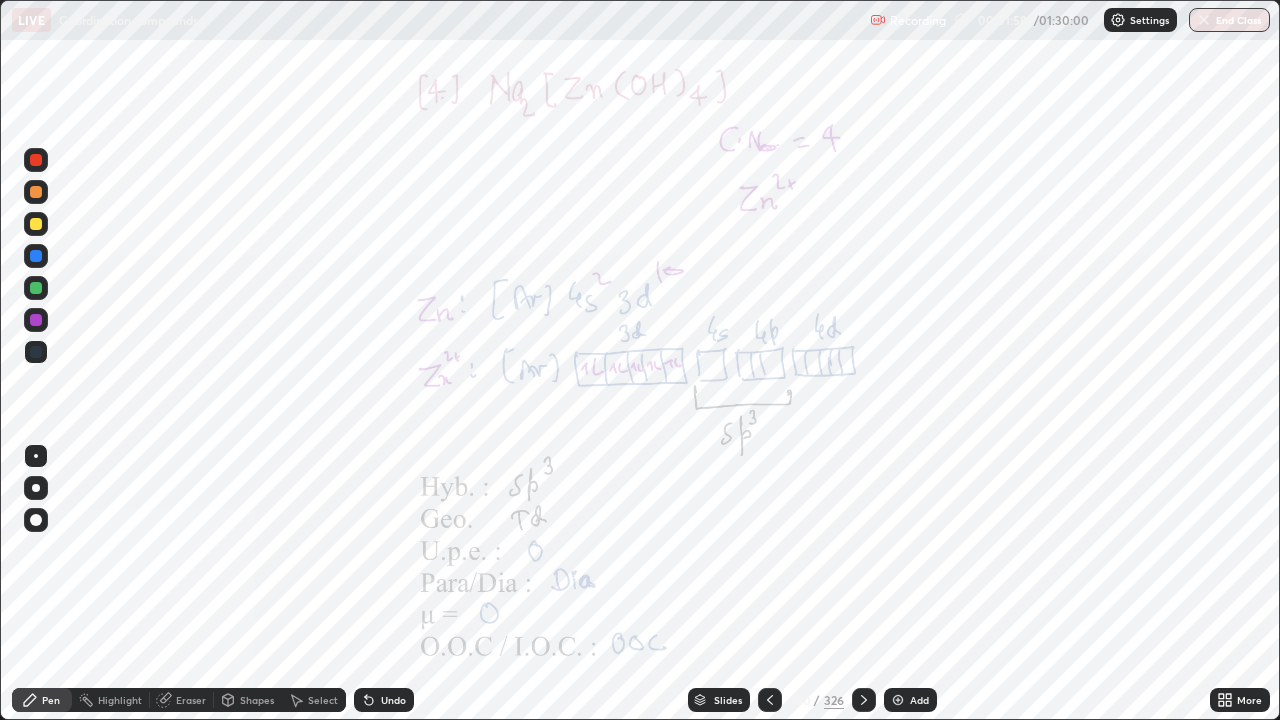click 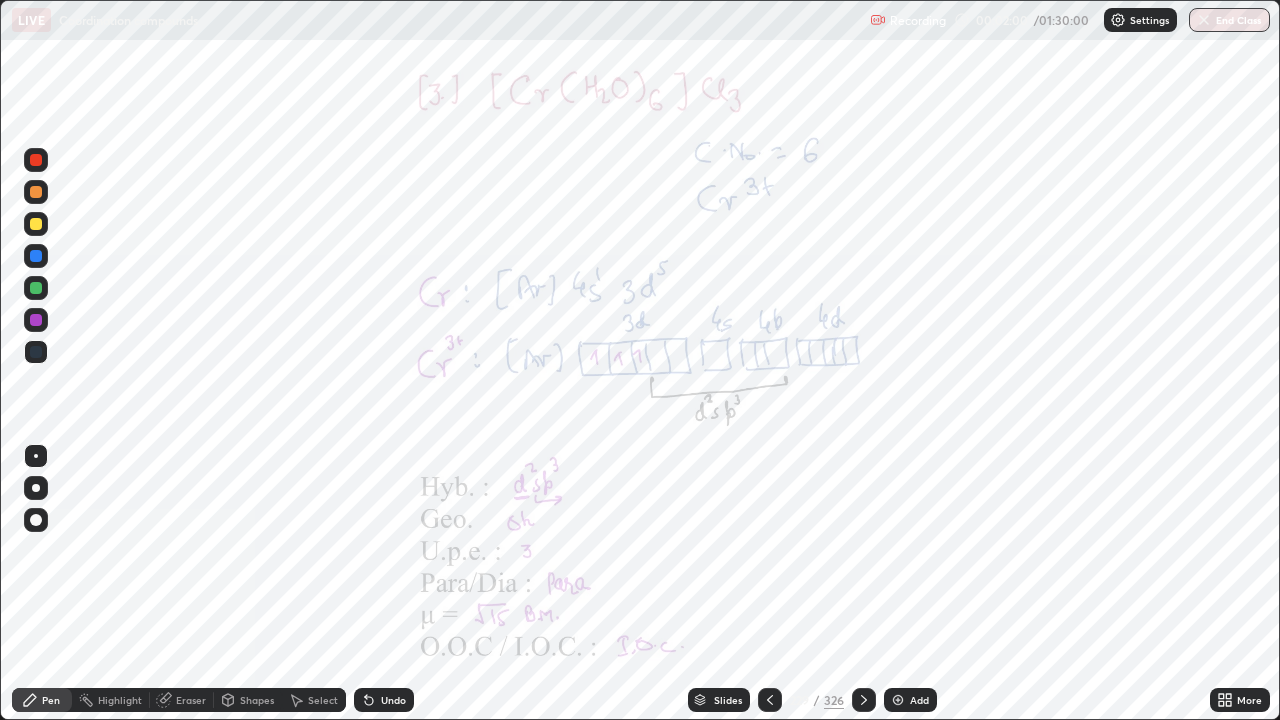 click 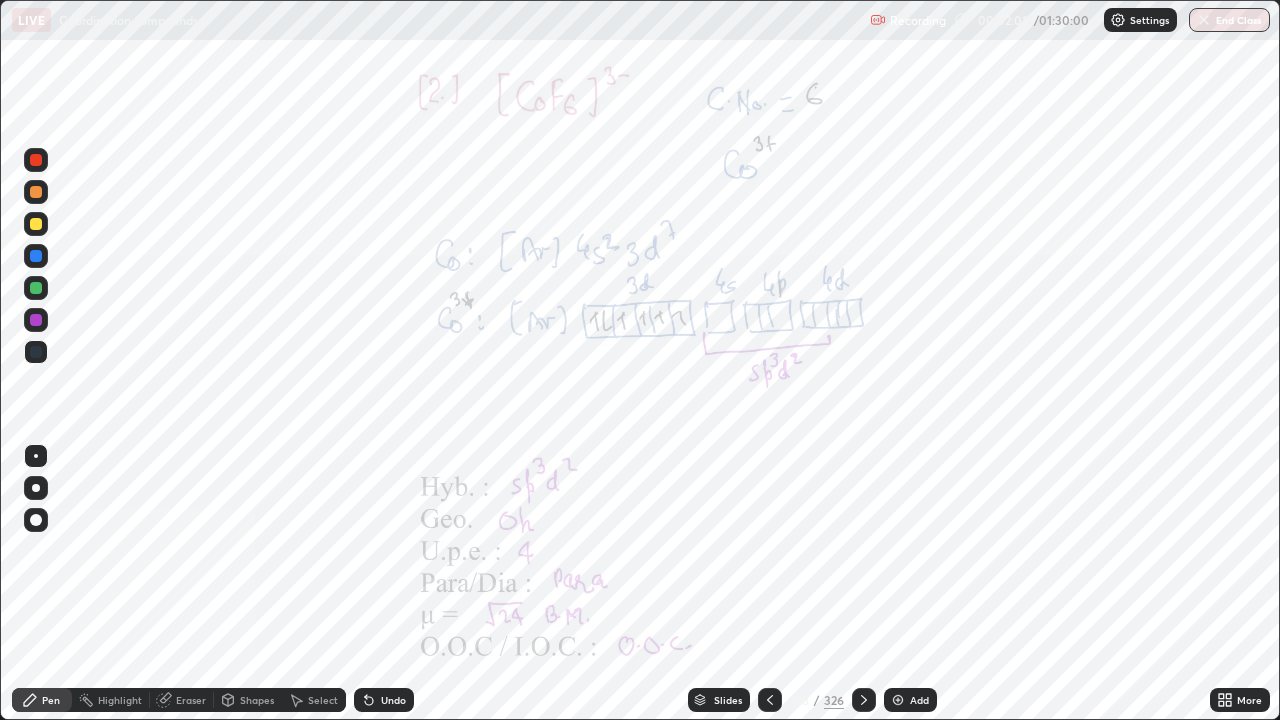 click 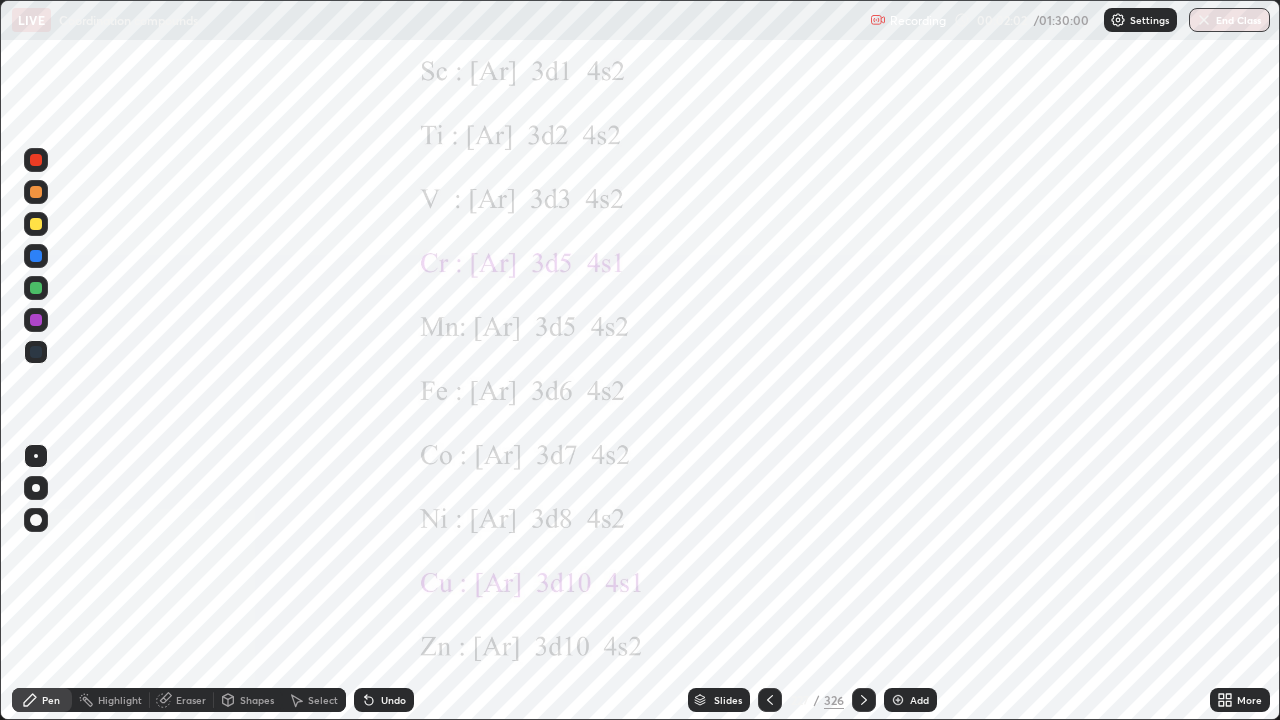 click at bounding box center [864, 700] 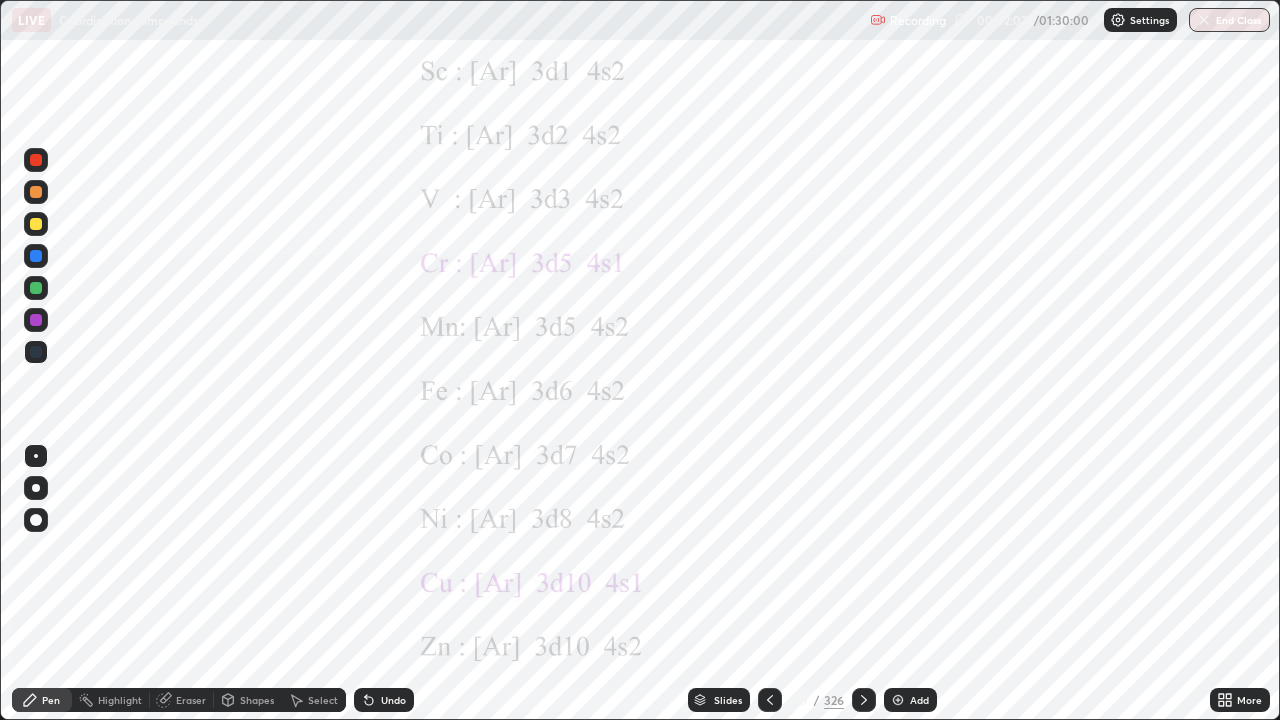 click 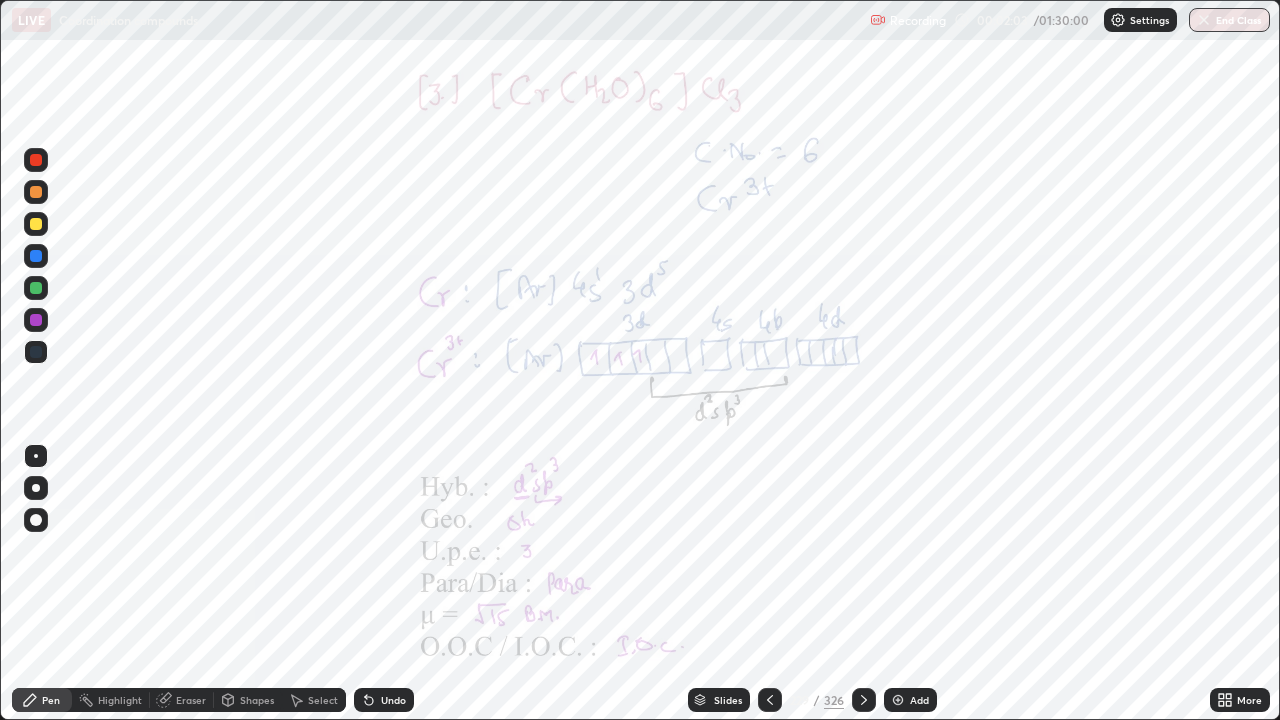 click on "Slides" at bounding box center [728, 700] 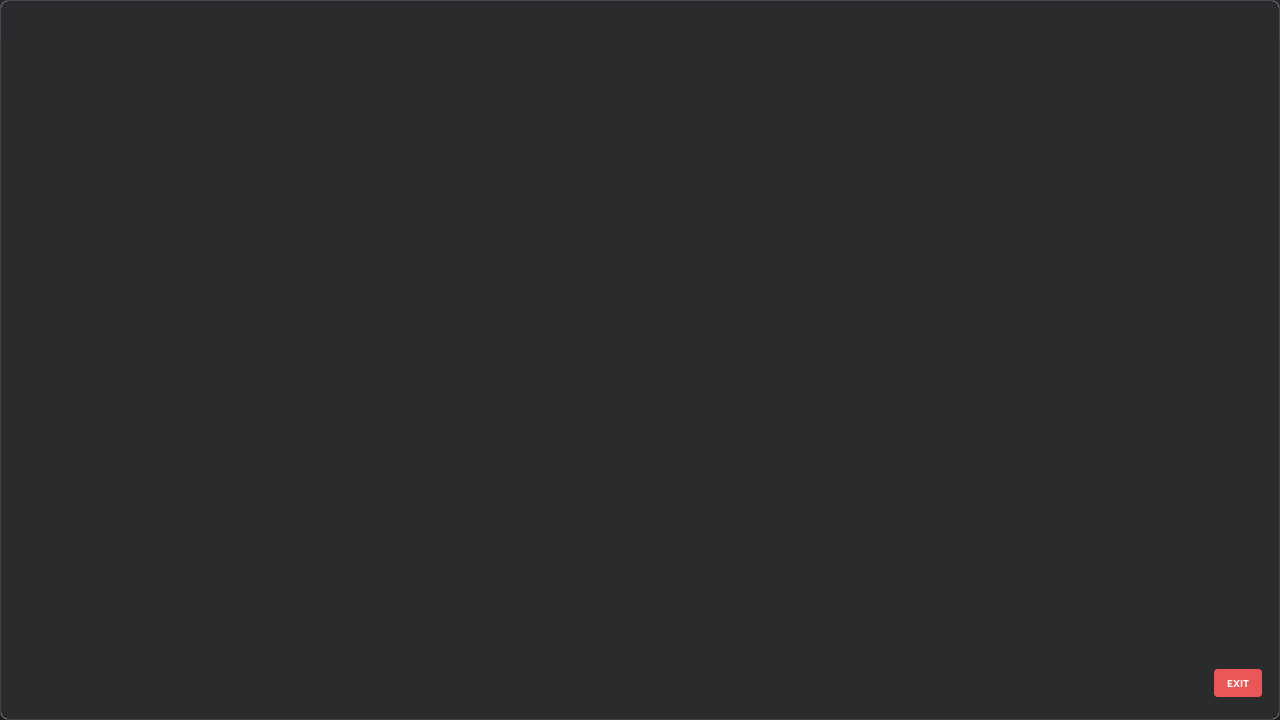 scroll, scrollTop: 16578, scrollLeft: 0, axis: vertical 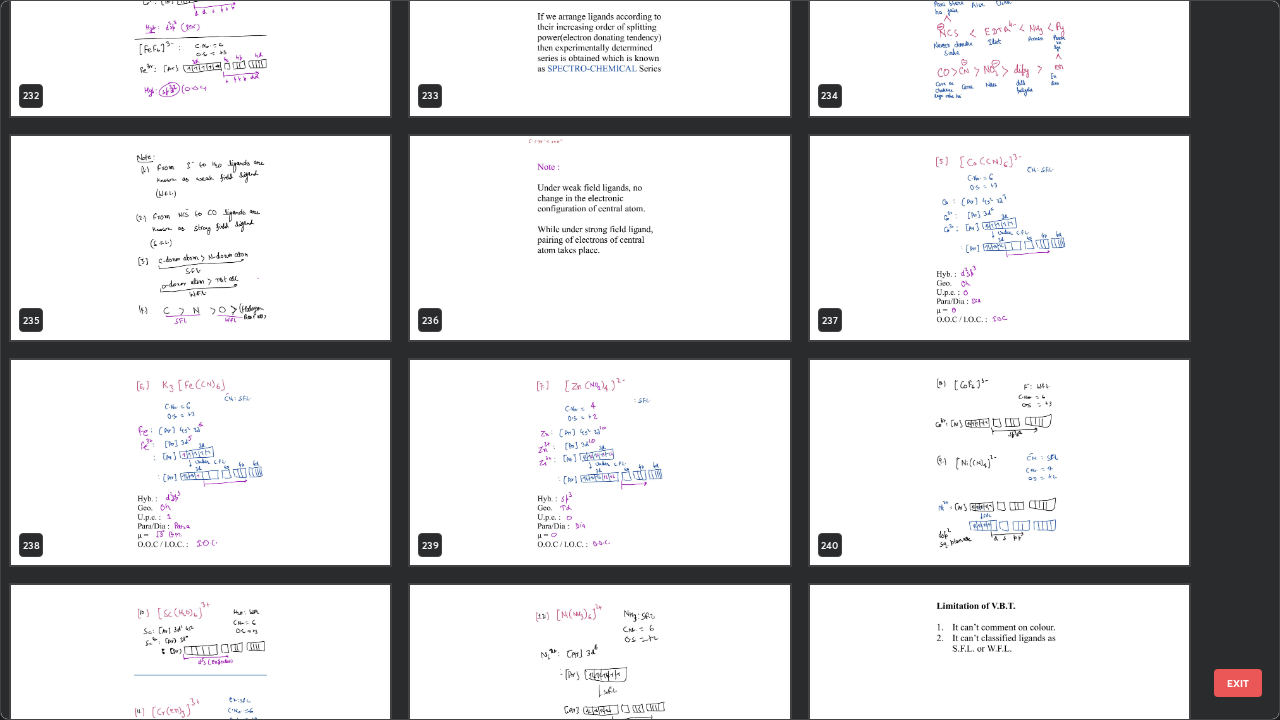 click at bounding box center (599, 462) 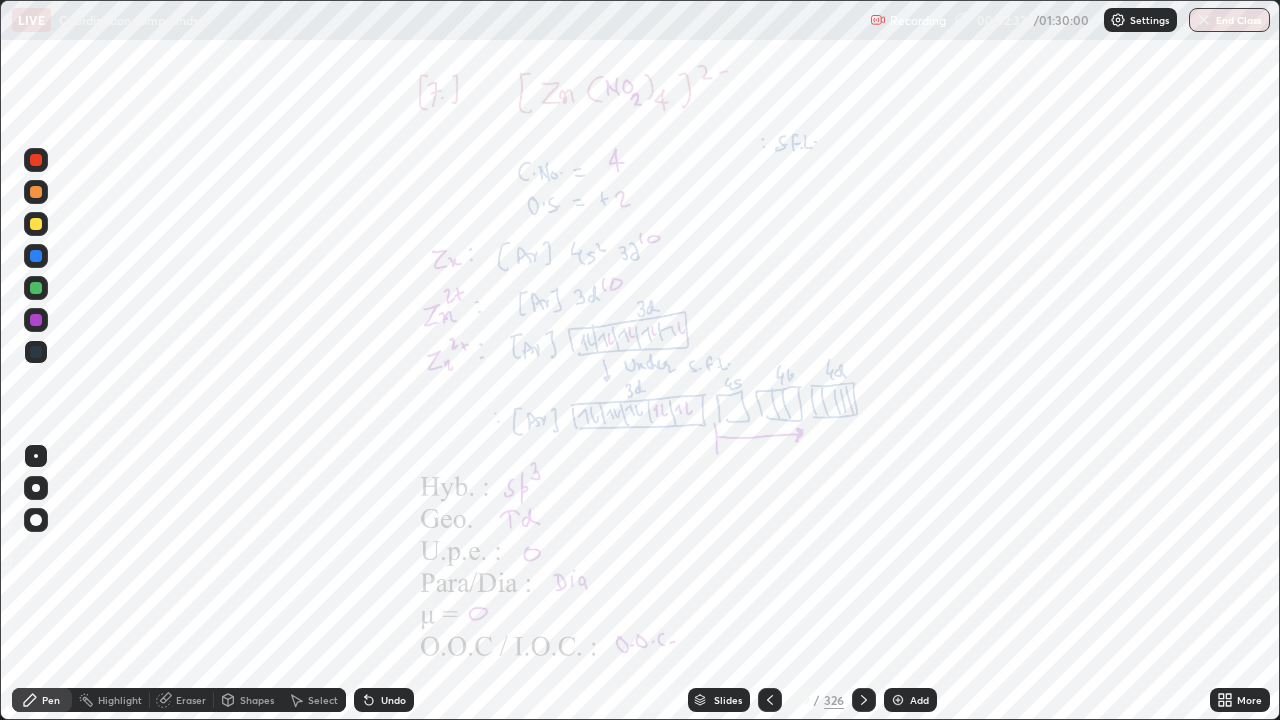 click 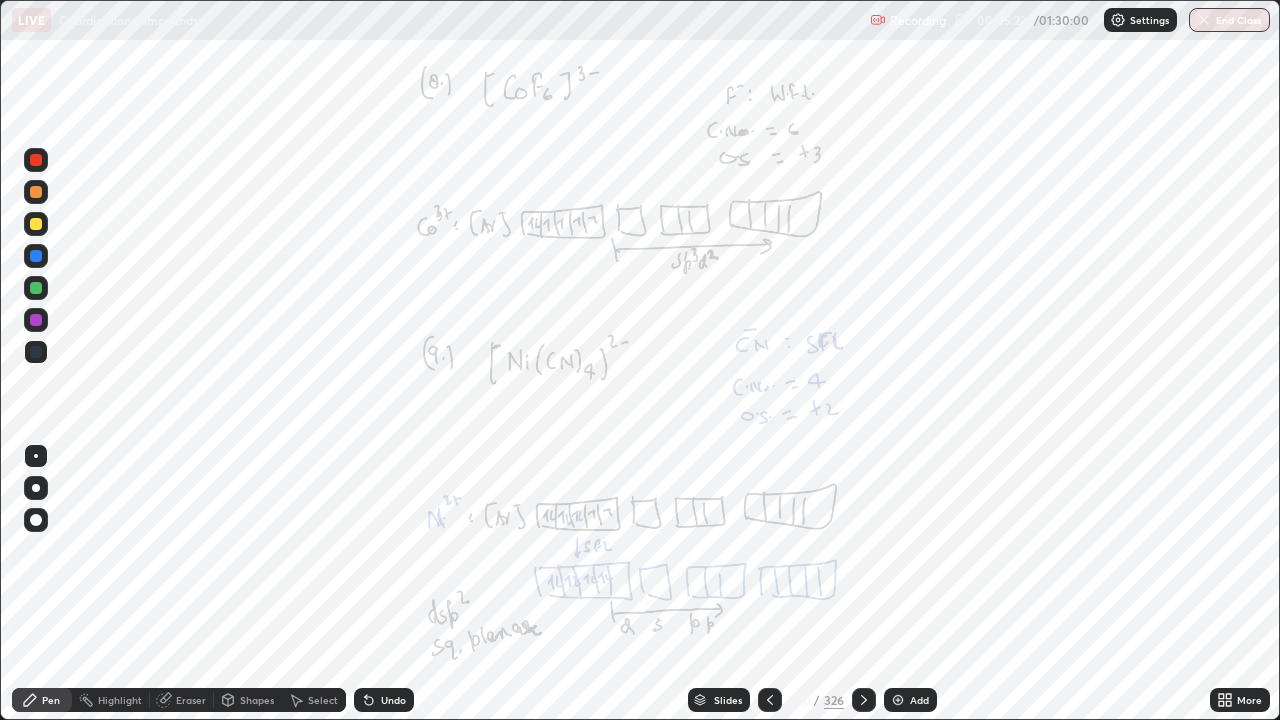 click 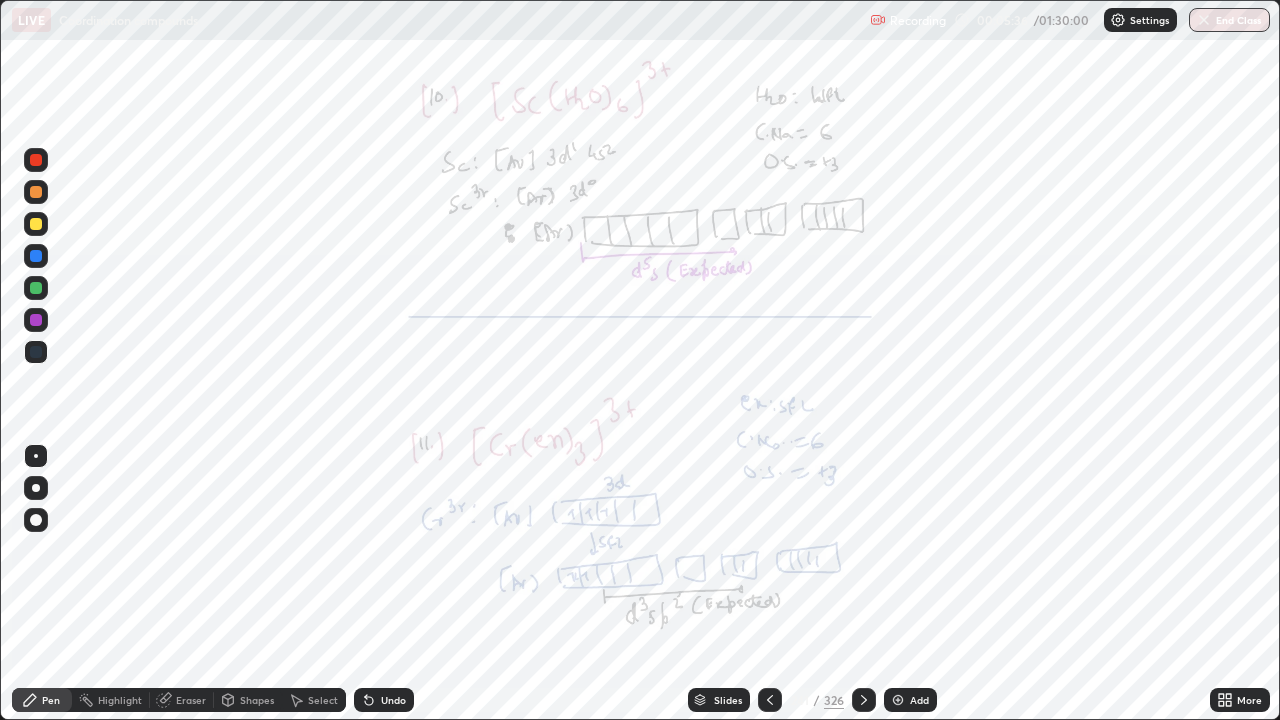 click 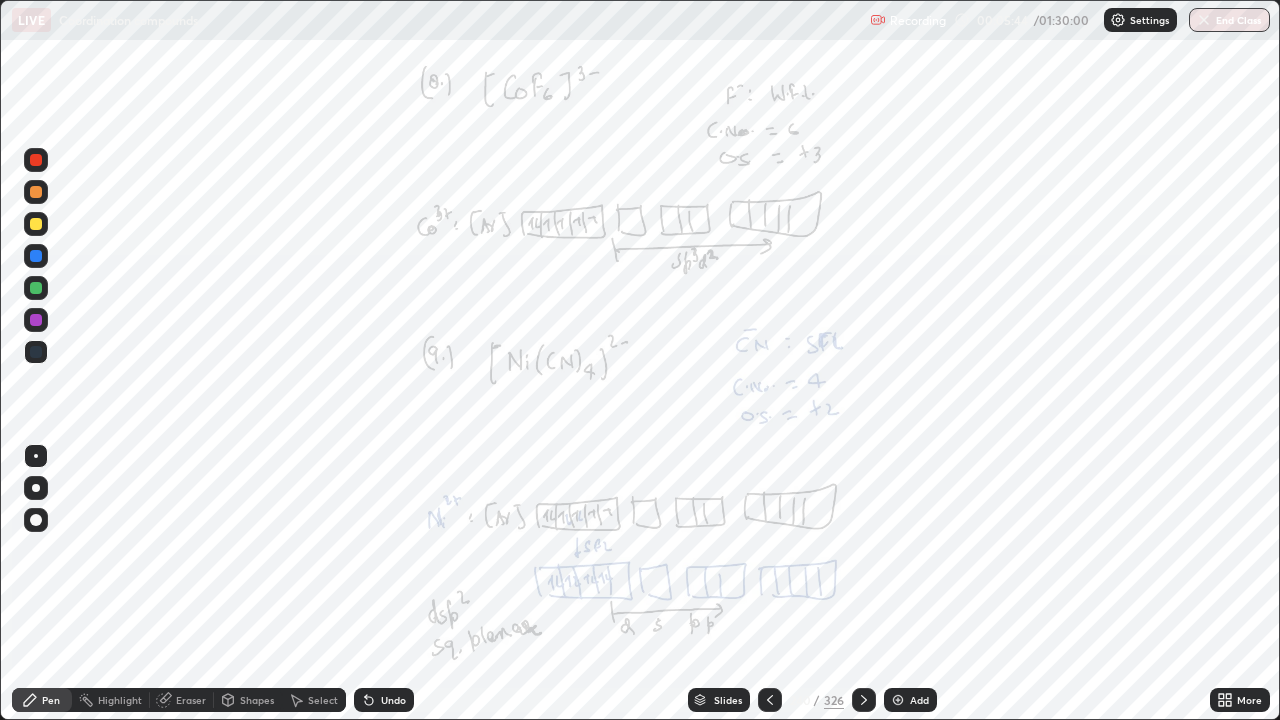 click 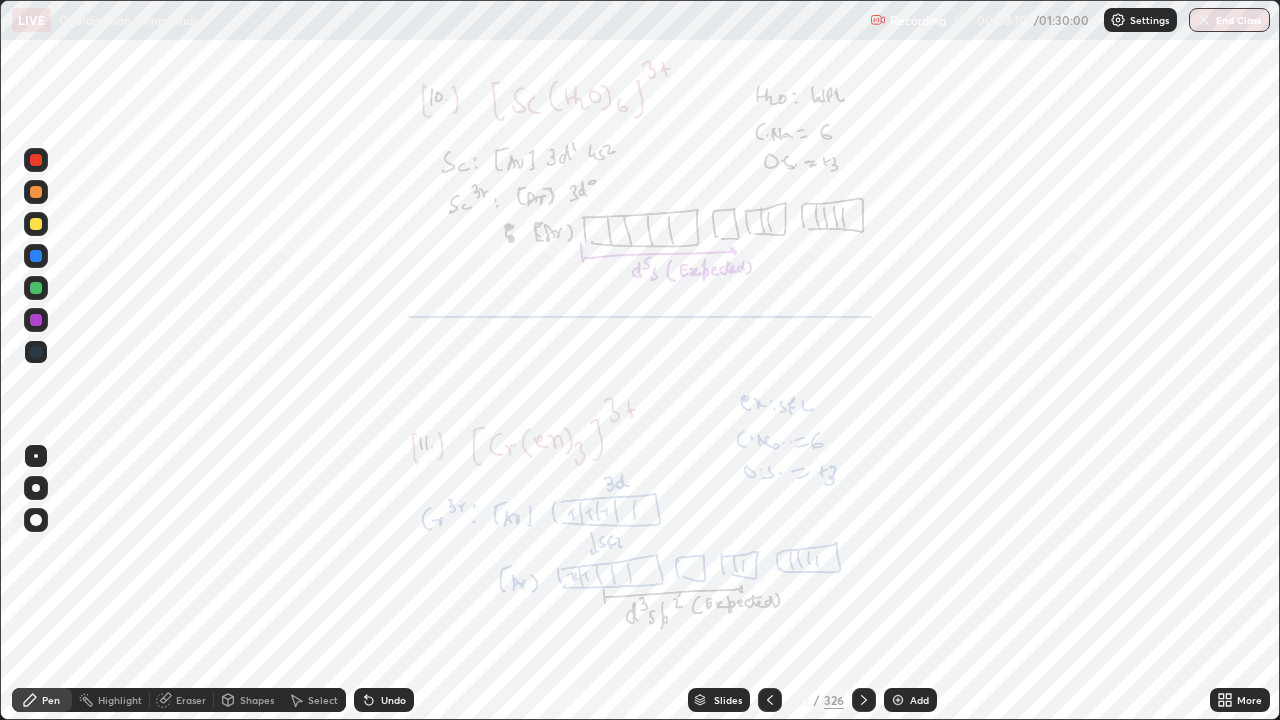 click on "Undo" at bounding box center [393, 700] 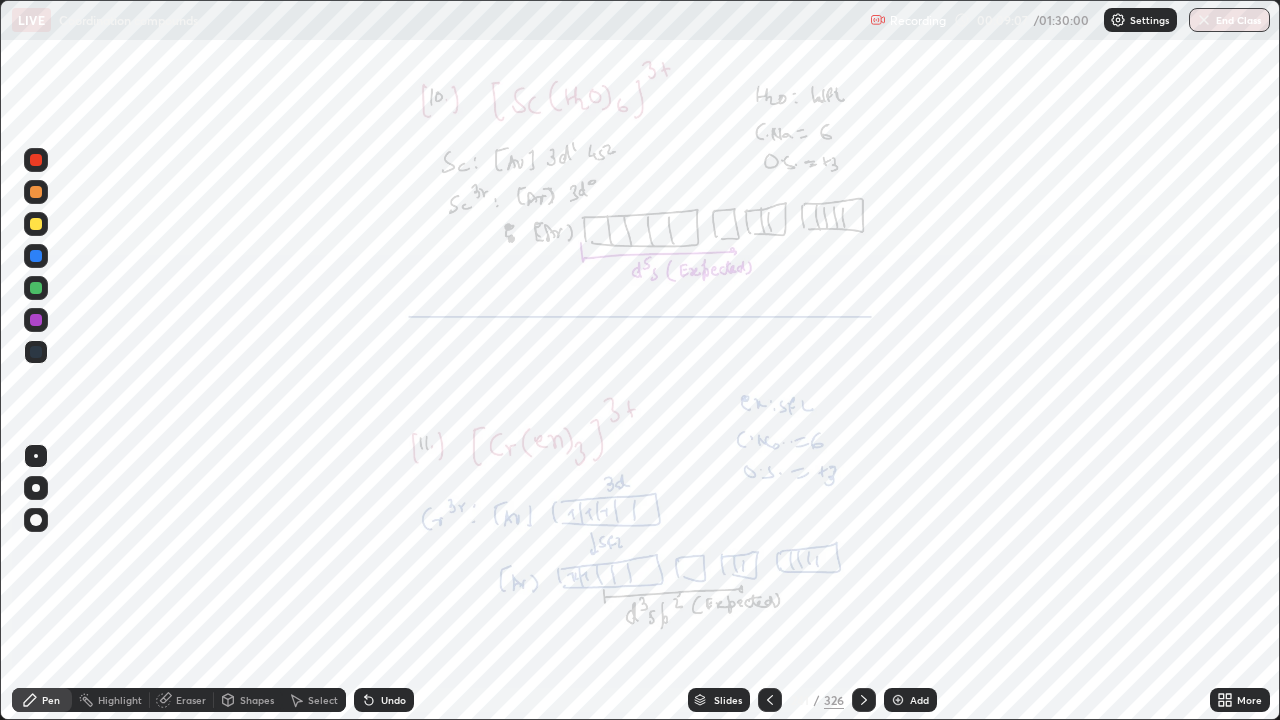 click 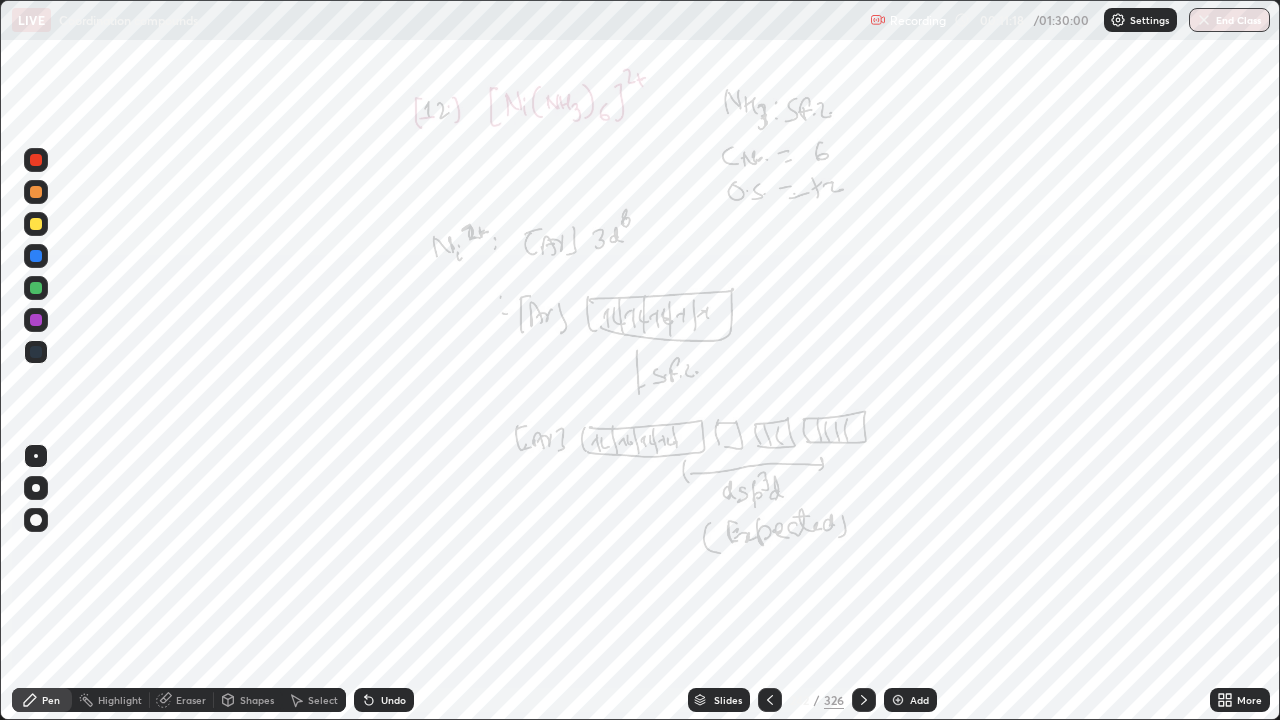 click 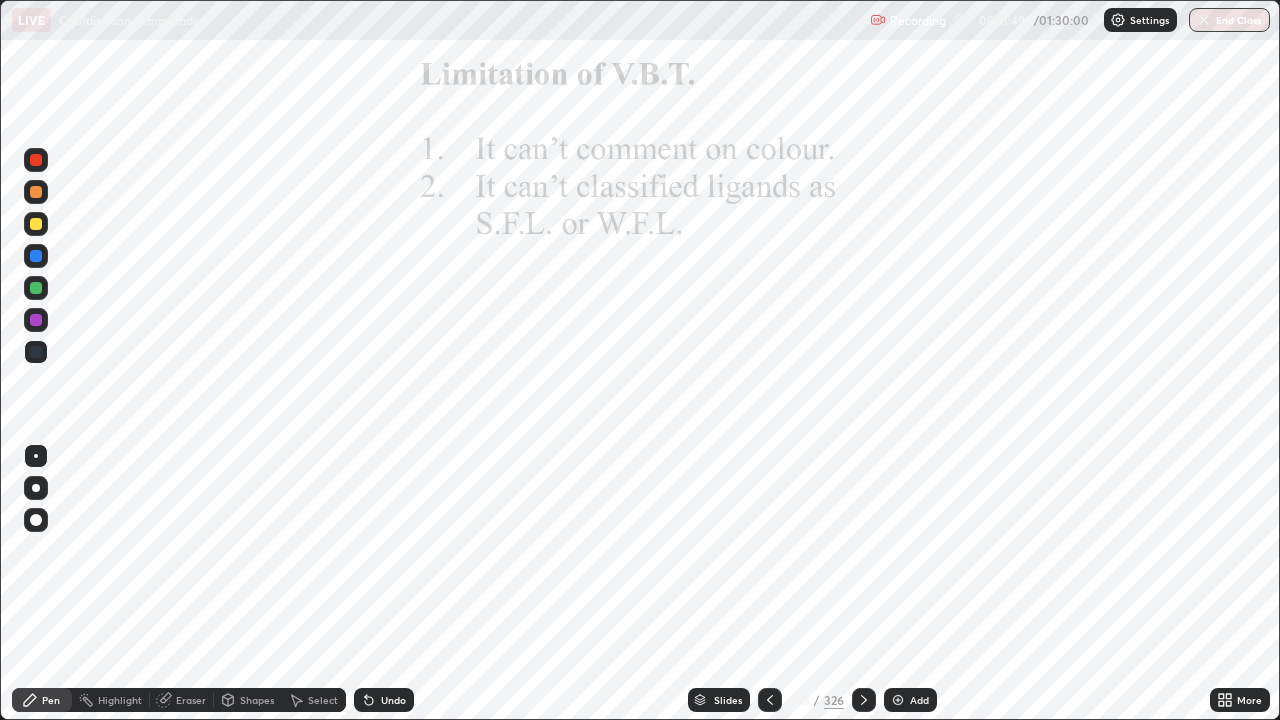 click 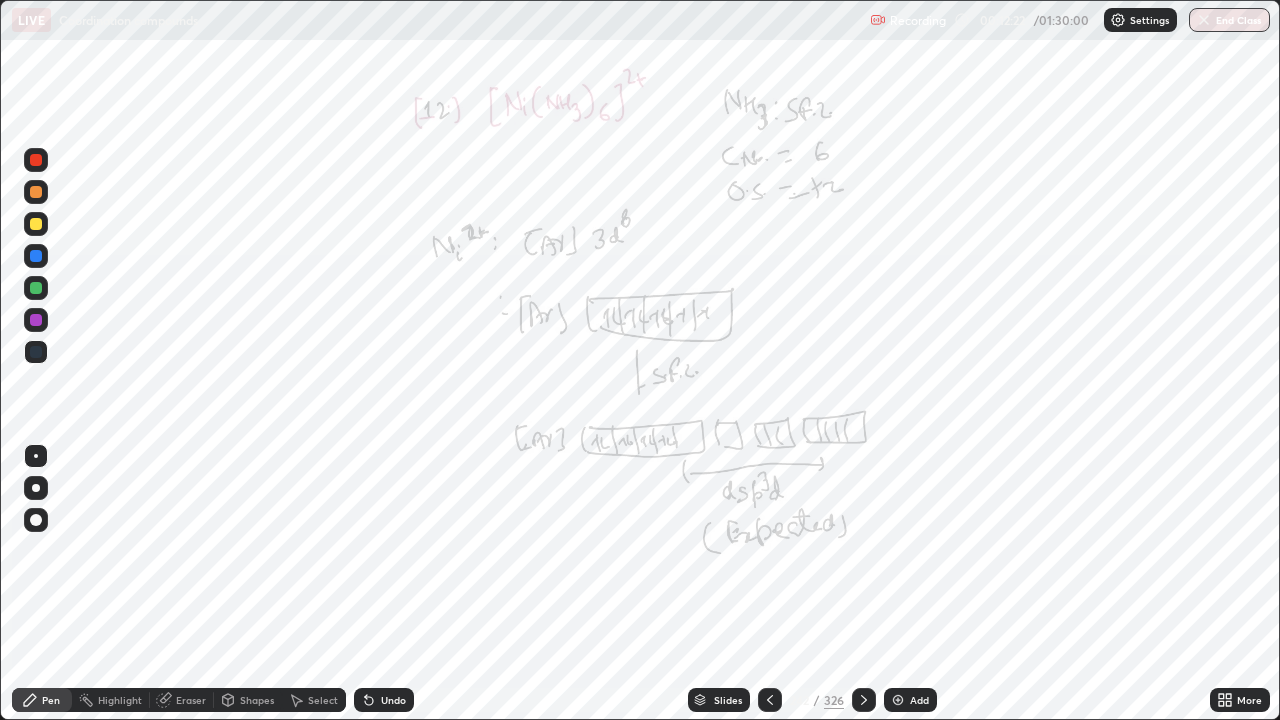 click 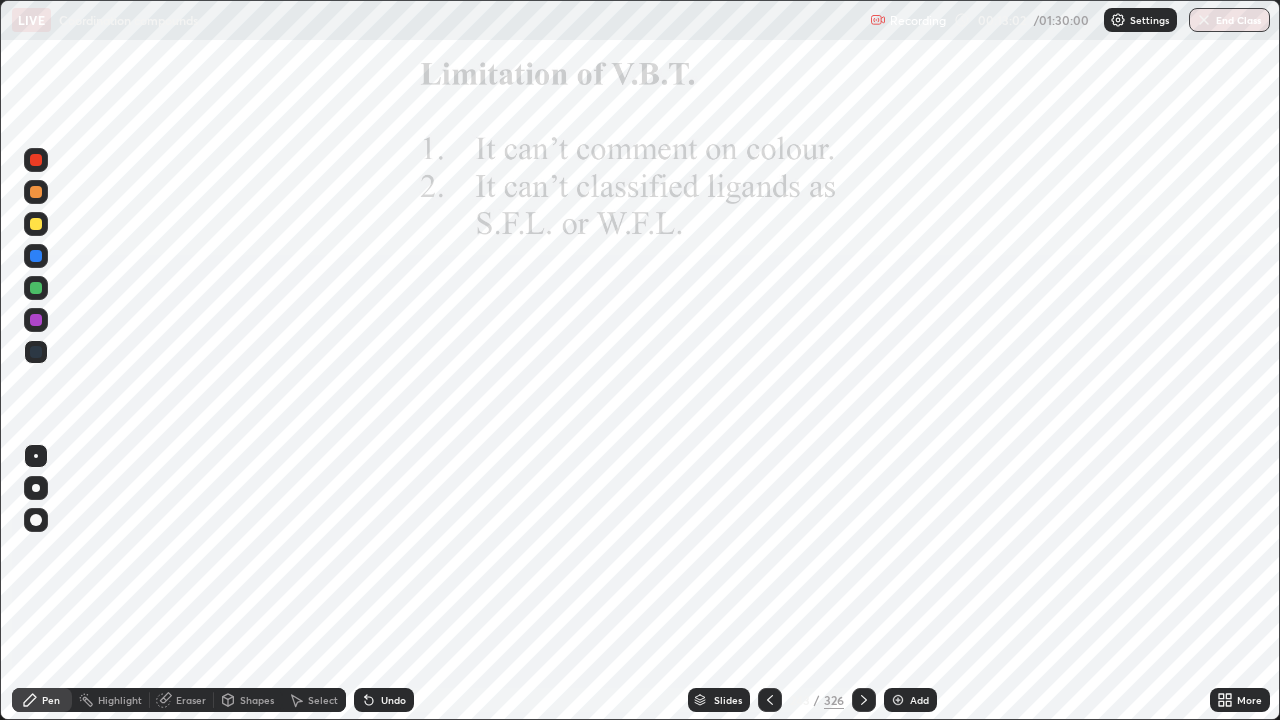 click 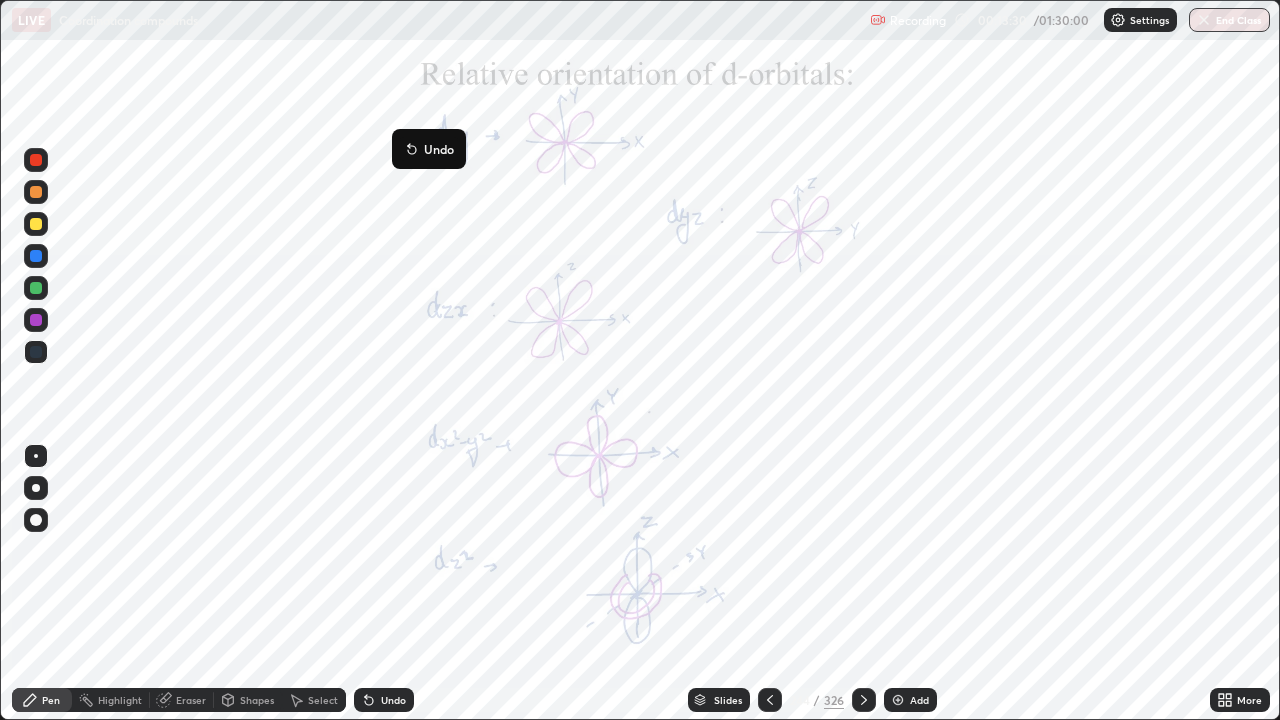 click at bounding box center (36, 160) 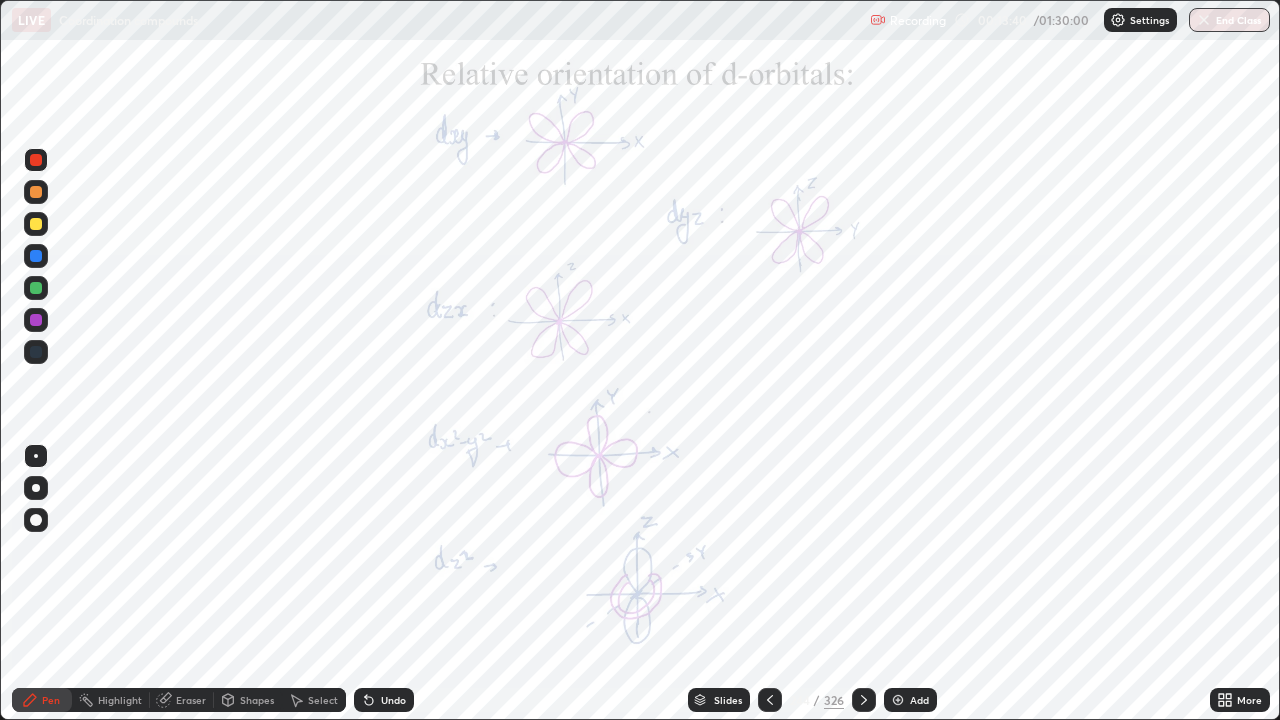 click 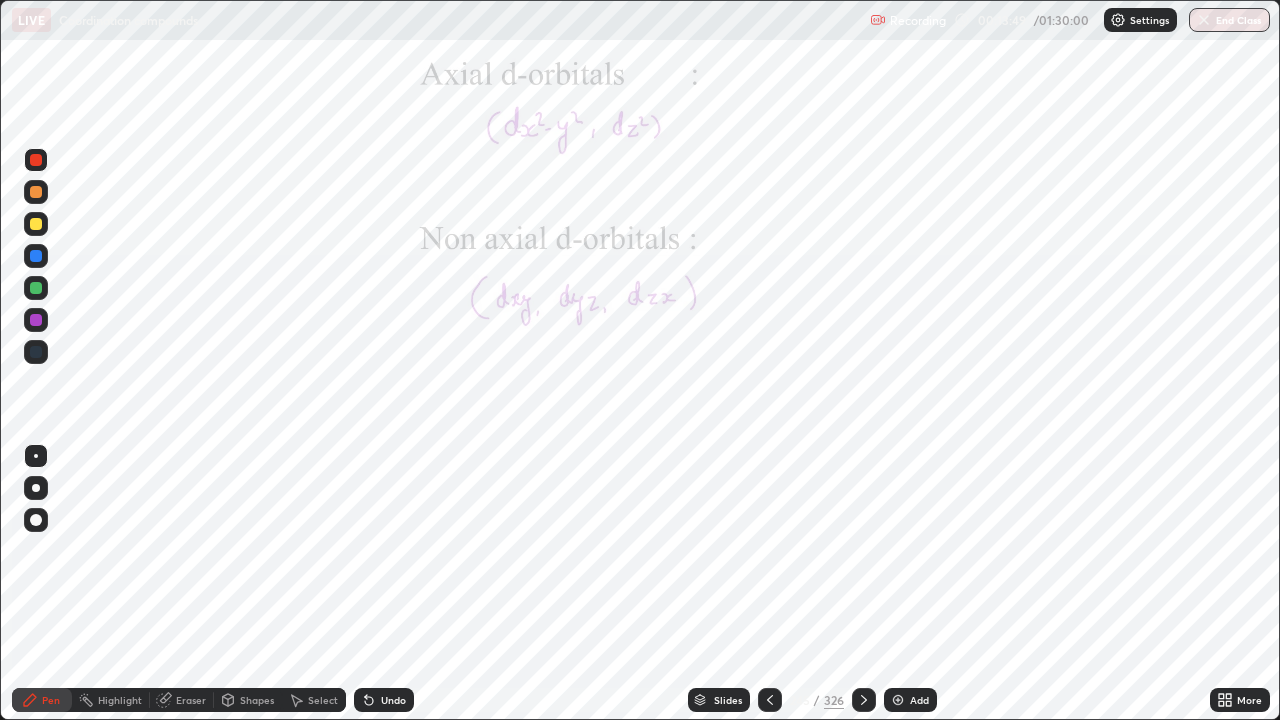 click 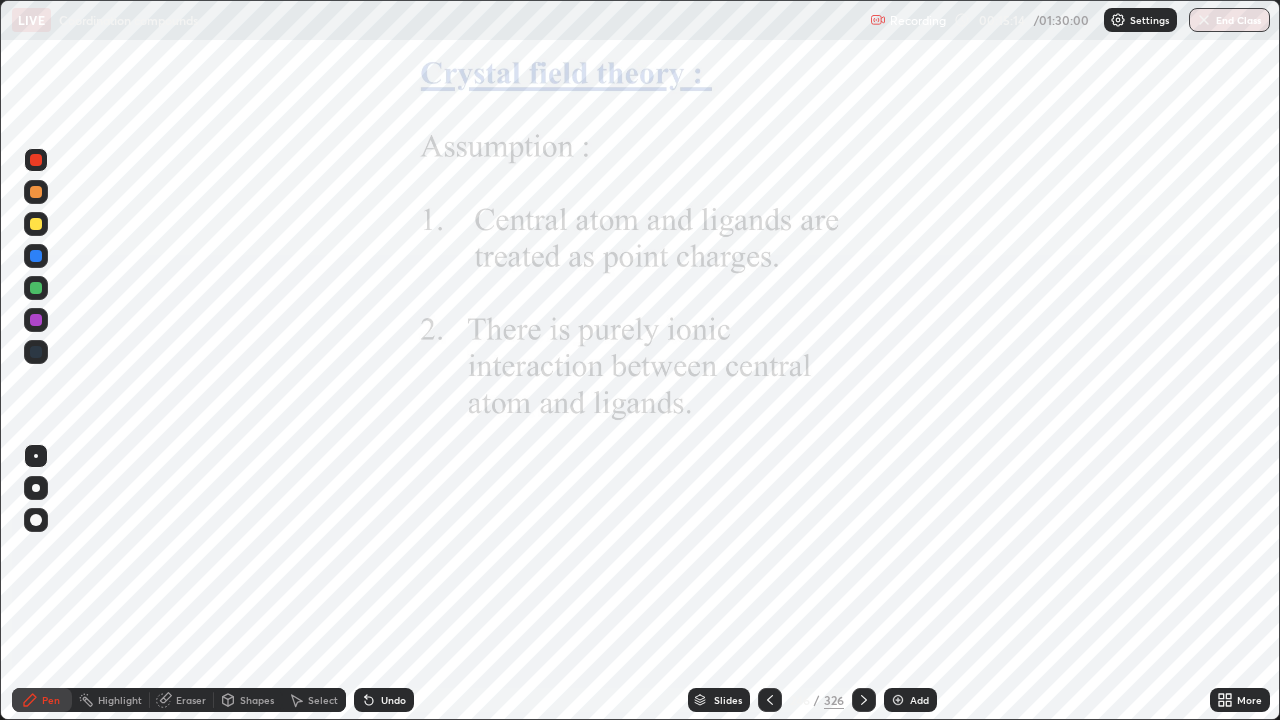 click at bounding box center [36, 320] 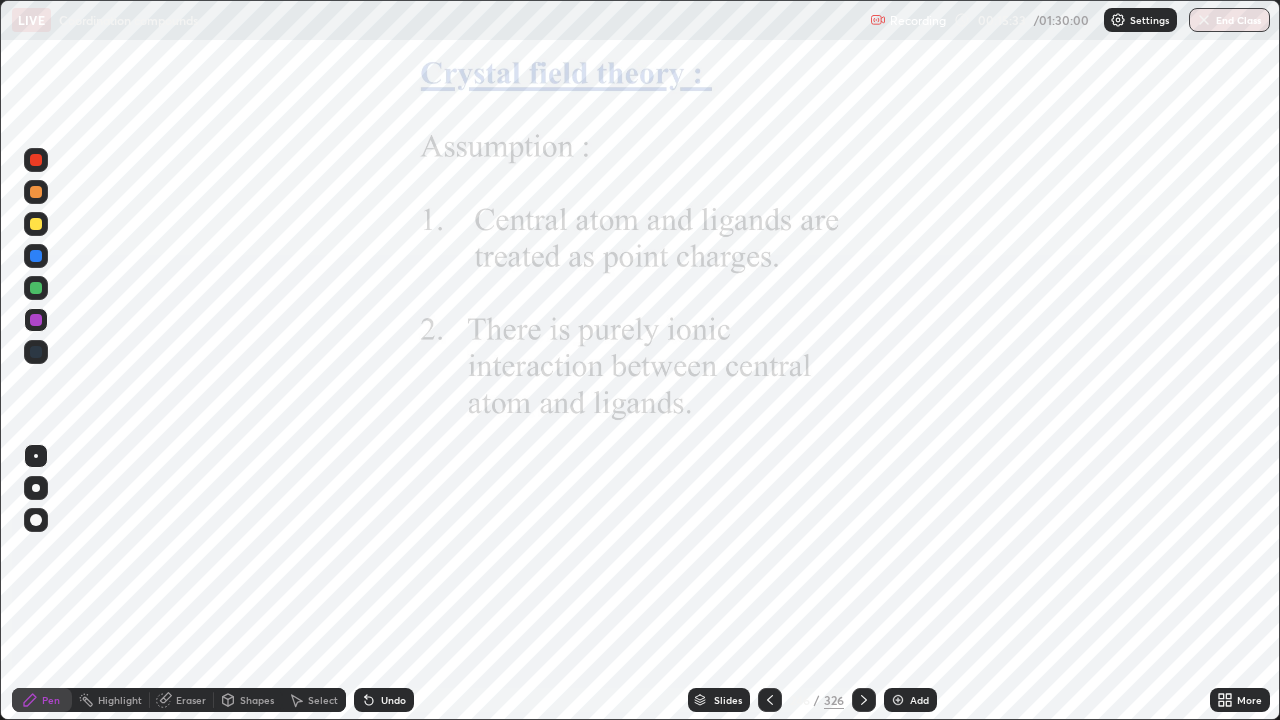 click 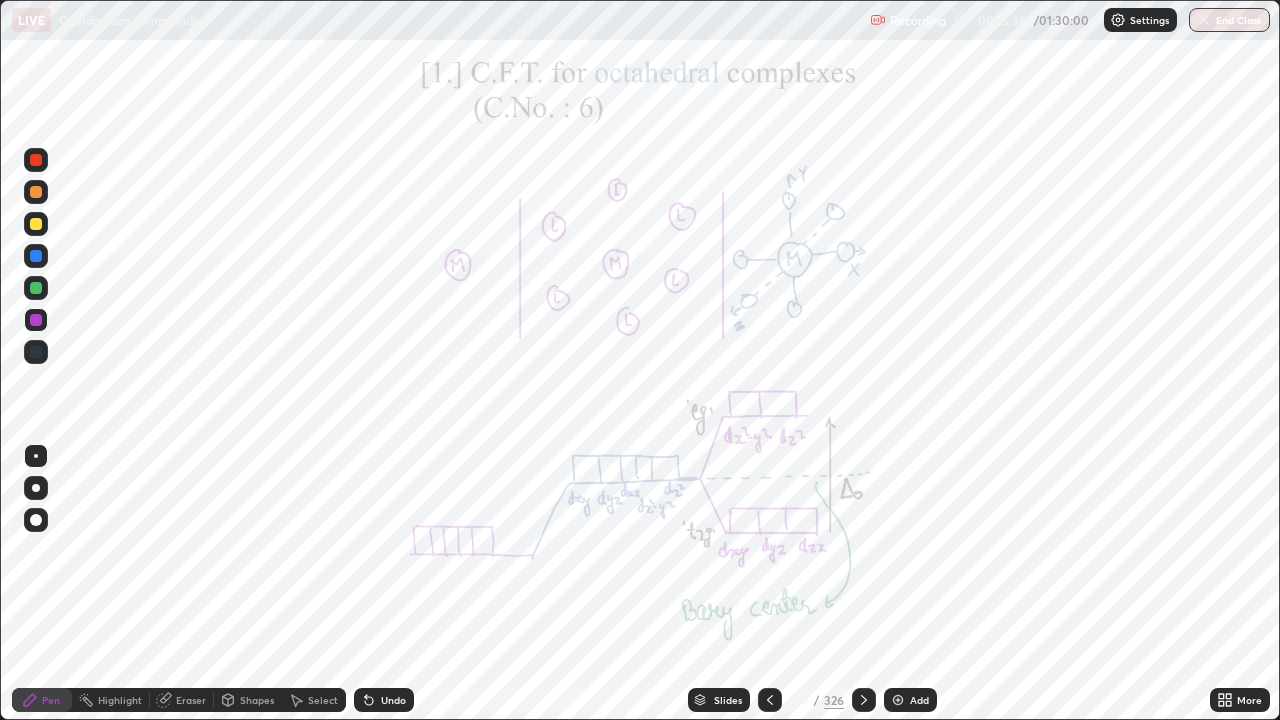 click 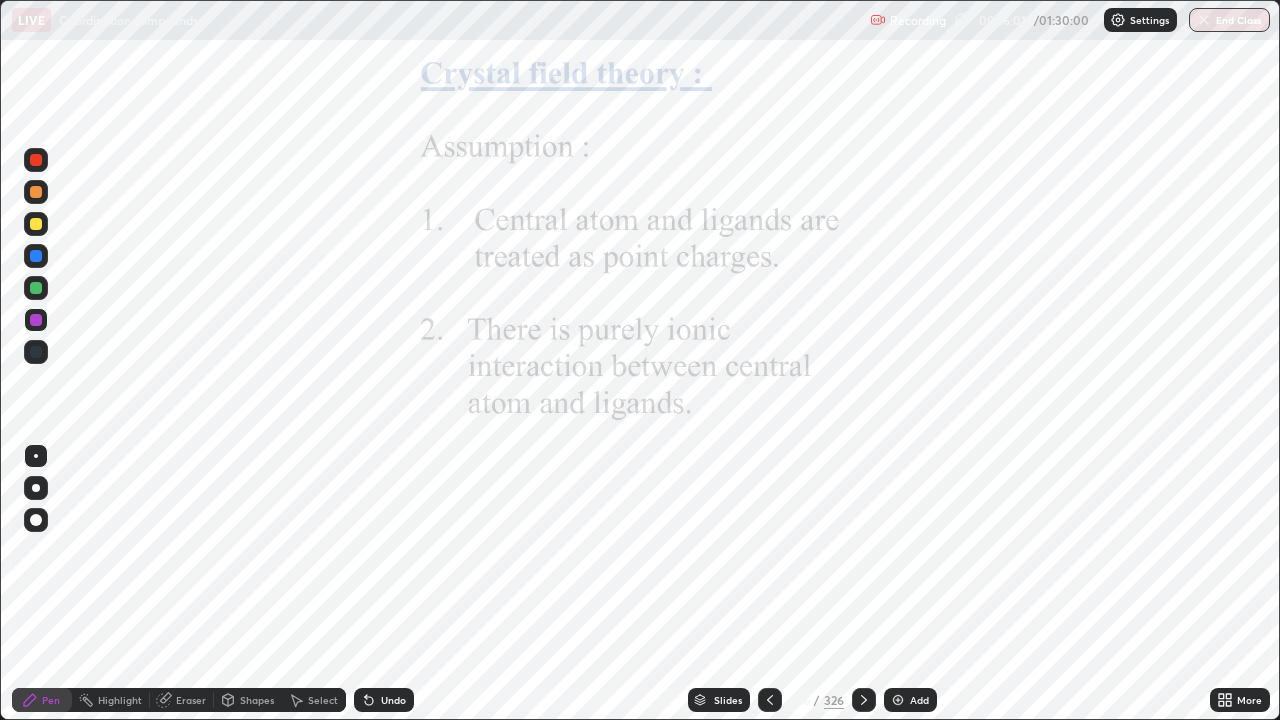 click 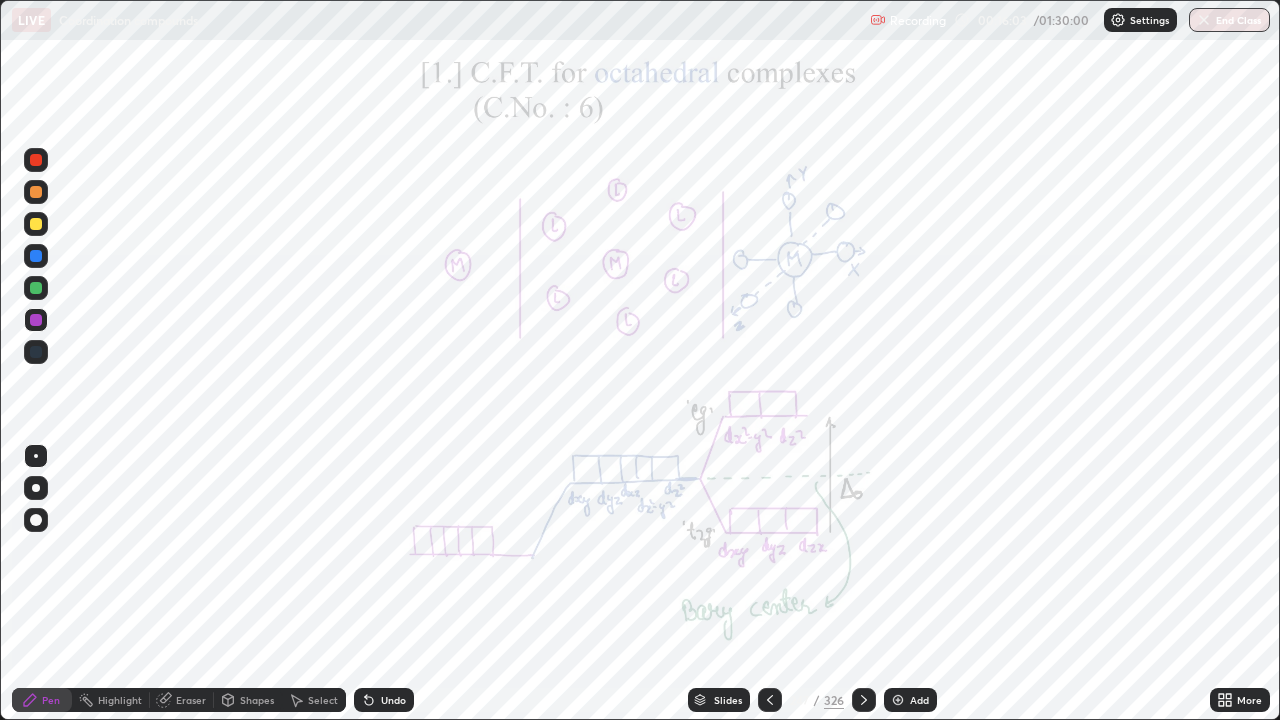 click at bounding box center (898, 700) 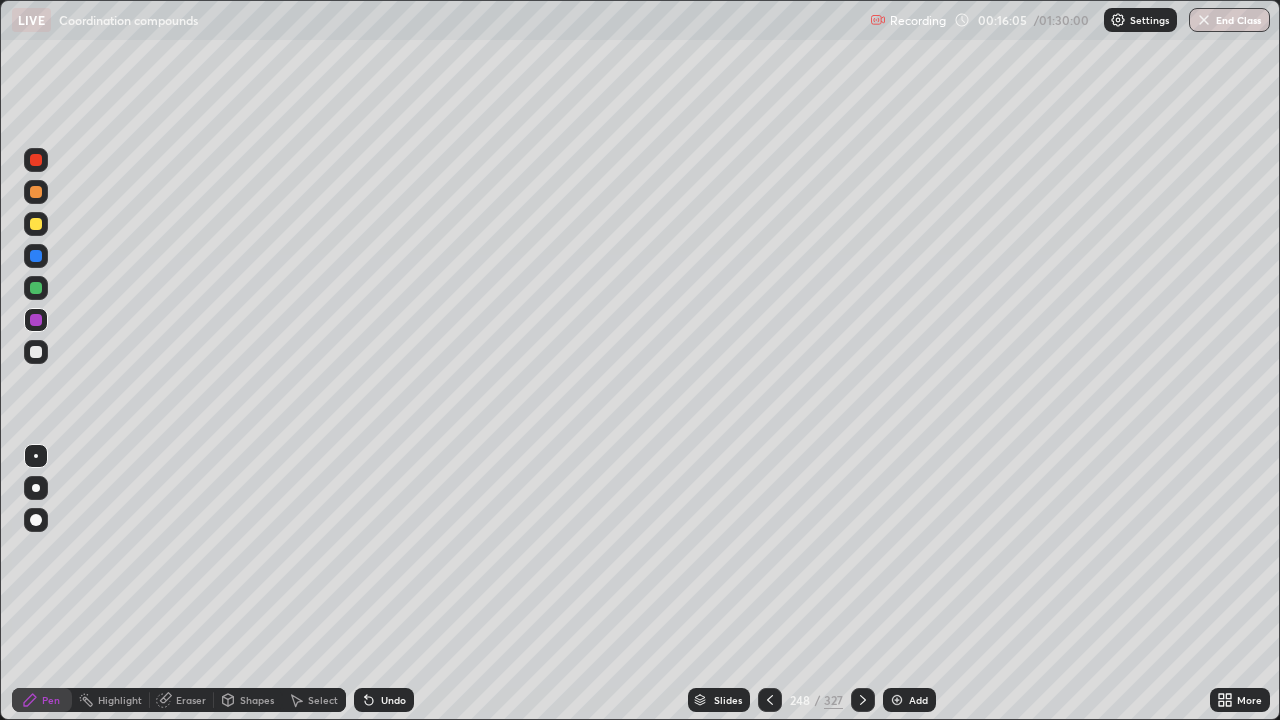 click at bounding box center [36, 288] 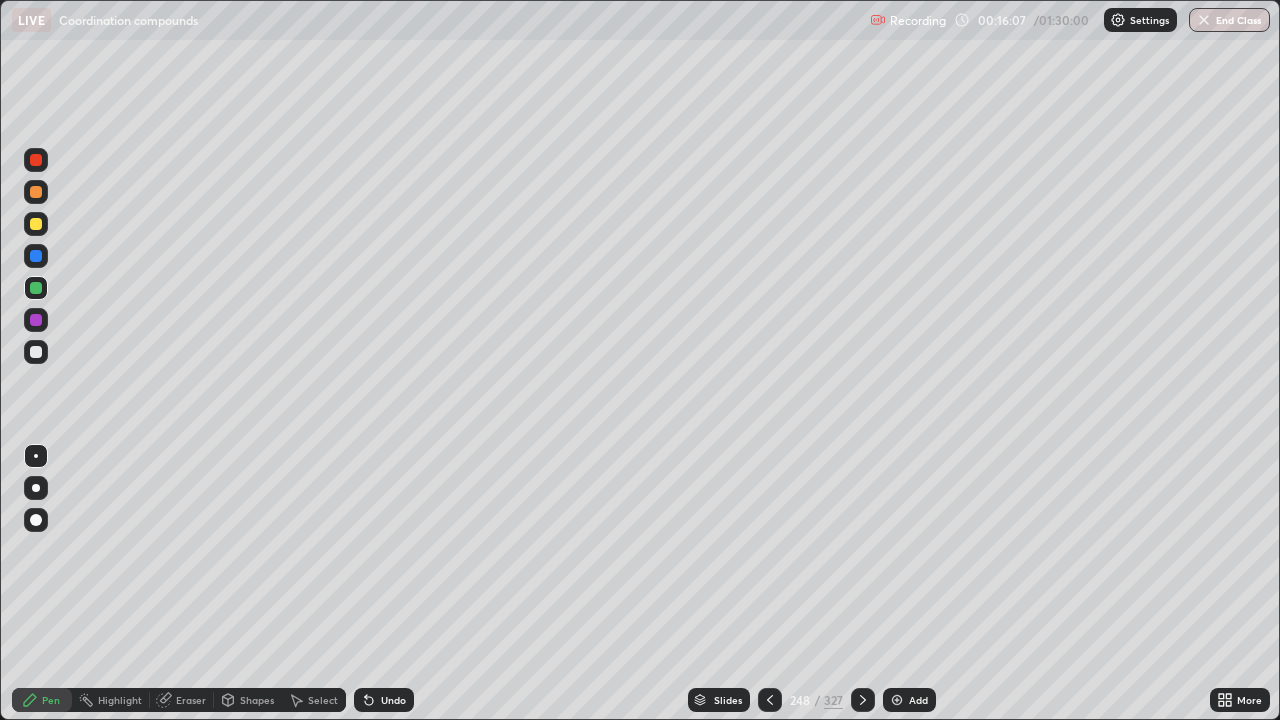click at bounding box center (36, 224) 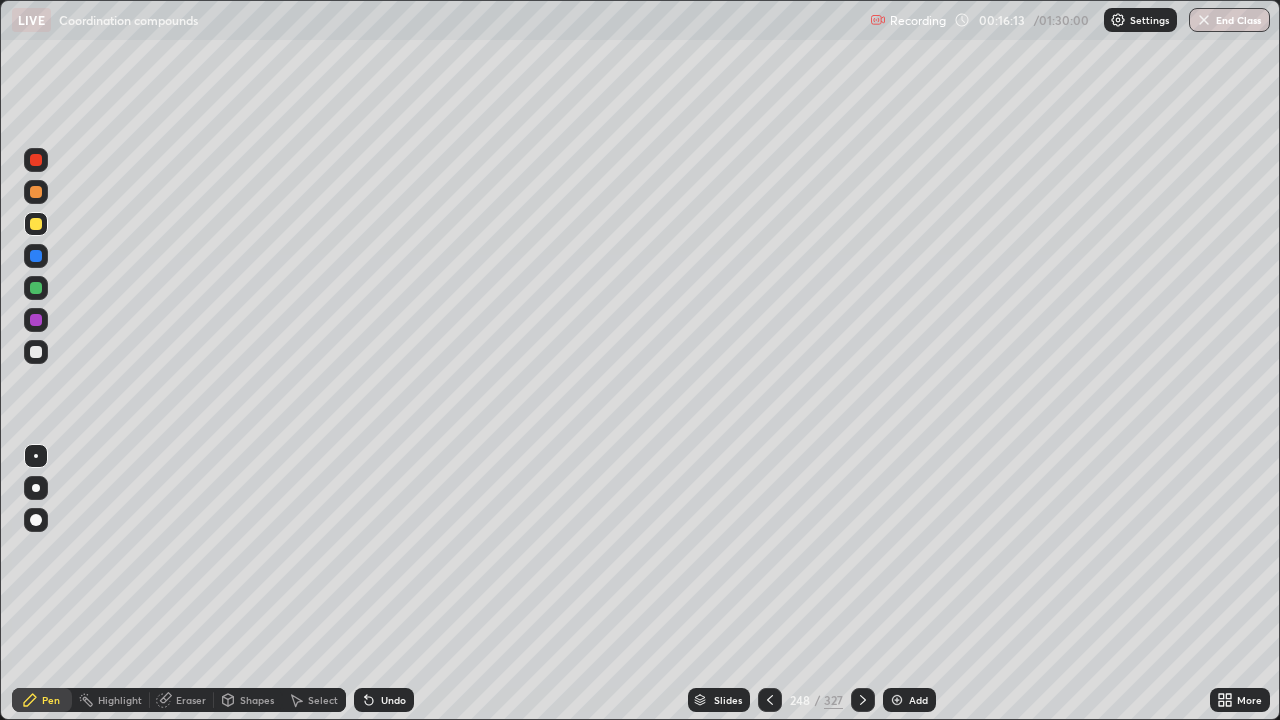 click at bounding box center (36, 288) 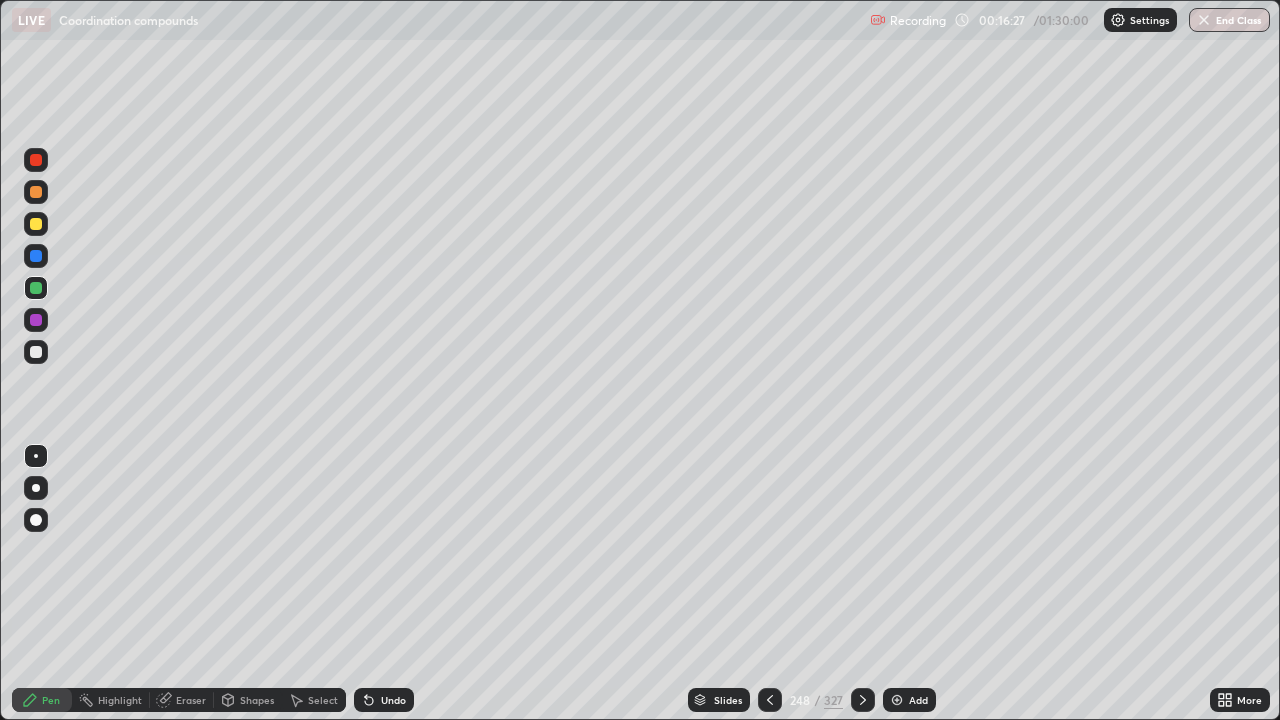 click 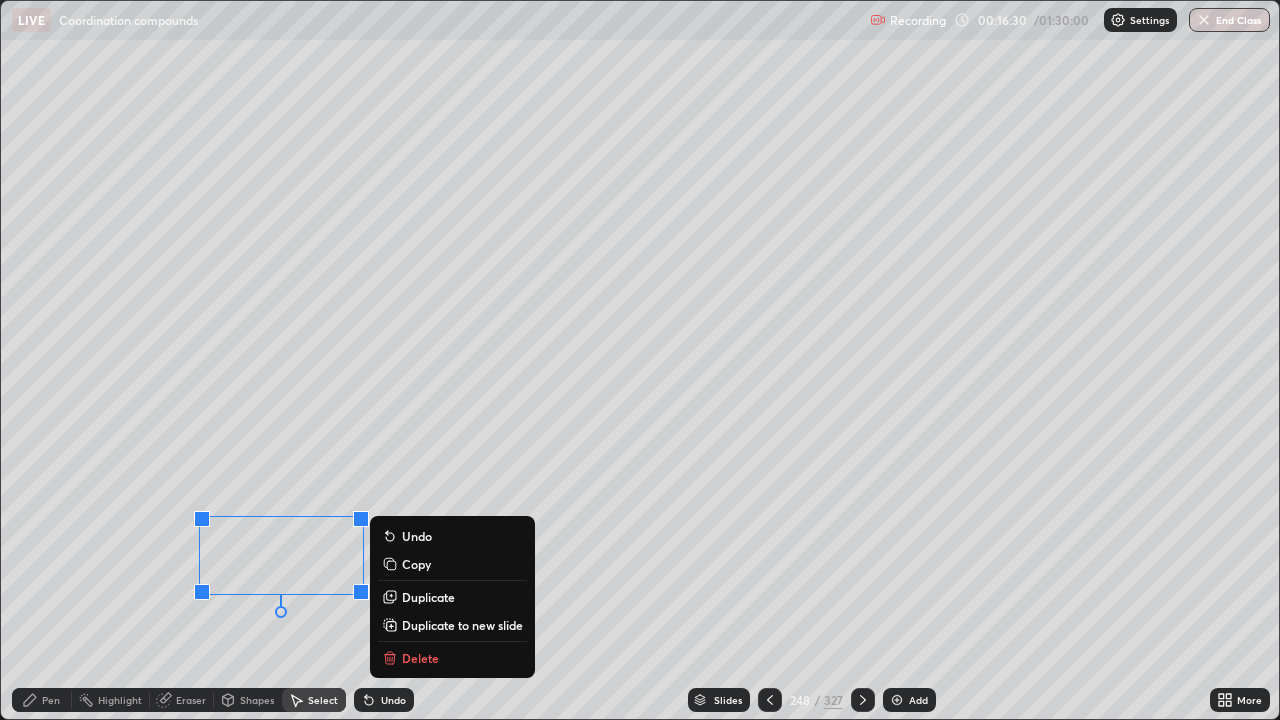 click on "Pen" at bounding box center [51, 700] 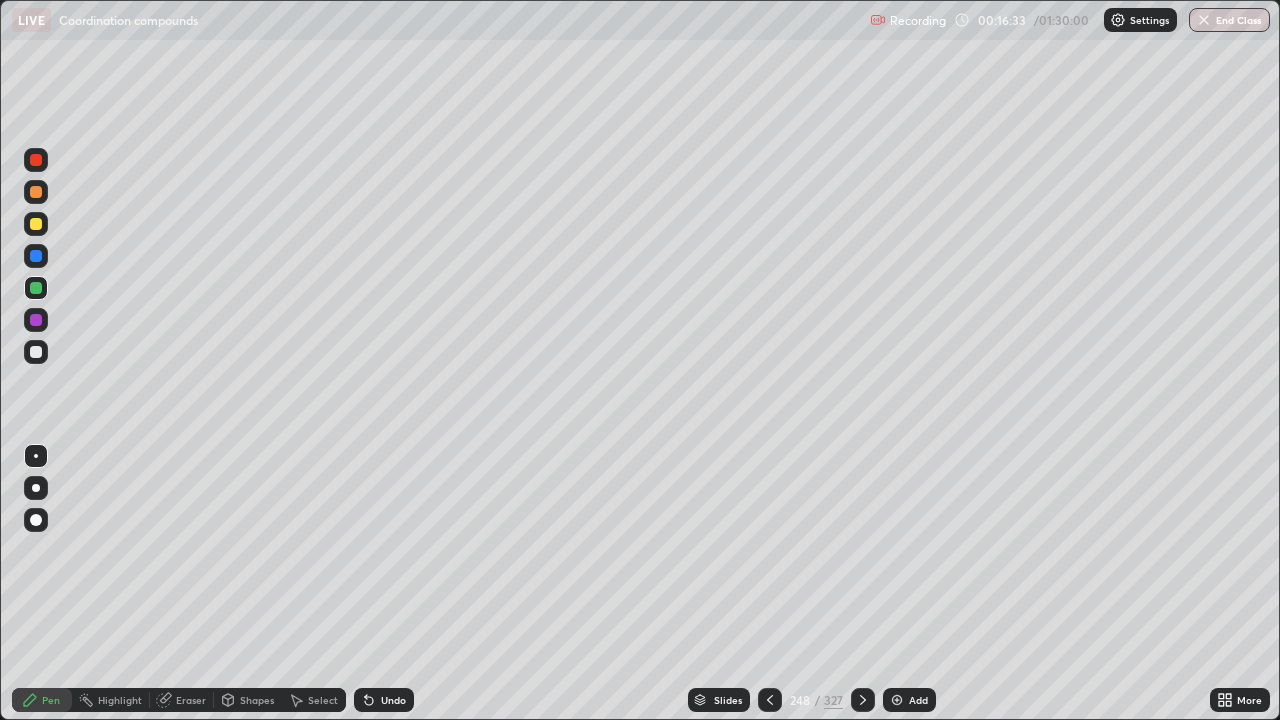 click at bounding box center (36, 256) 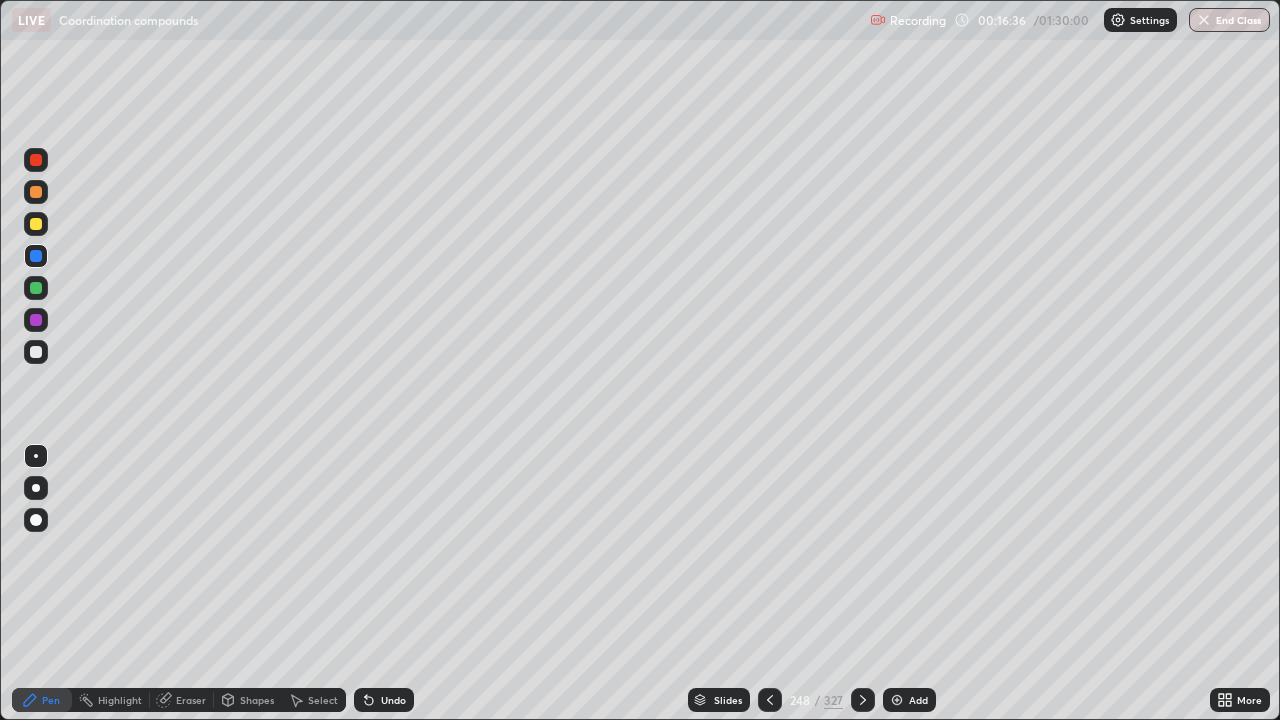 click on "Select" at bounding box center [314, 700] 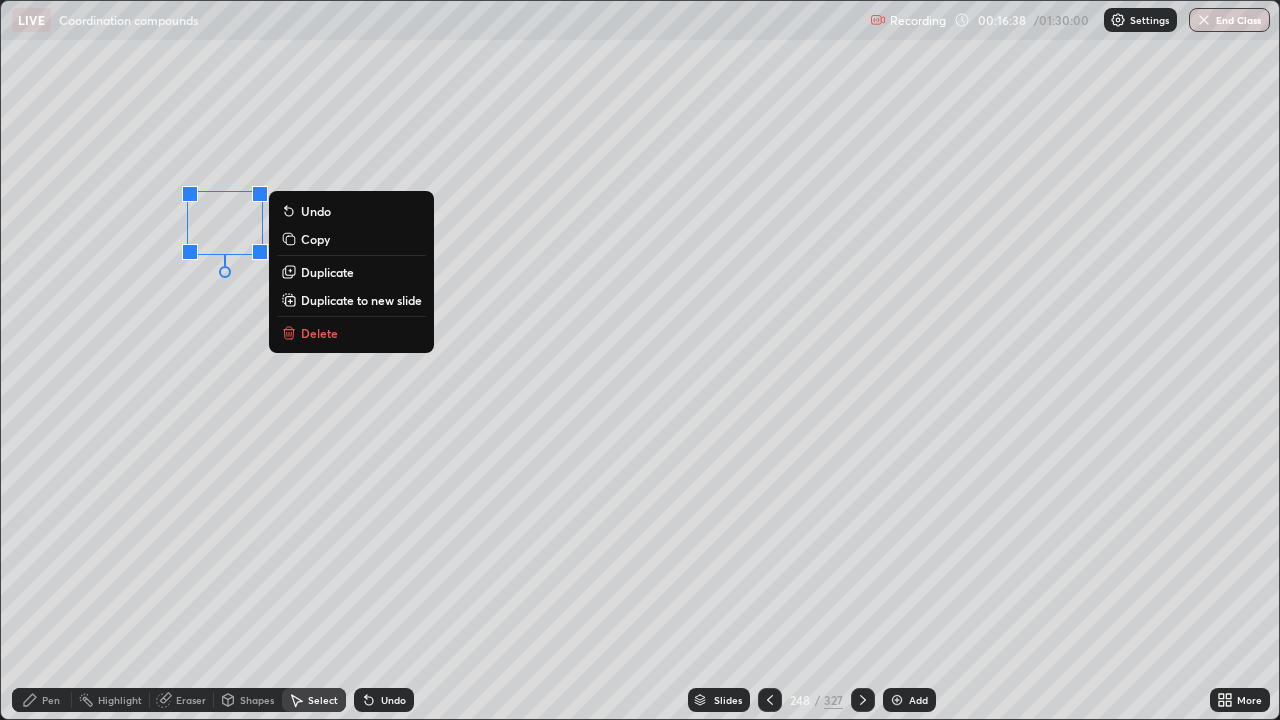 click on "Duplicate" at bounding box center [327, 272] 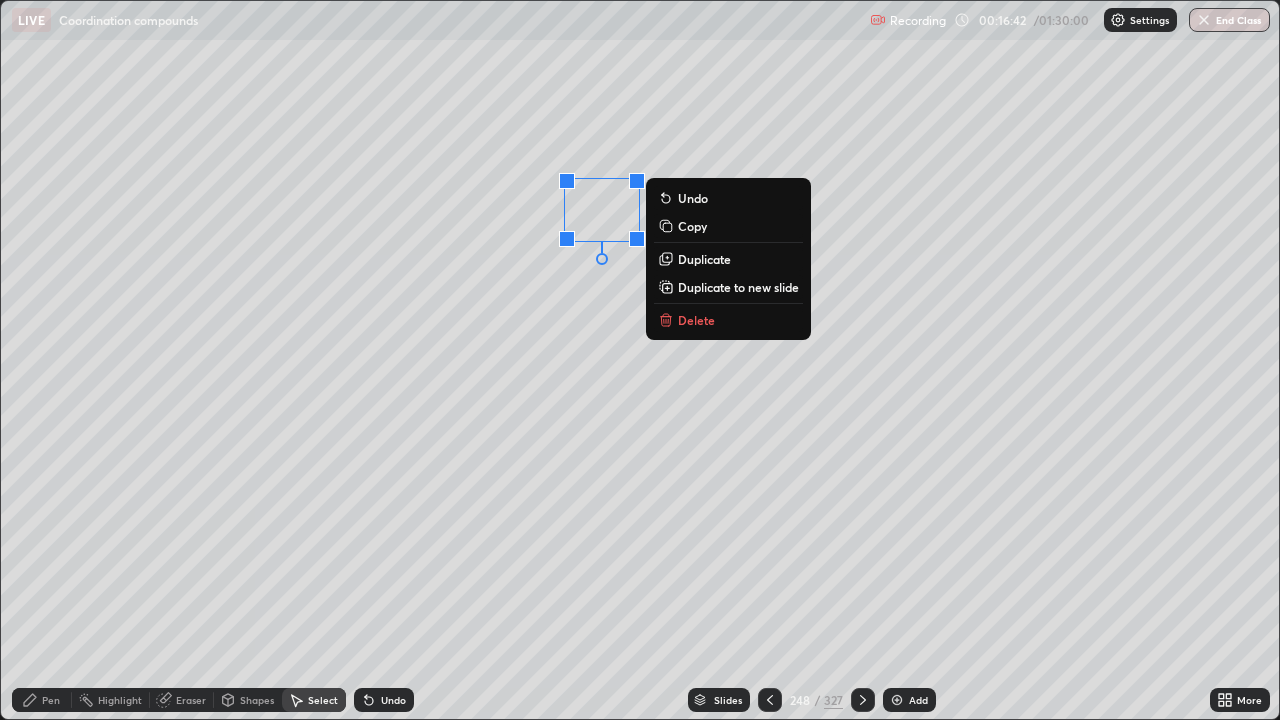 click on "Pen" at bounding box center (42, 700) 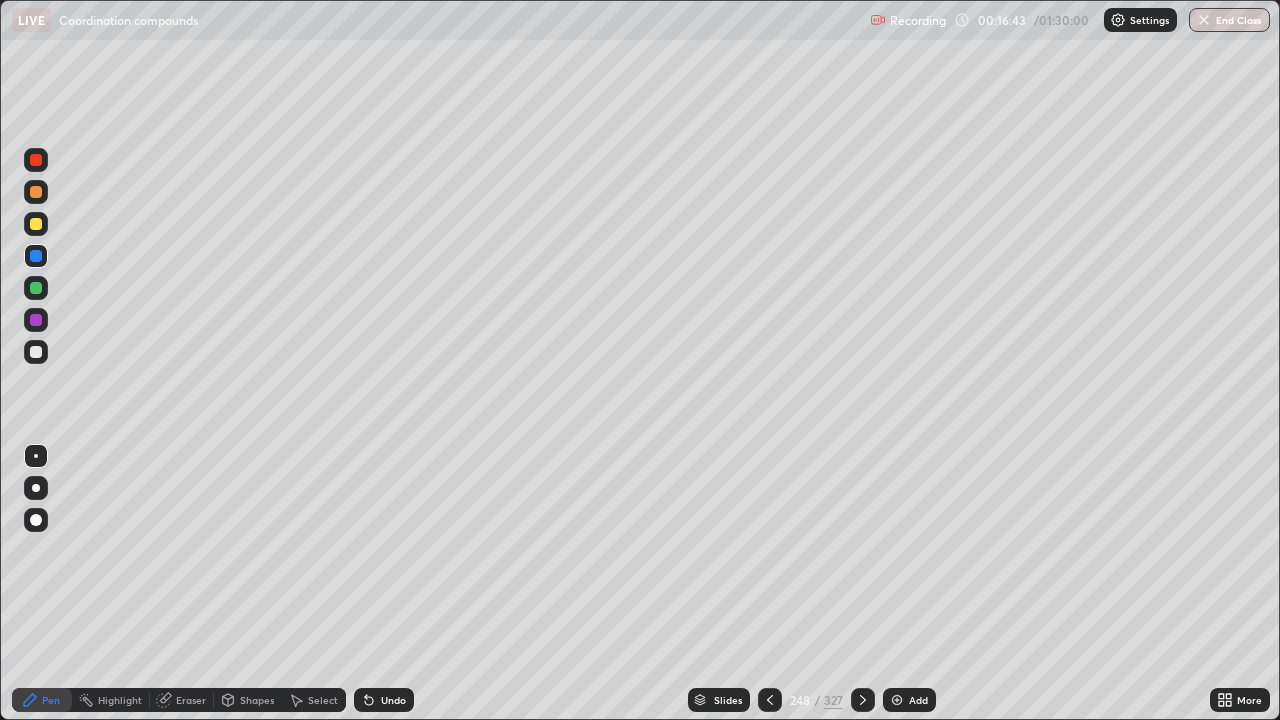 click at bounding box center [36, 224] 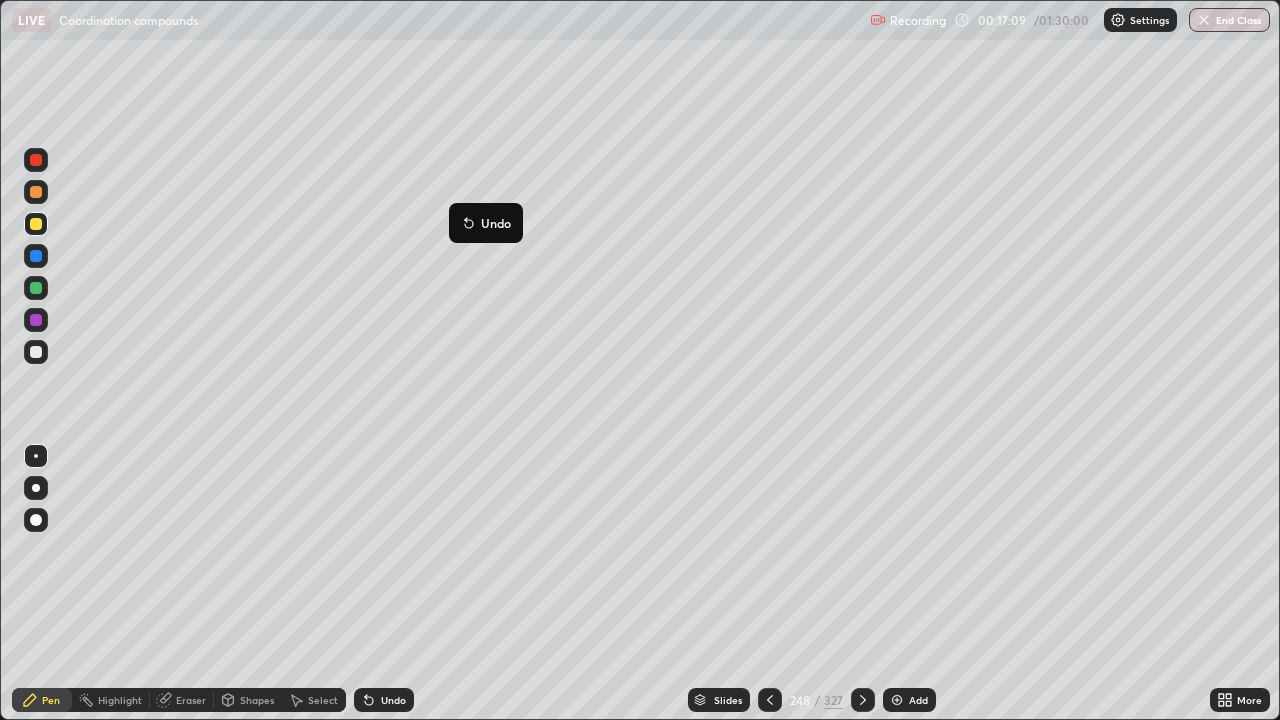 click at bounding box center [36, 224] 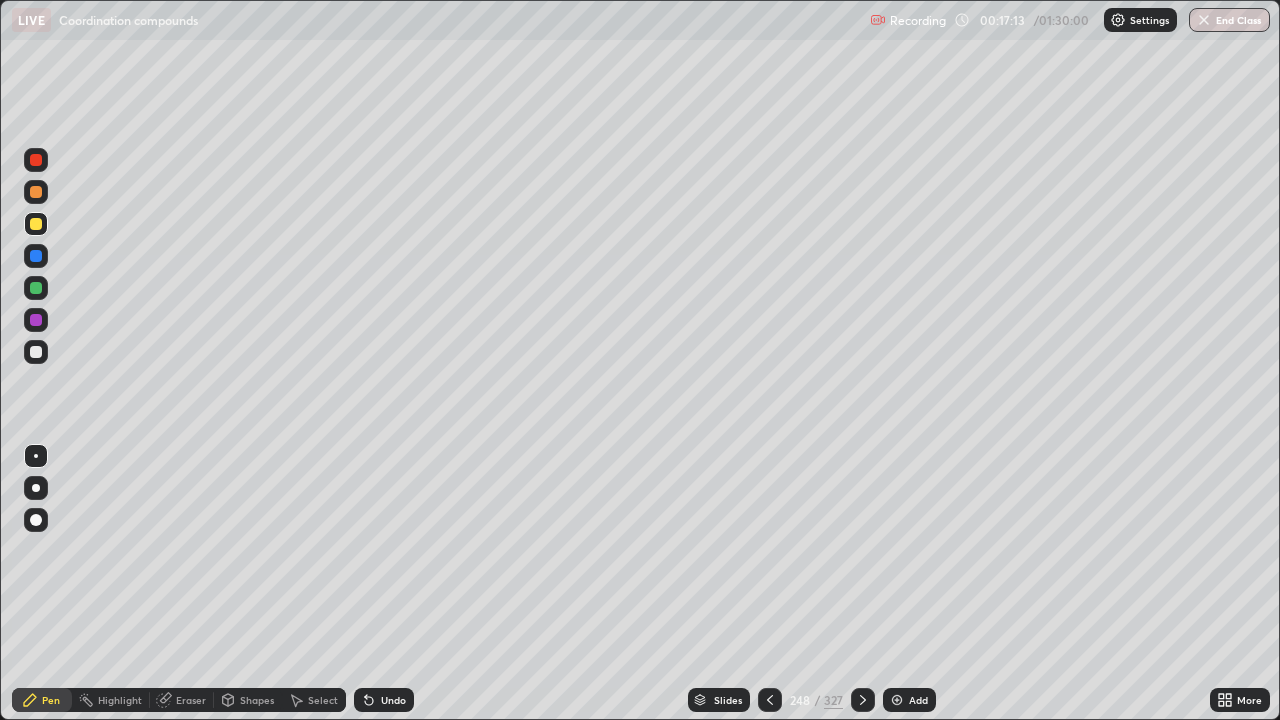 click at bounding box center [36, 288] 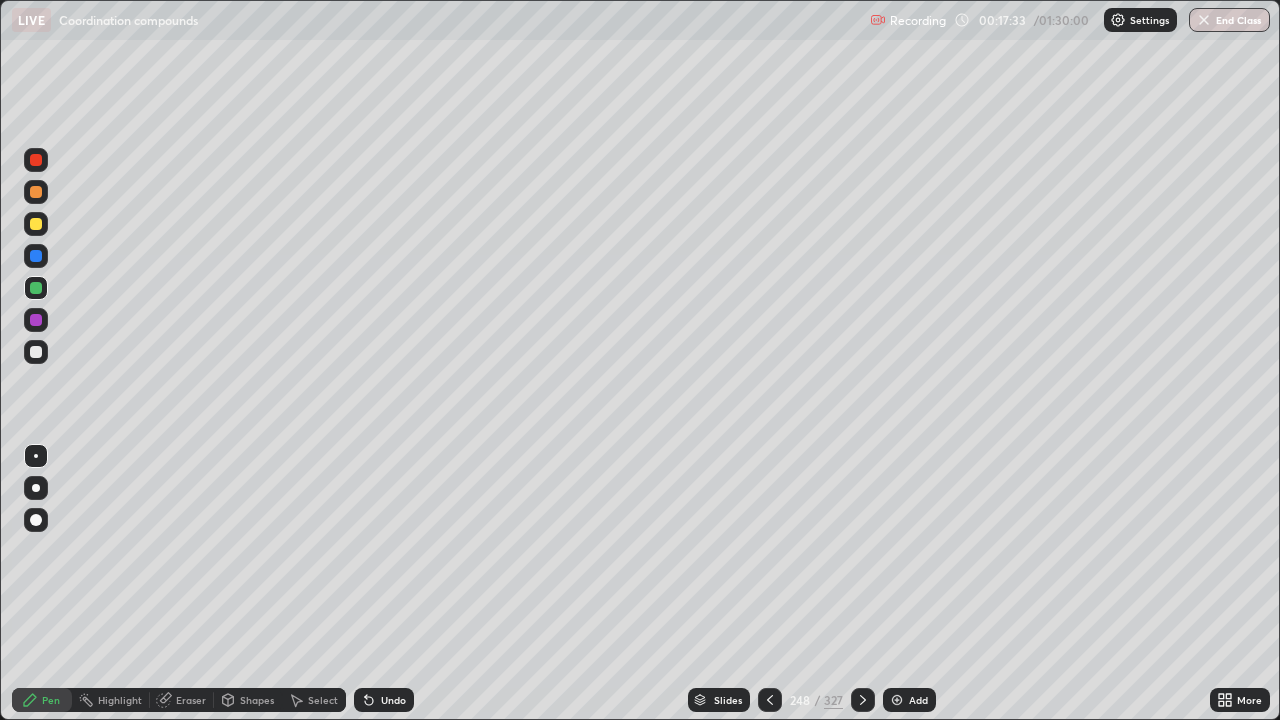 click at bounding box center (36, 320) 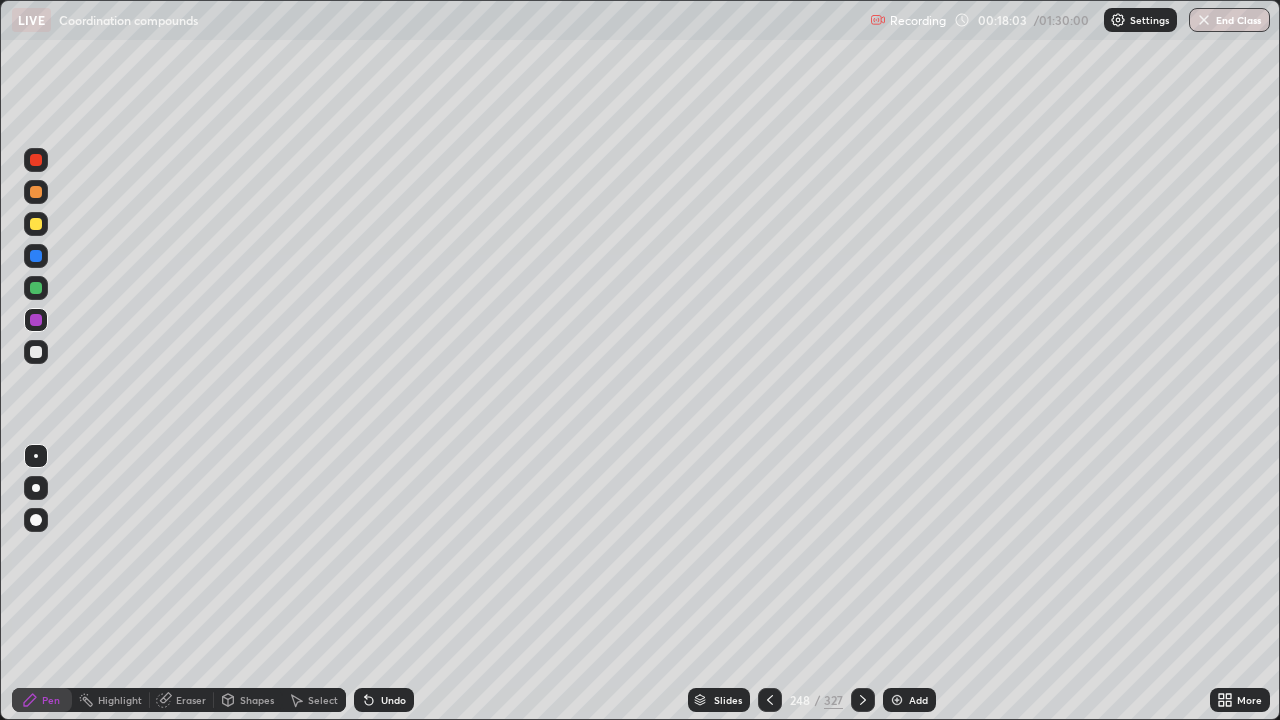 click at bounding box center [36, 160] 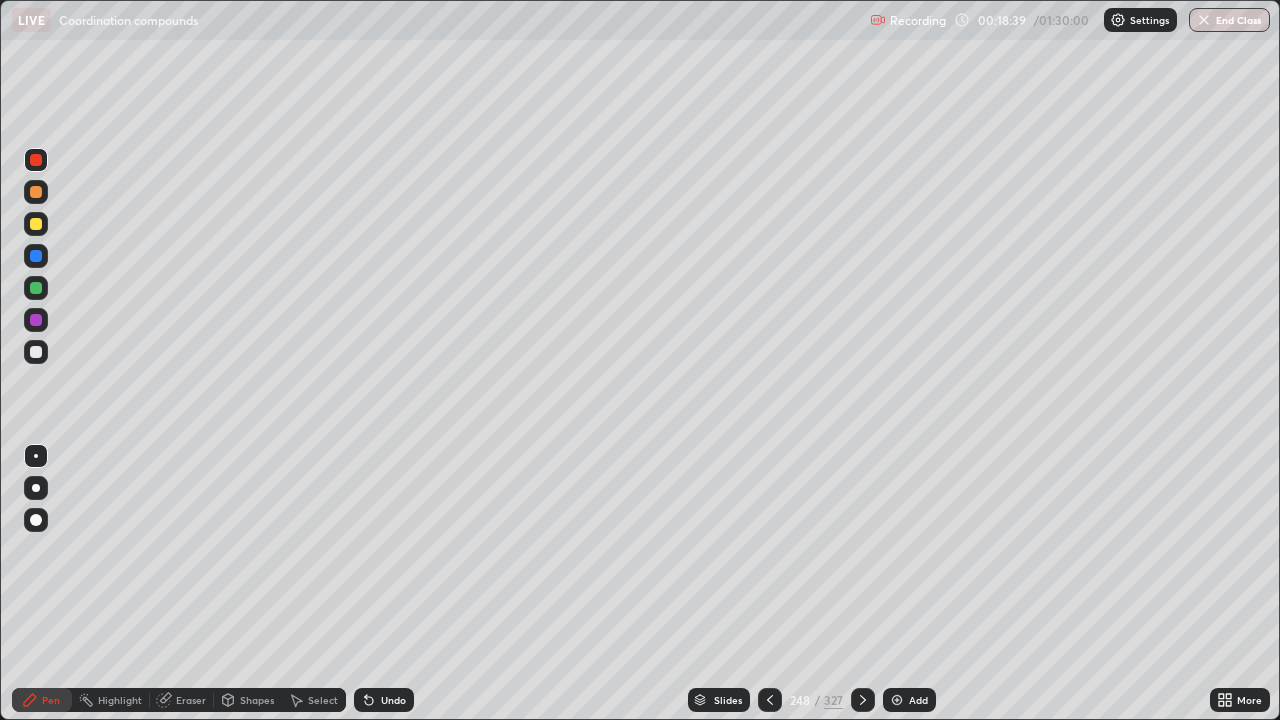 click at bounding box center (36, 224) 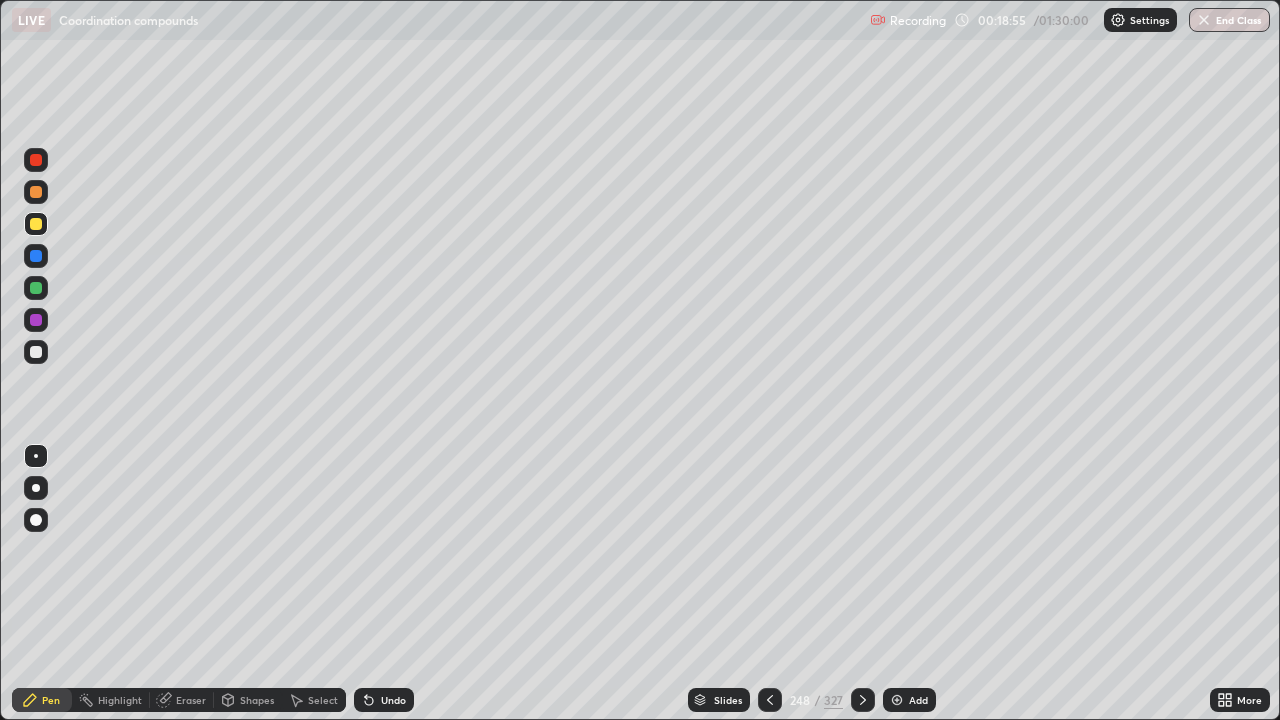 click at bounding box center [36, 288] 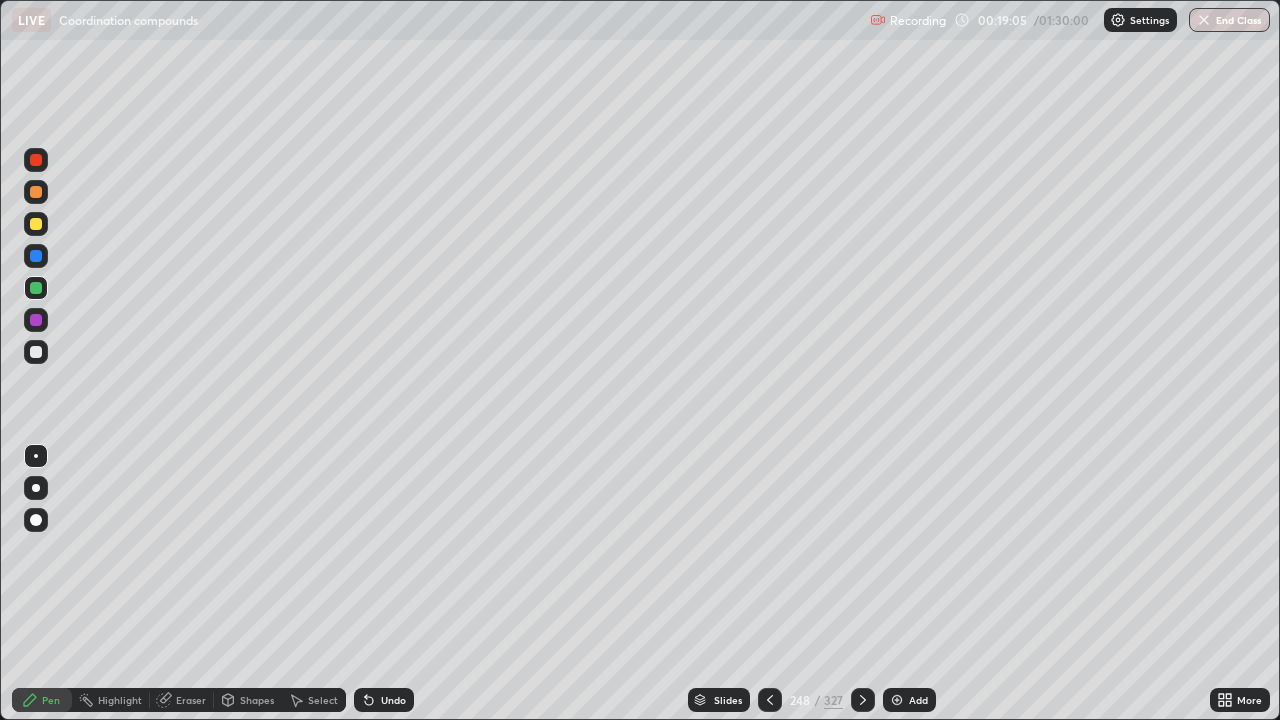 click 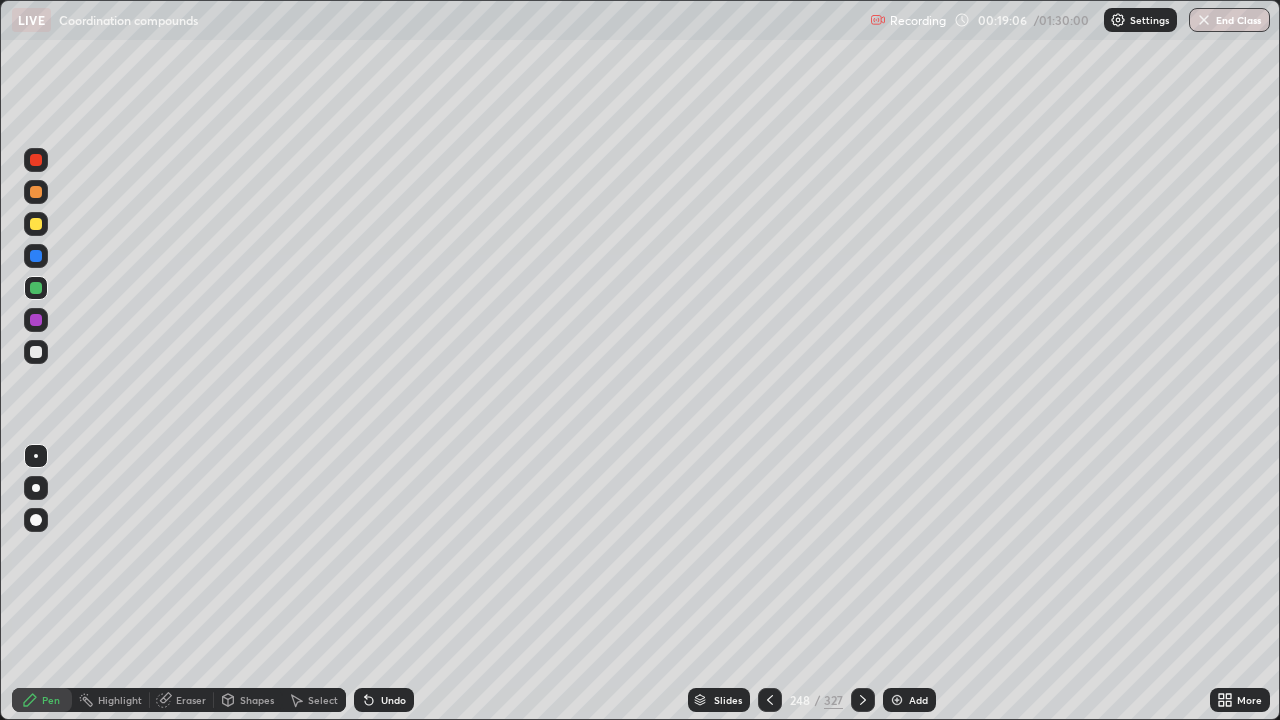 click 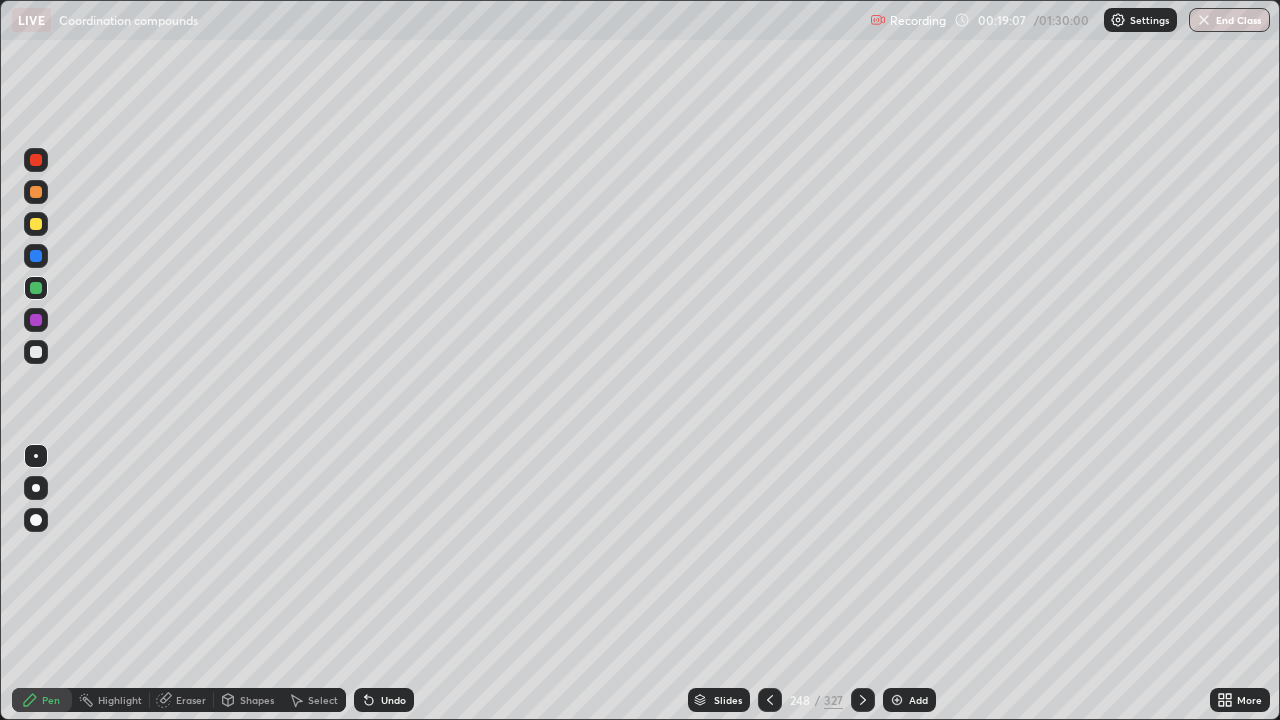 click 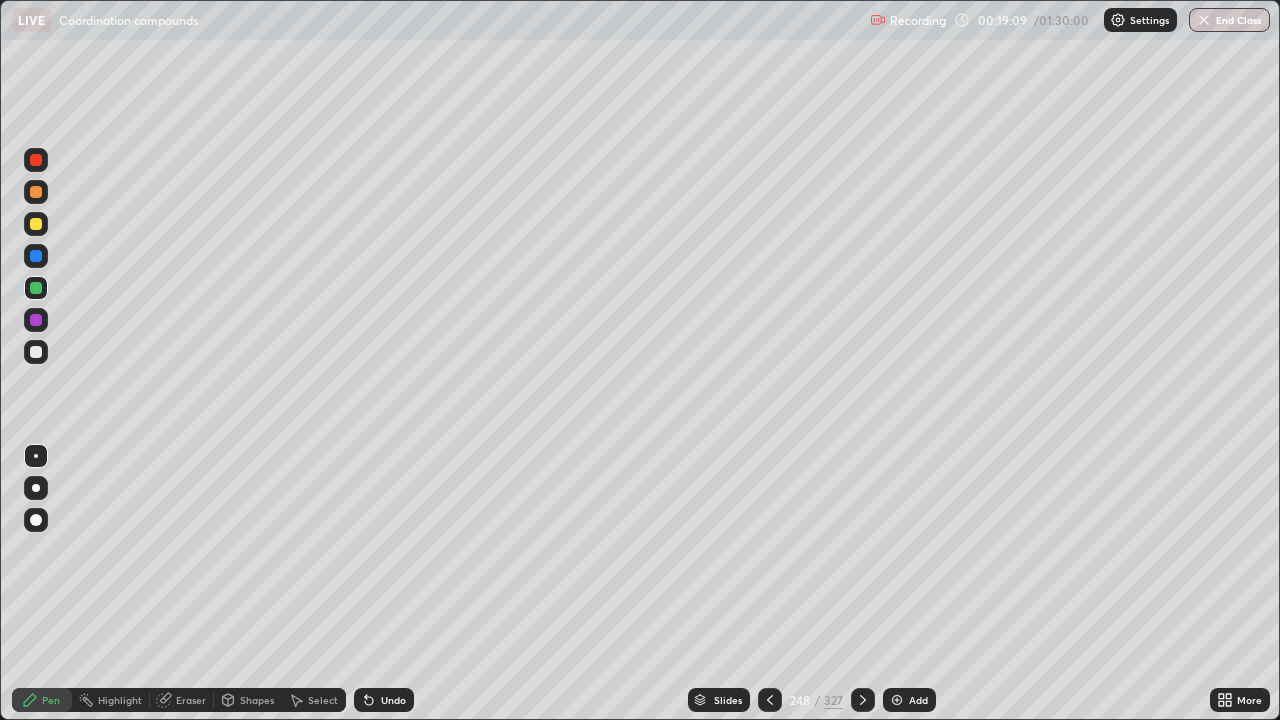 click 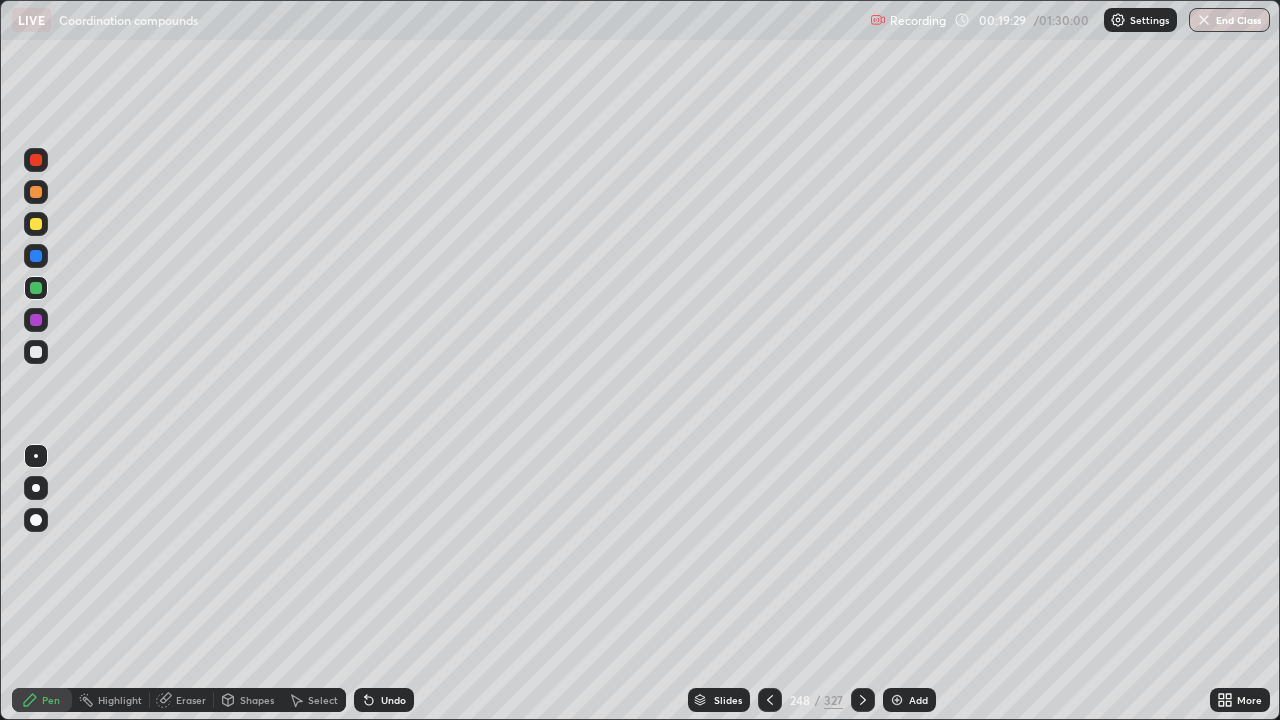 click at bounding box center [36, 256] 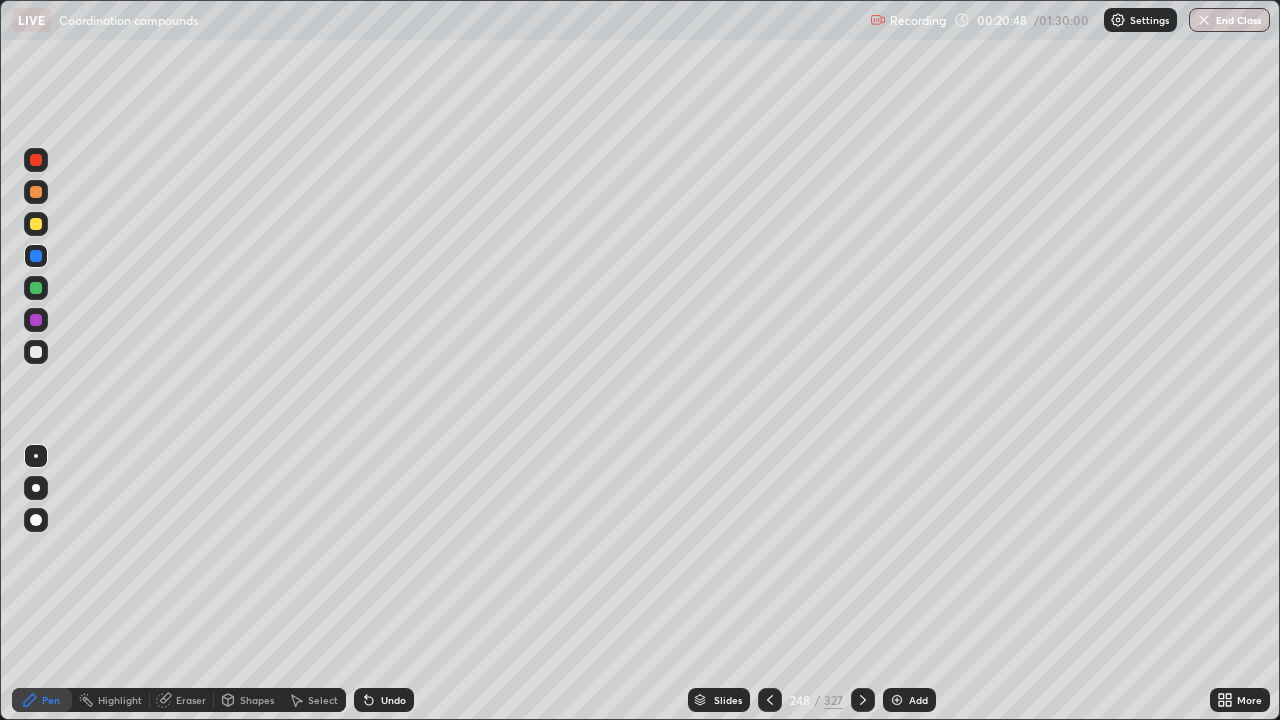 click on "Shapes" at bounding box center [257, 700] 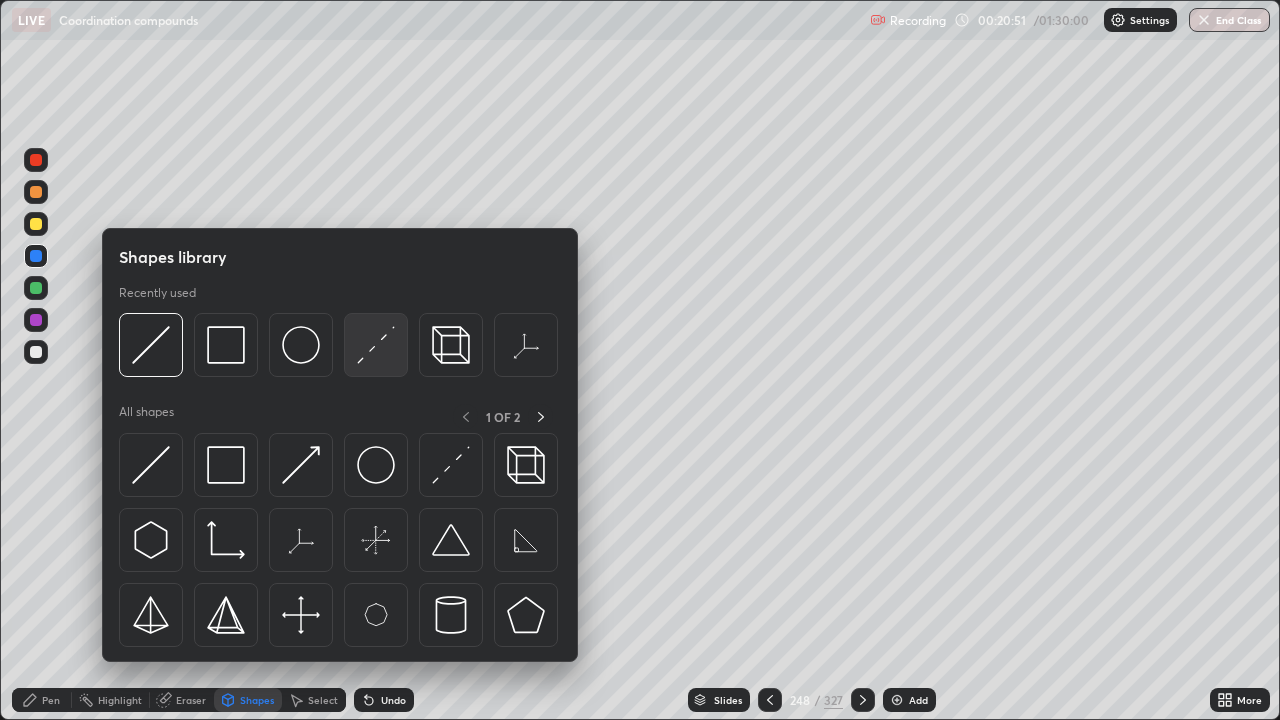 click at bounding box center (376, 345) 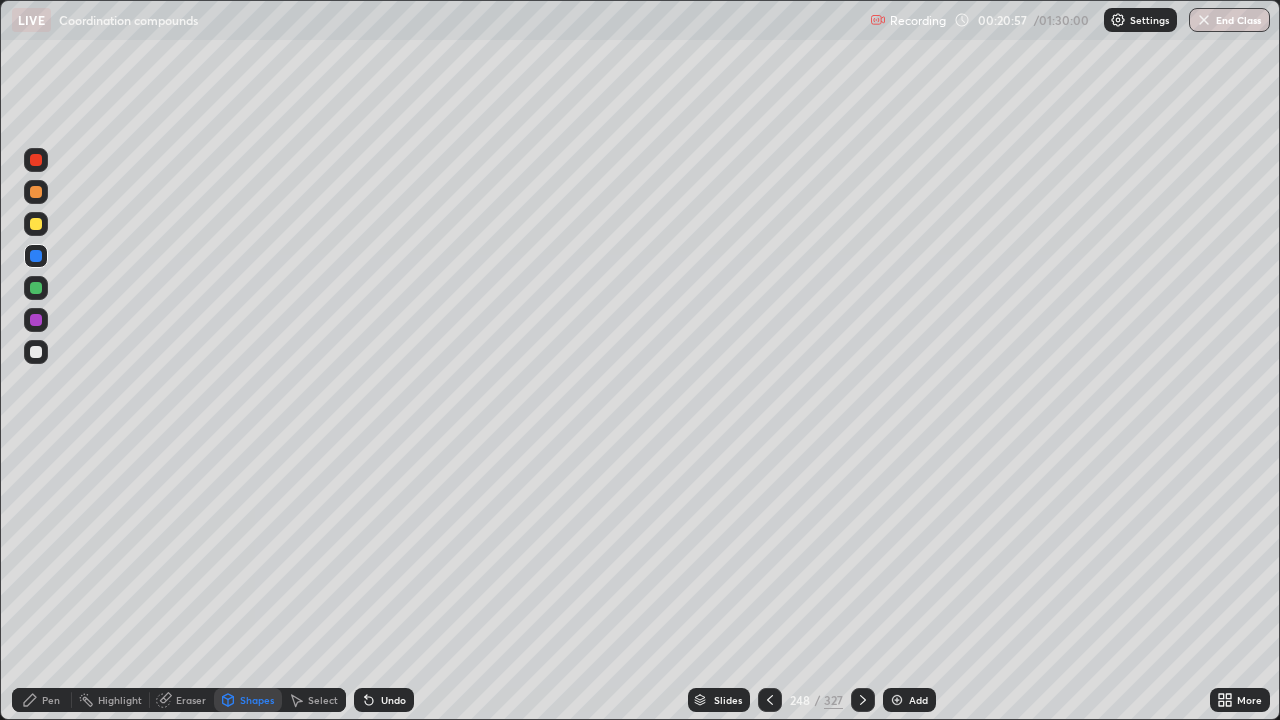click 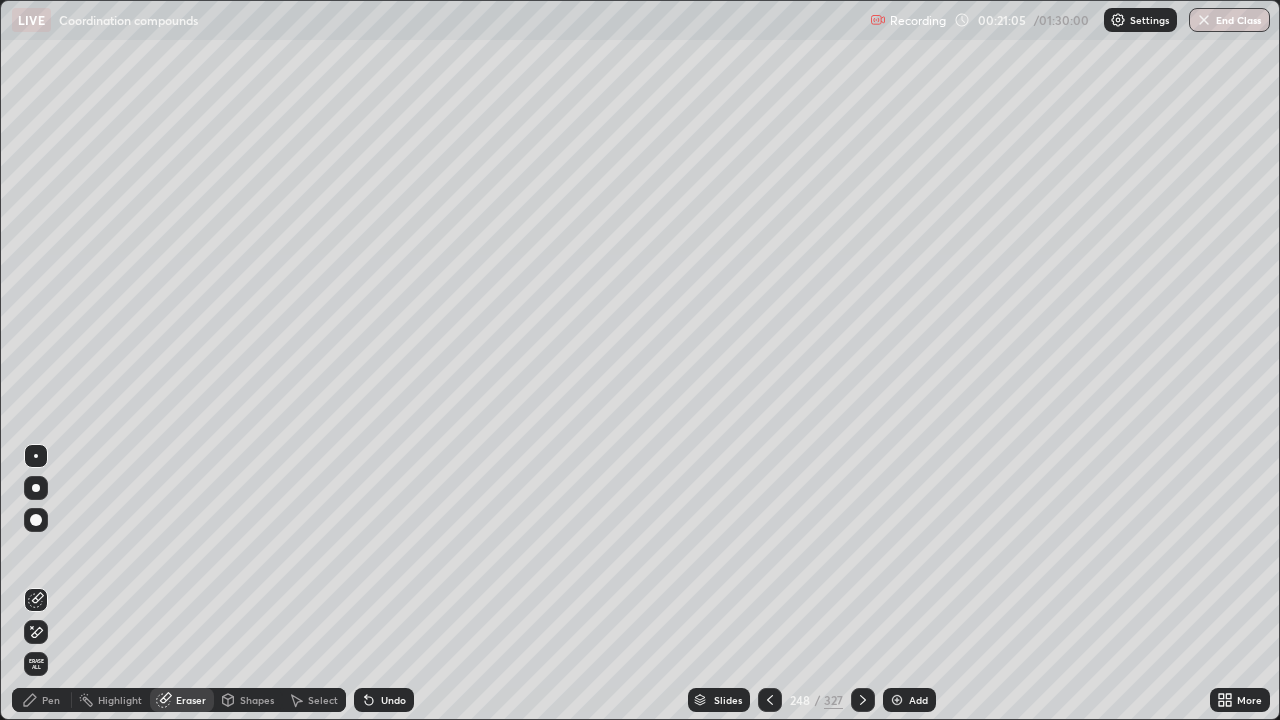 click 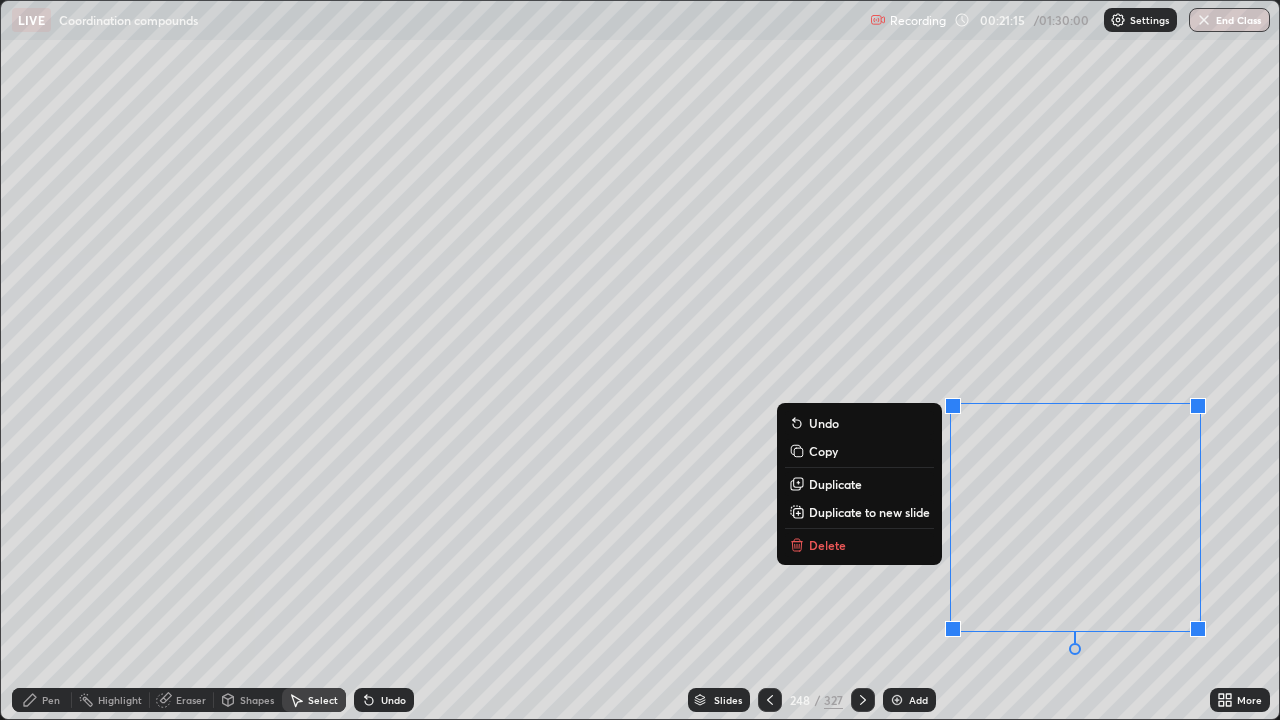 click on "Eraser" at bounding box center [182, 700] 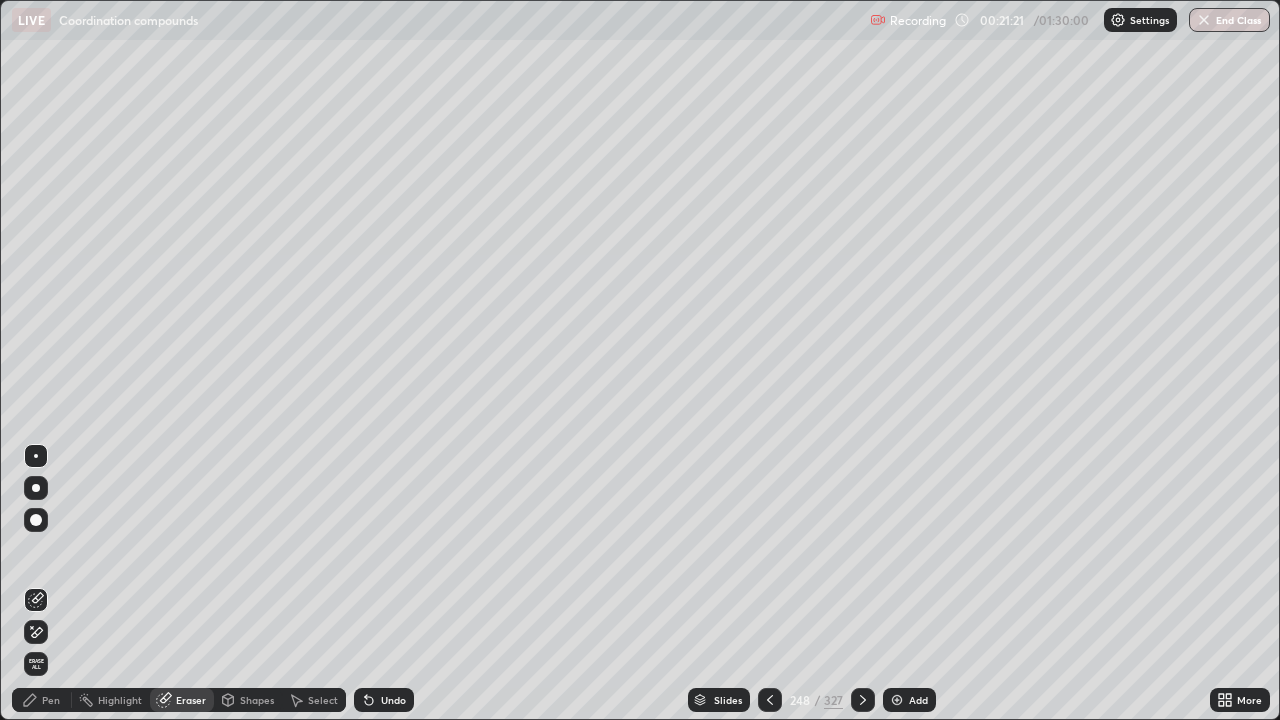 click 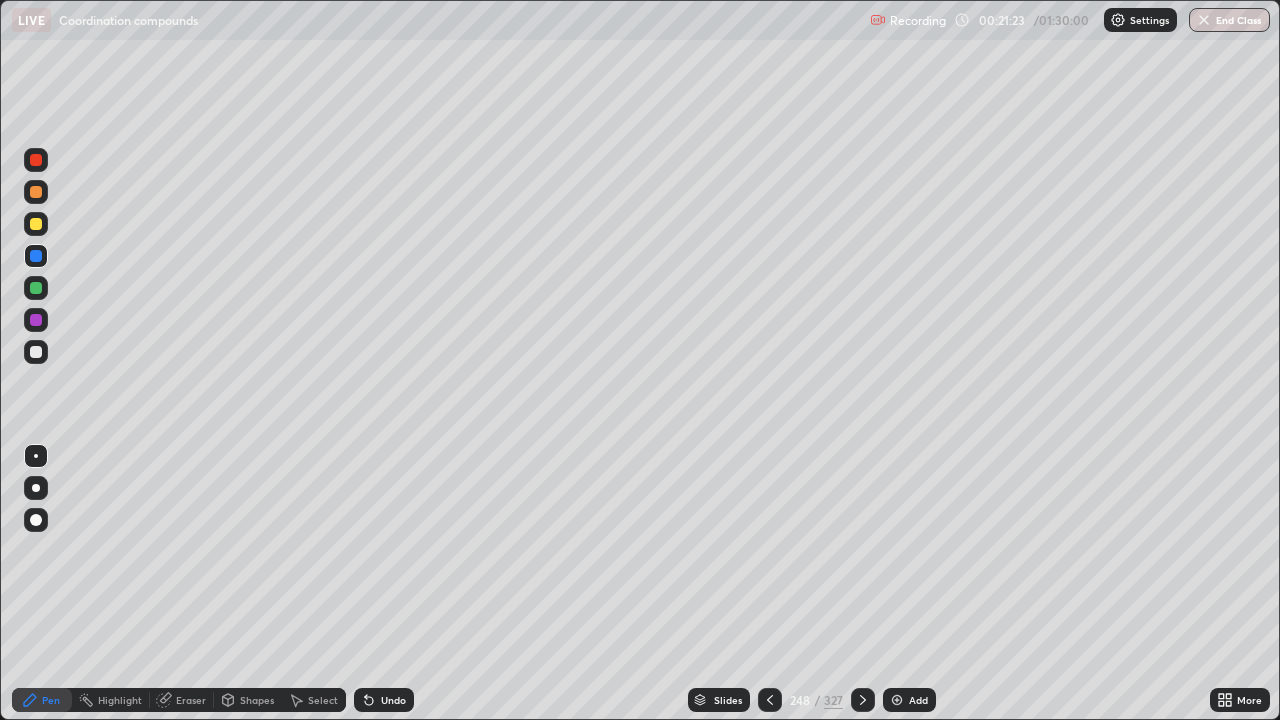 click at bounding box center [36, 288] 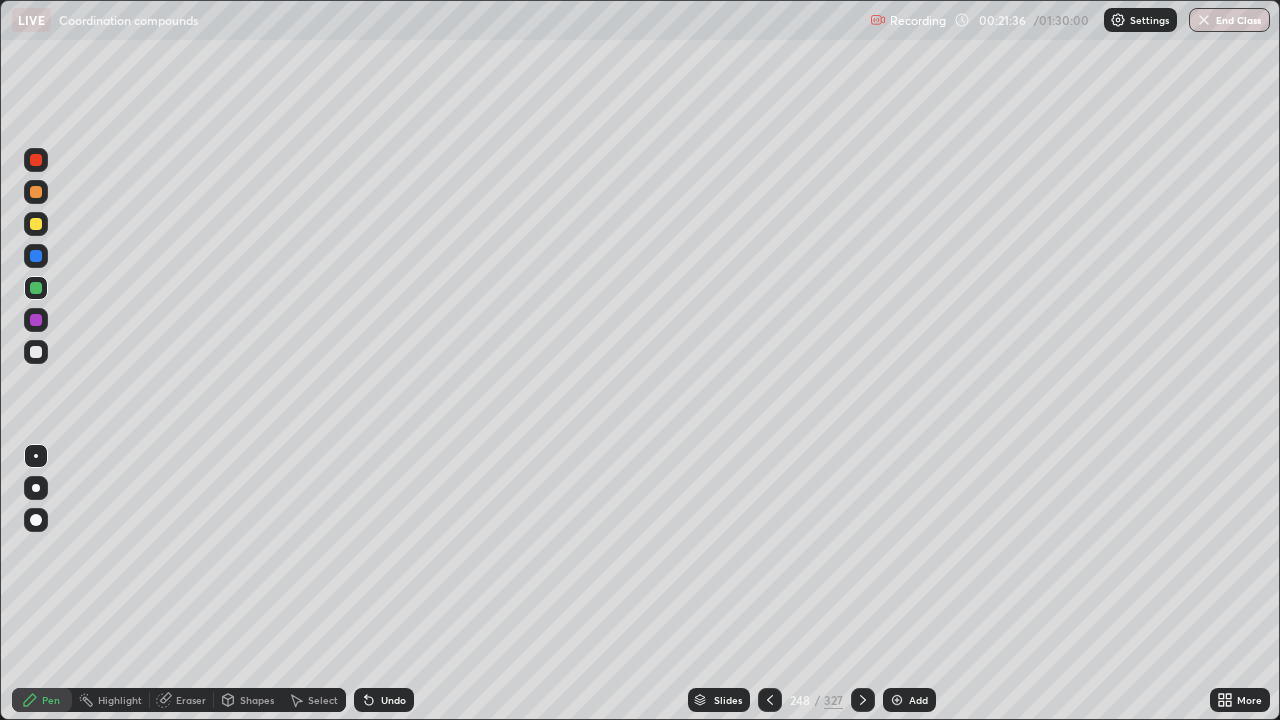 click at bounding box center (897, 700) 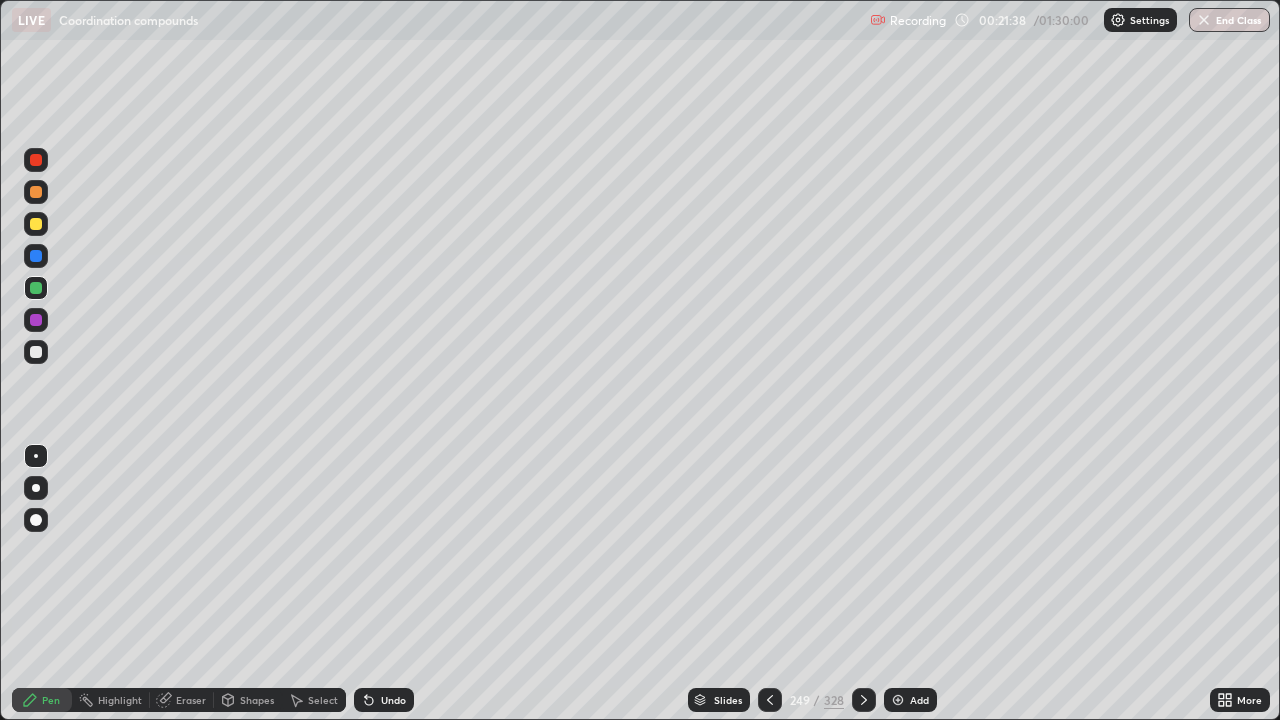 click at bounding box center (36, 352) 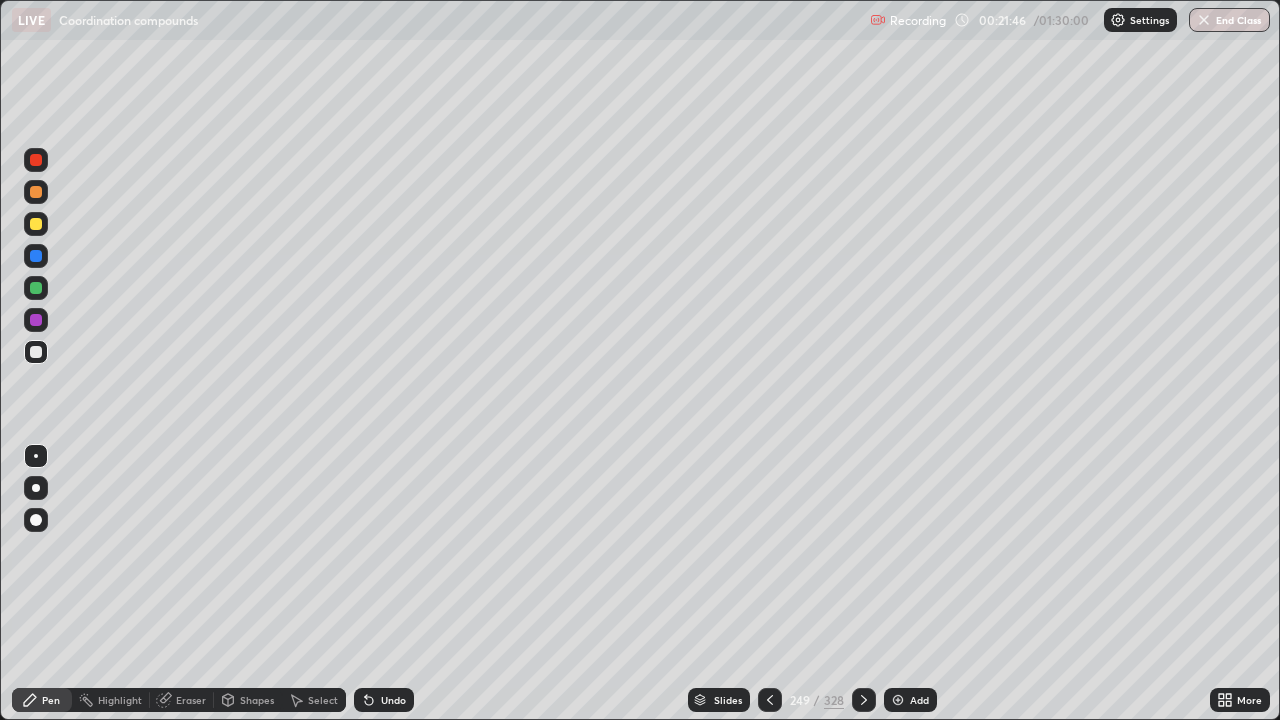 click at bounding box center [36, 288] 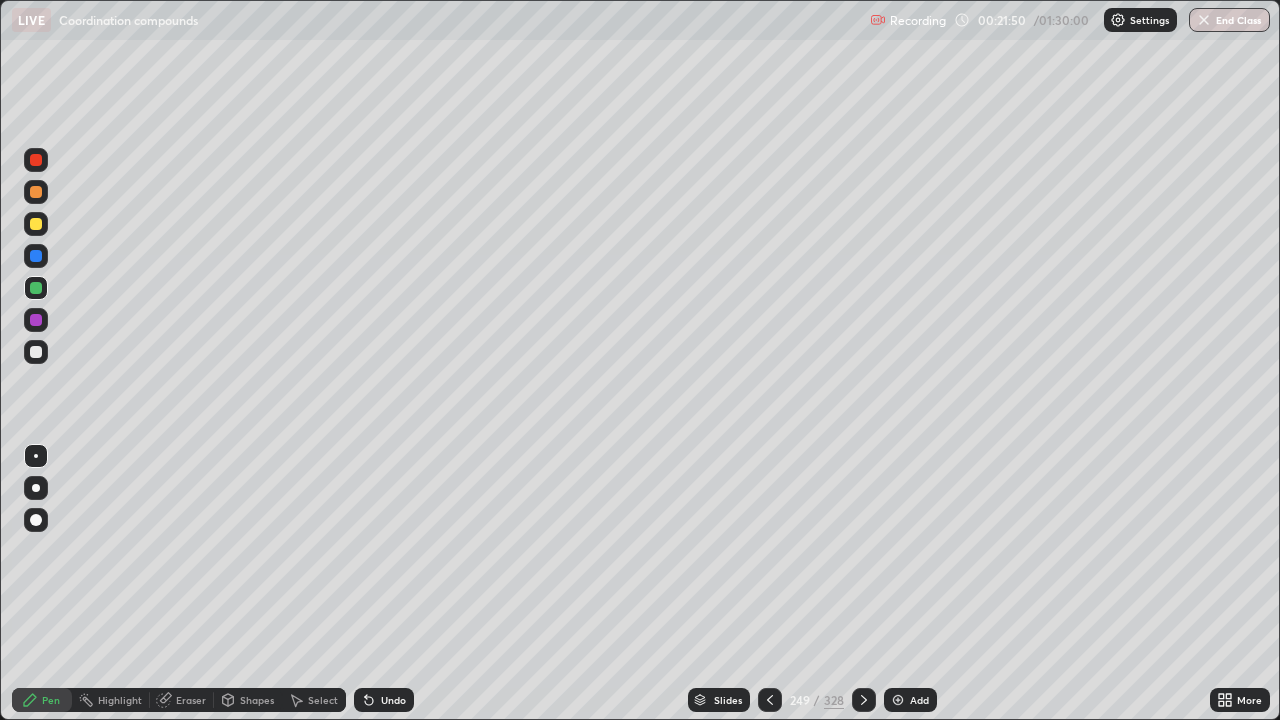 click at bounding box center (36, 256) 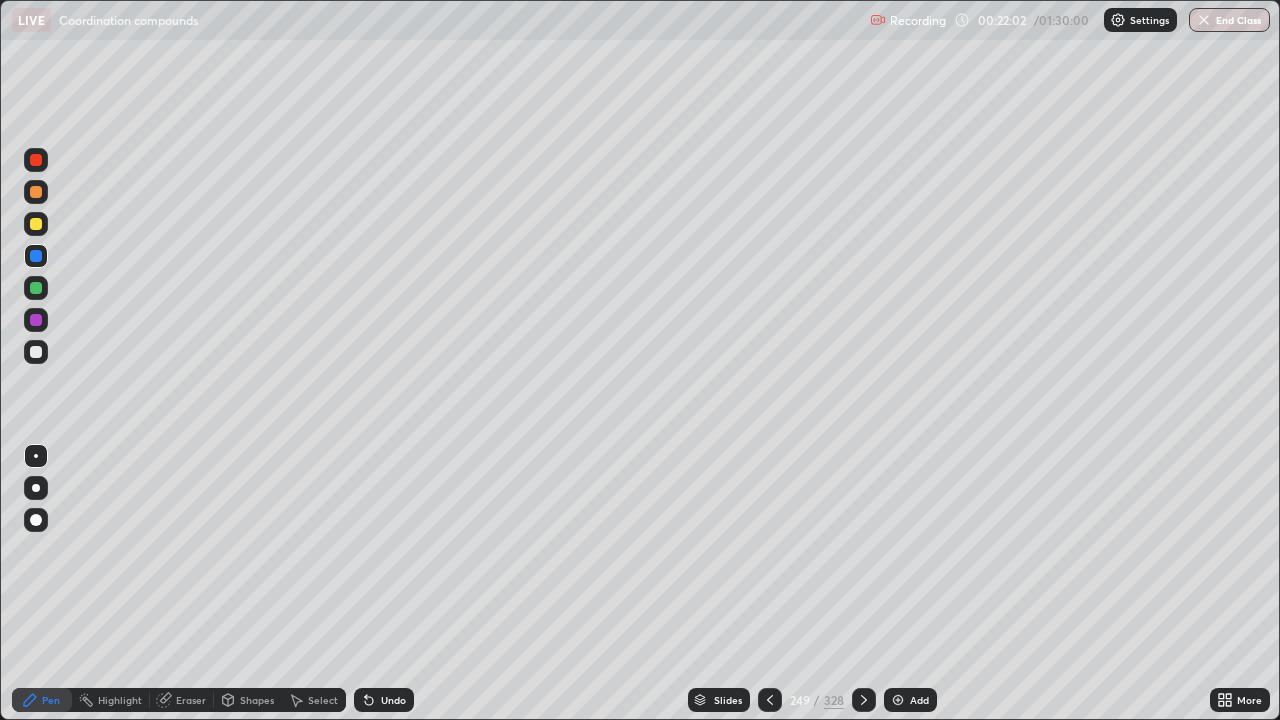 click at bounding box center (36, 224) 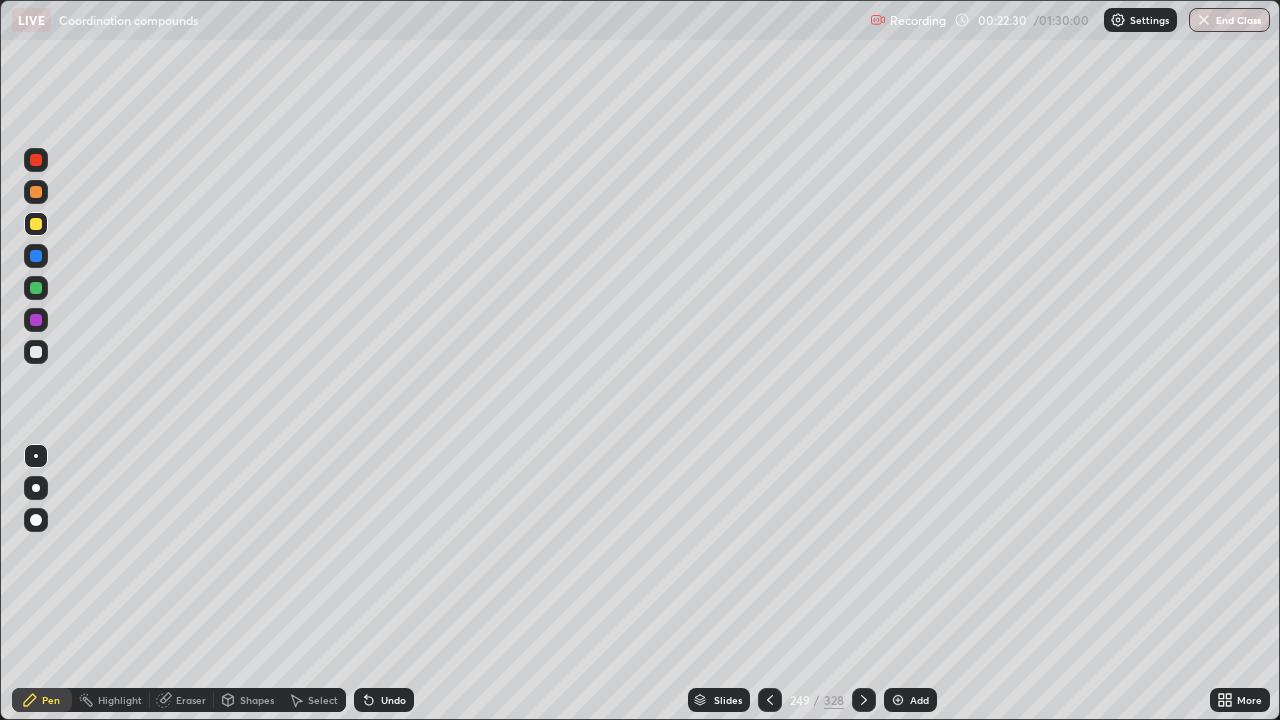 click at bounding box center (36, 288) 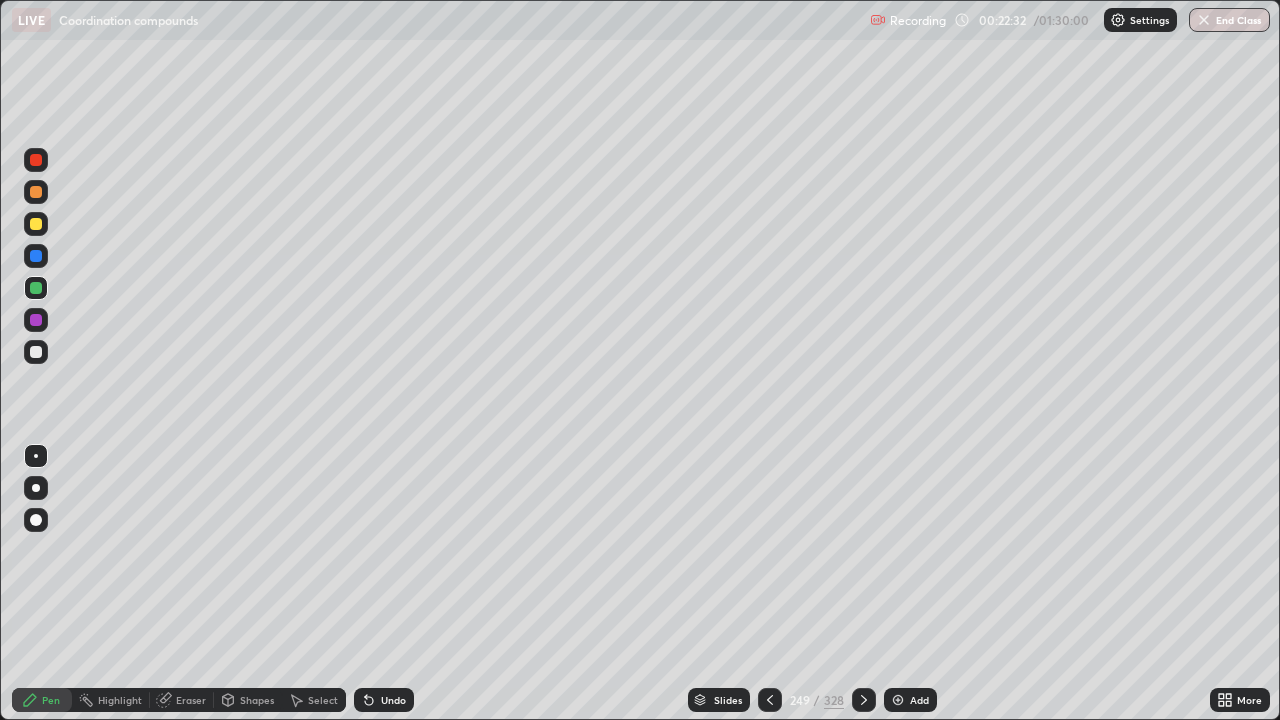 click on "Shapes" at bounding box center [248, 700] 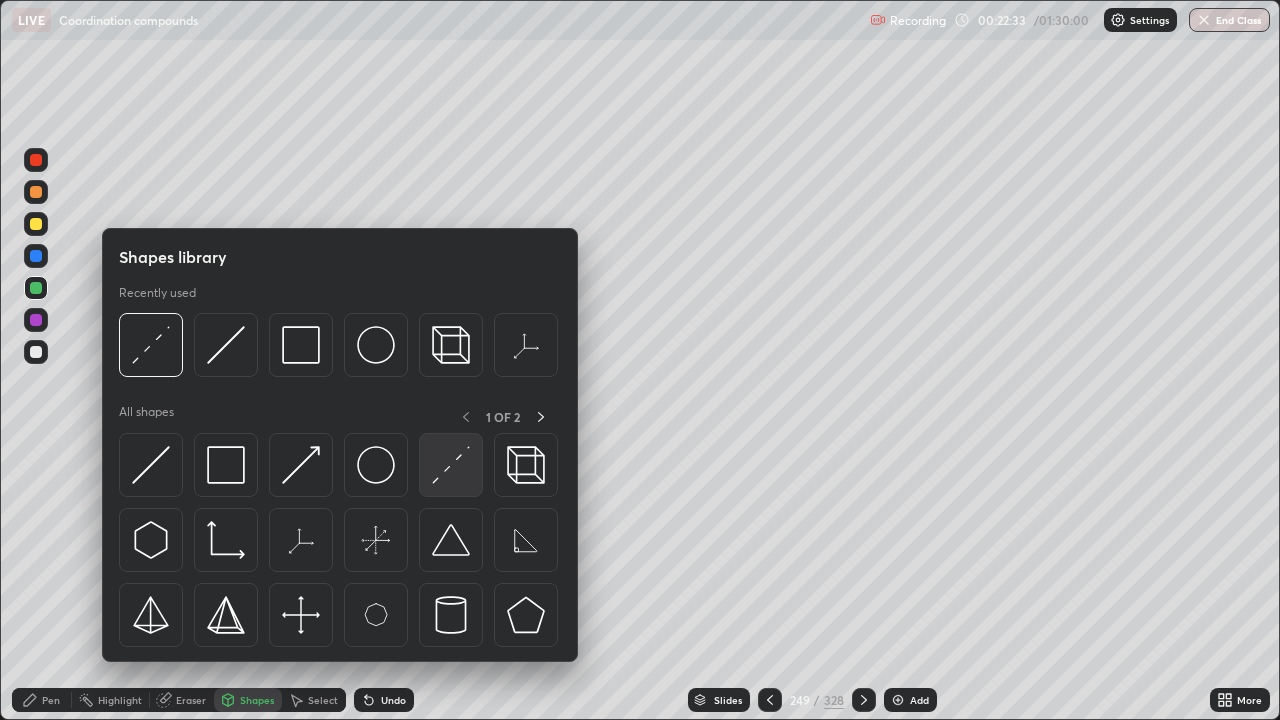 click at bounding box center (451, 465) 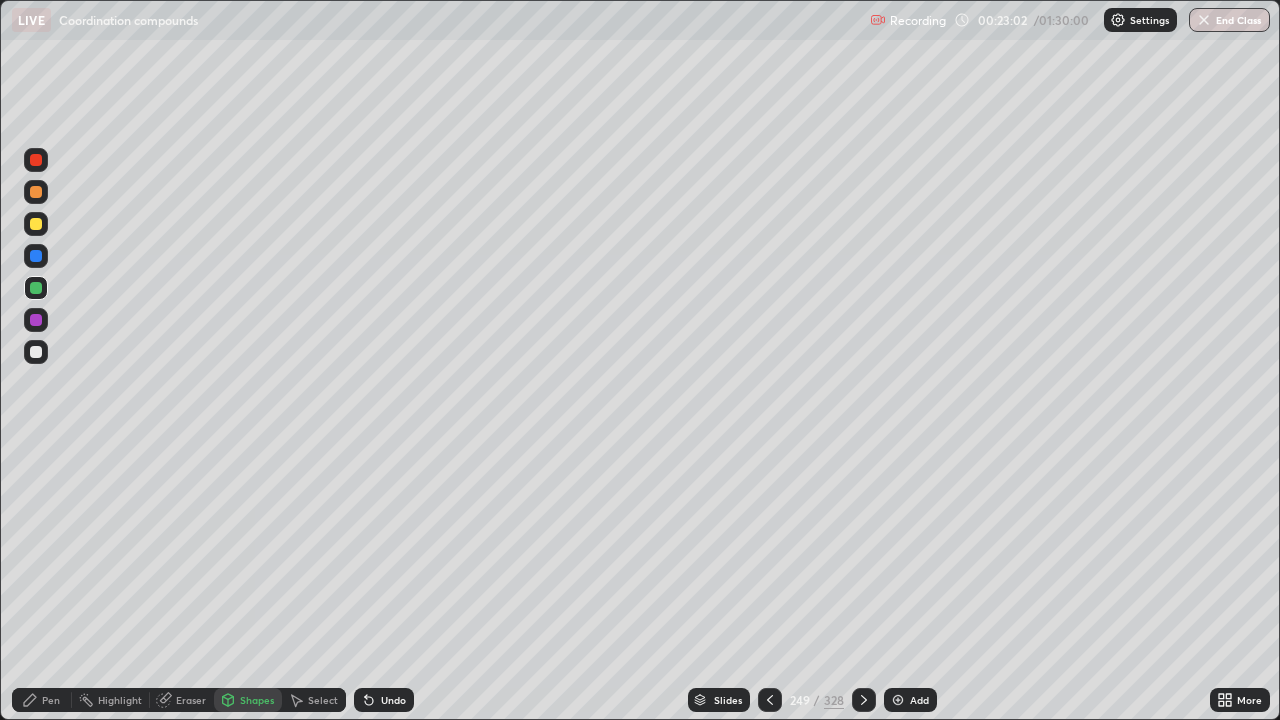 click on "Pen" at bounding box center (42, 700) 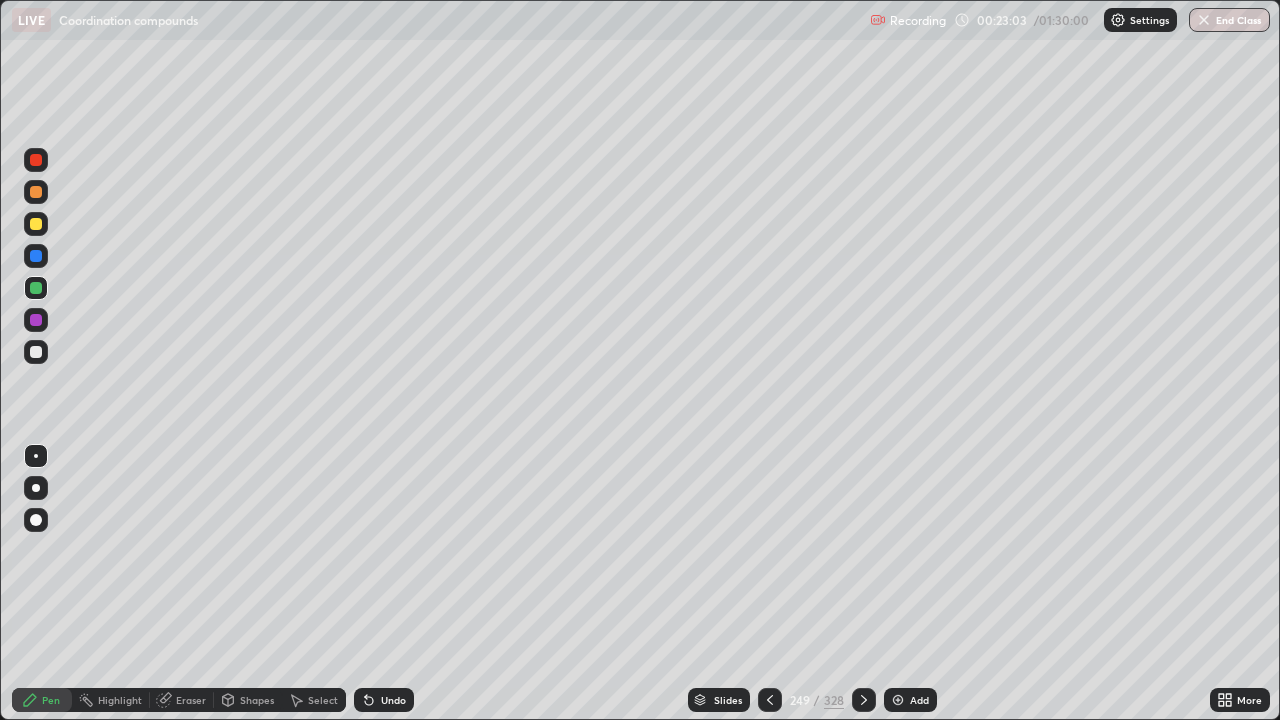 click at bounding box center (36, 256) 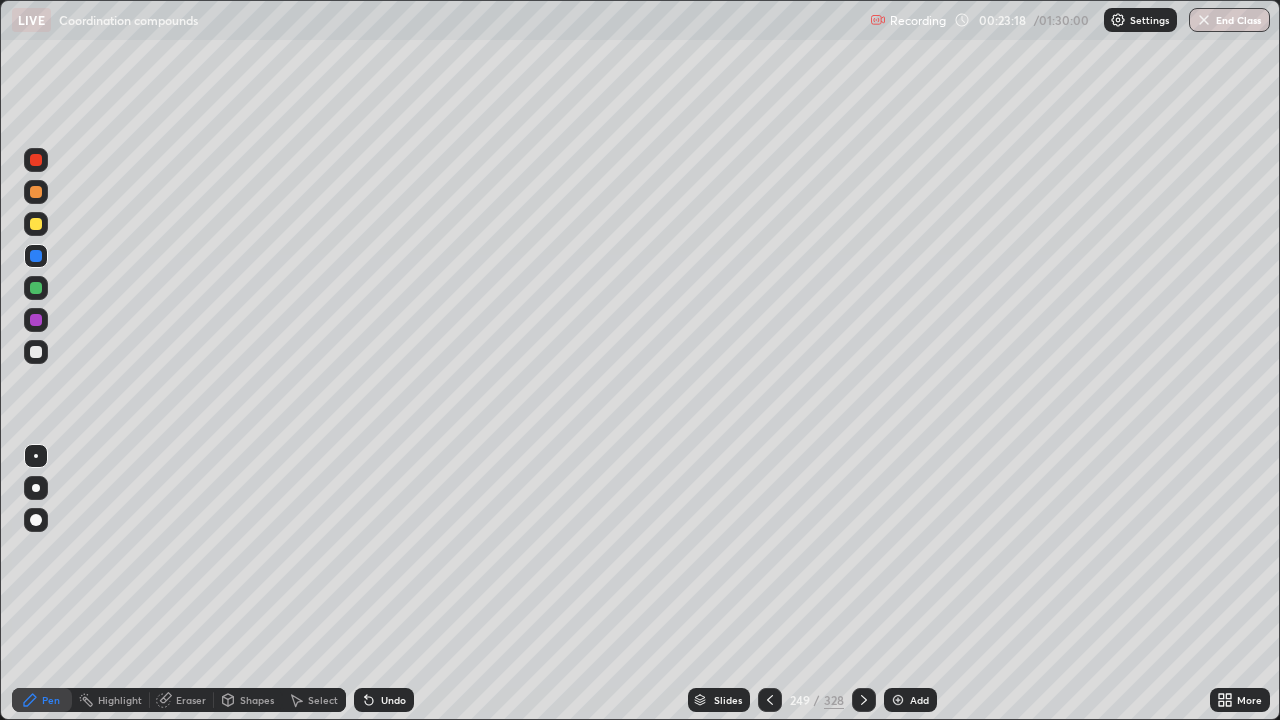click at bounding box center [36, 320] 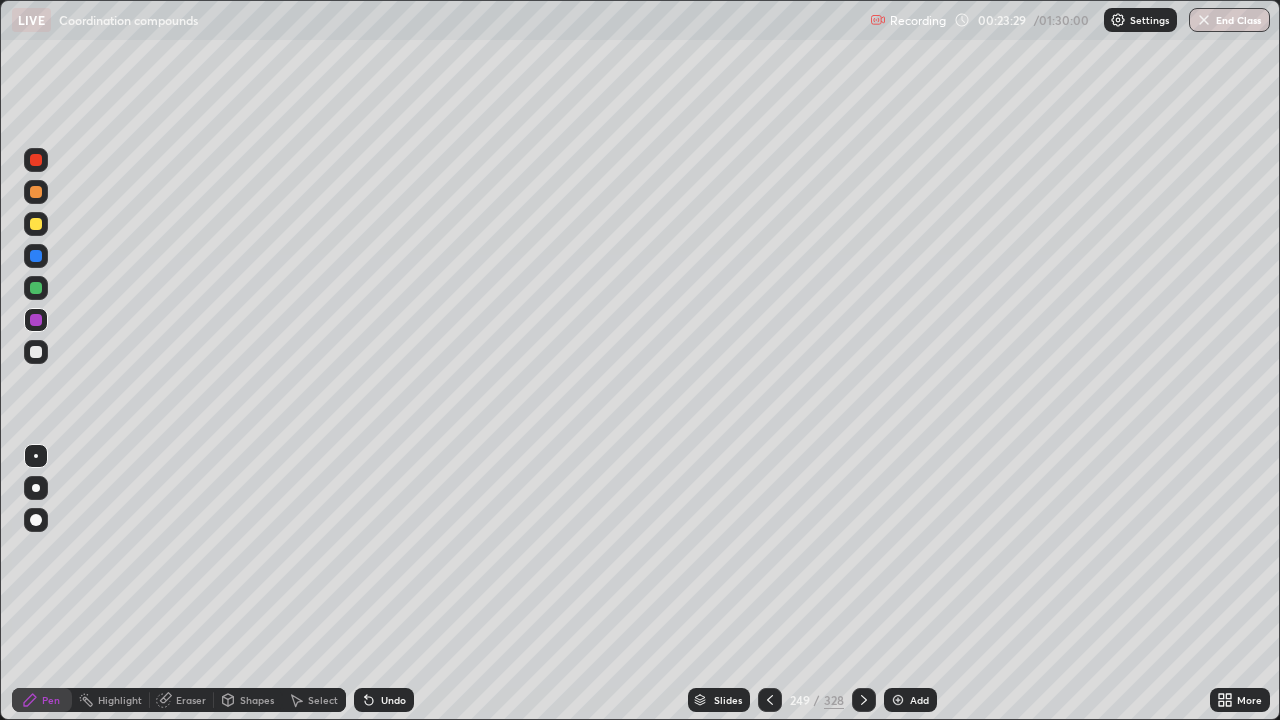 click at bounding box center [36, 224] 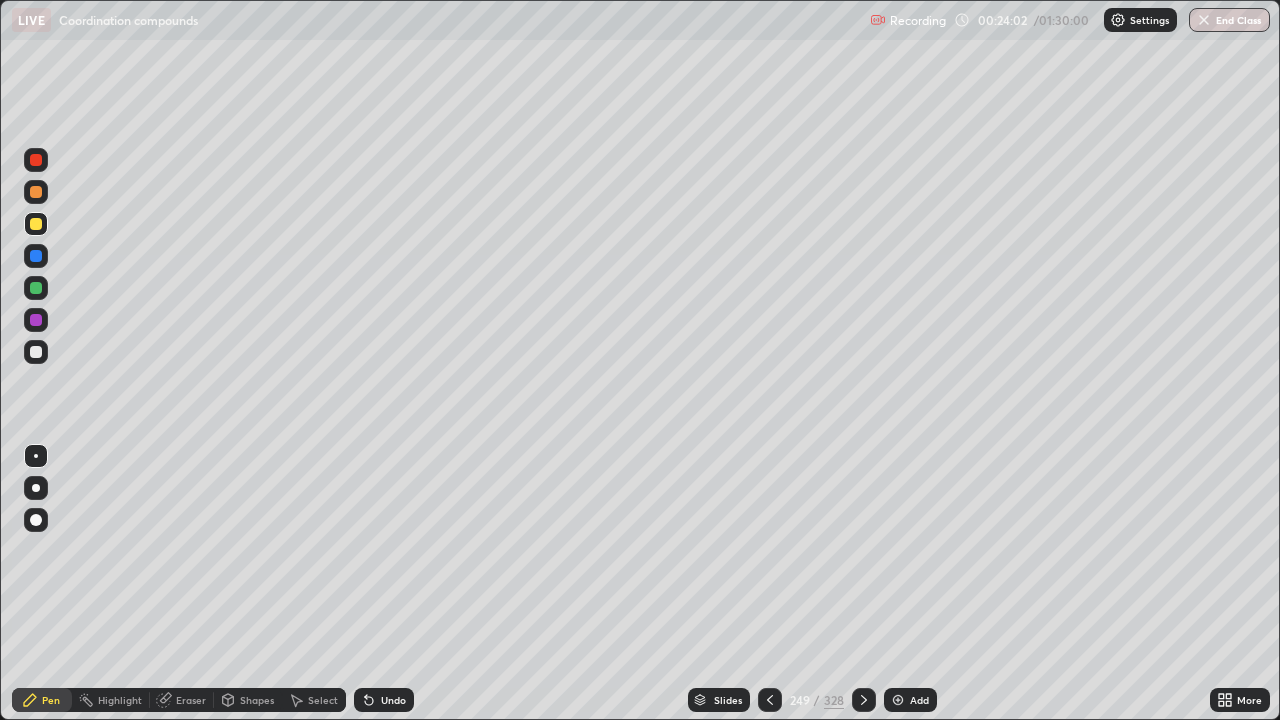 click at bounding box center [36, 288] 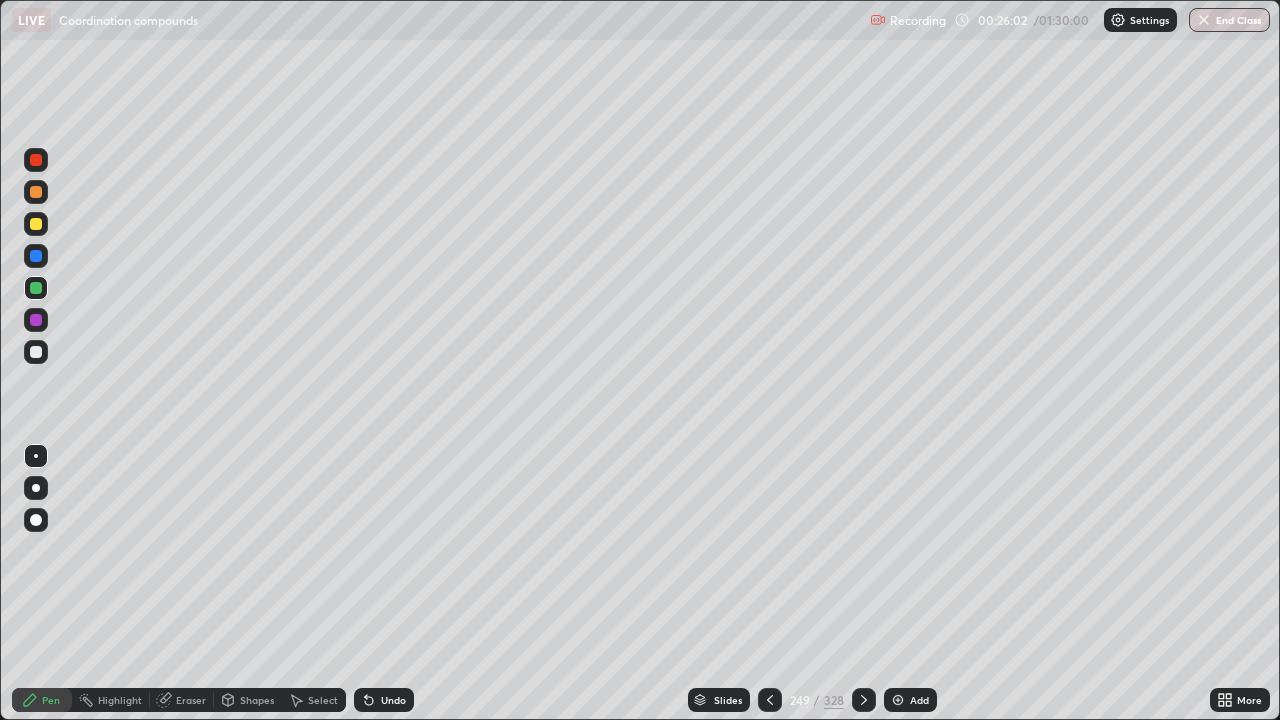 click 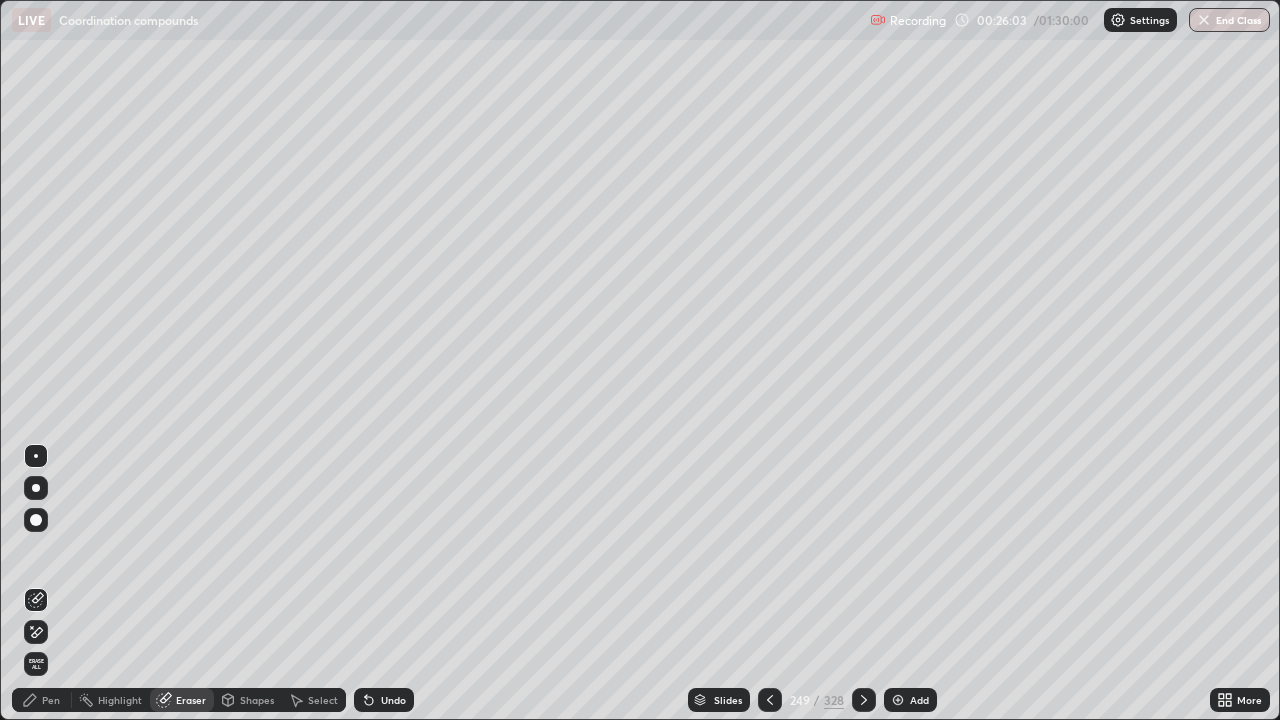 click 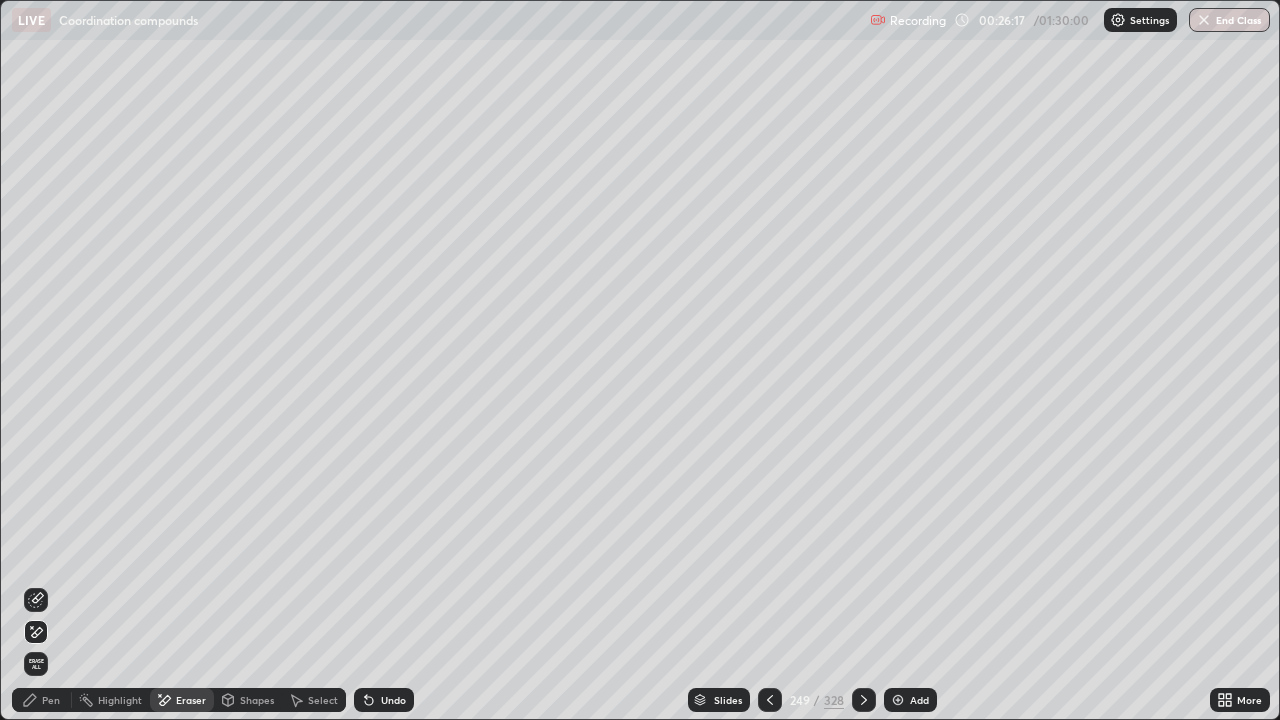 click on "Pen" at bounding box center (51, 700) 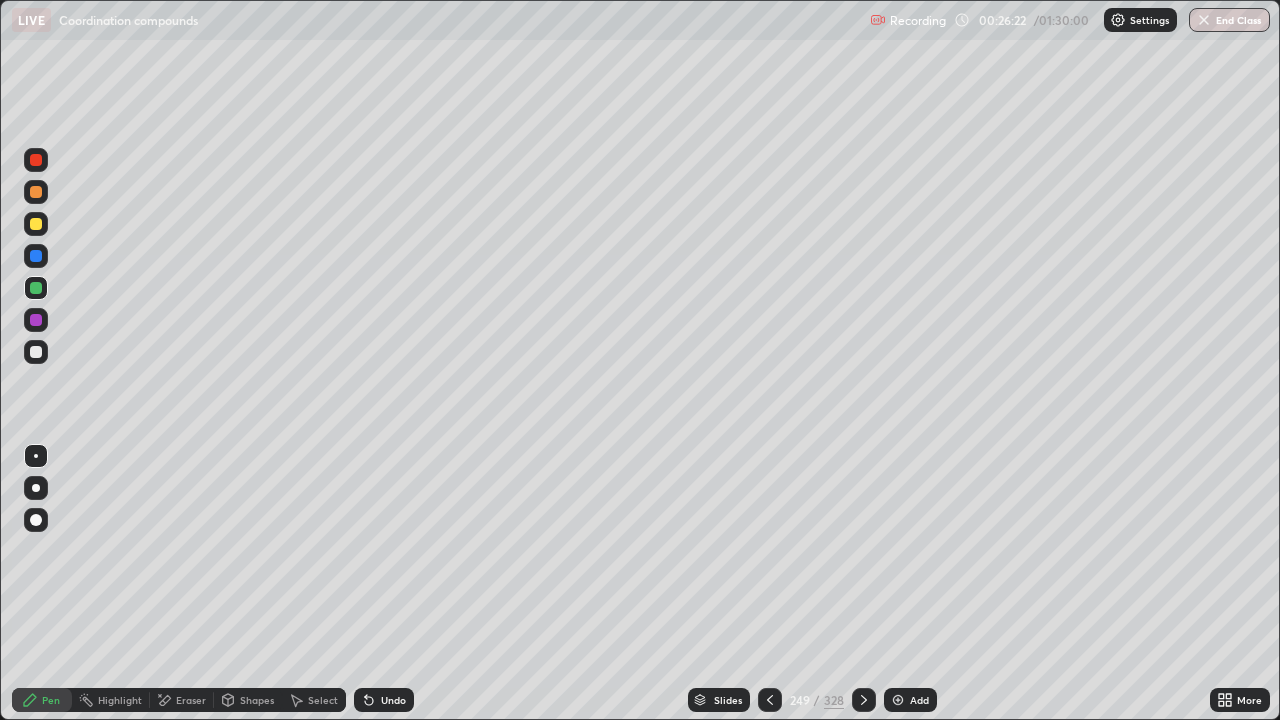 click on "Eraser" at bounding box center [191, 700] 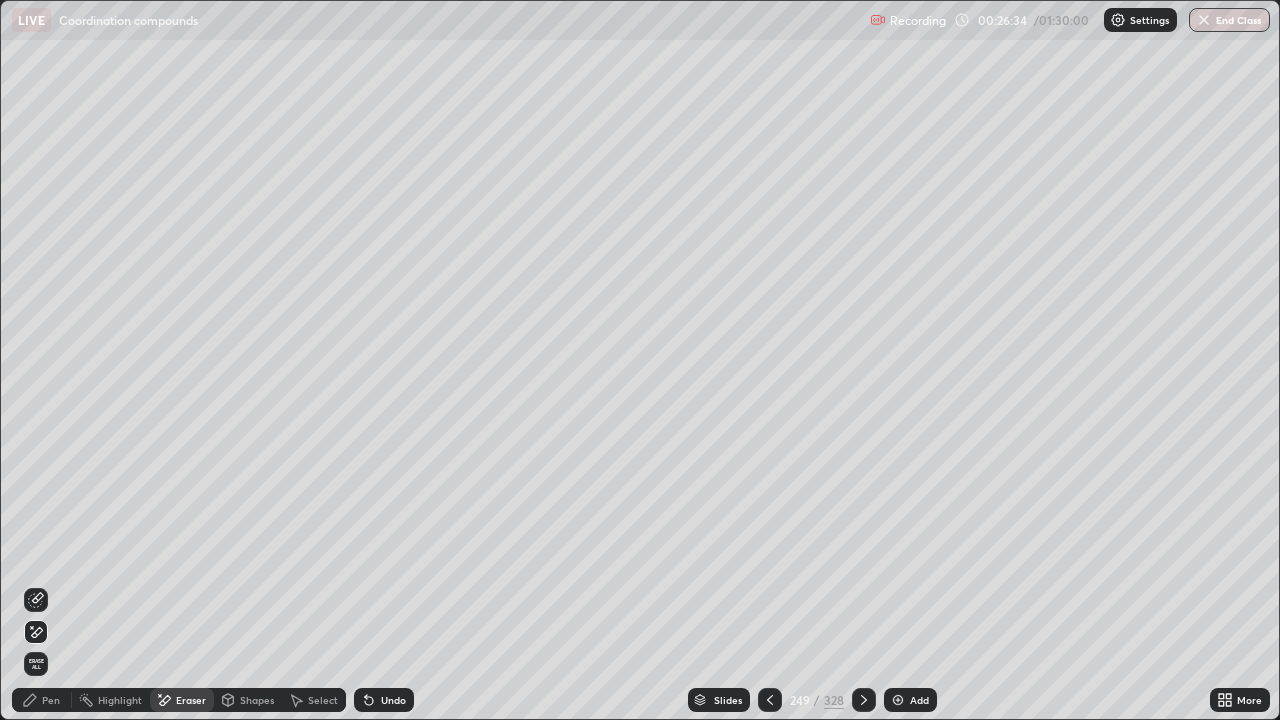 click on "Pen" at bounding box center (42, 700) 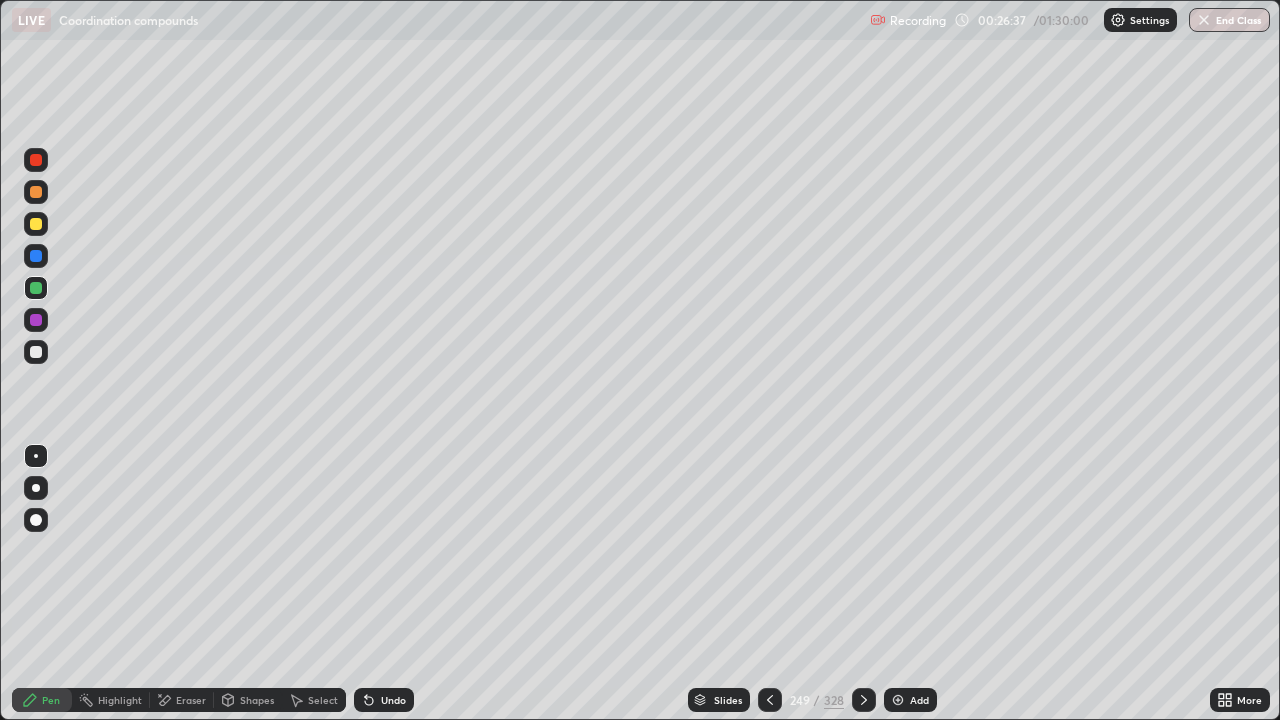 click at bounding box center [36, 160] 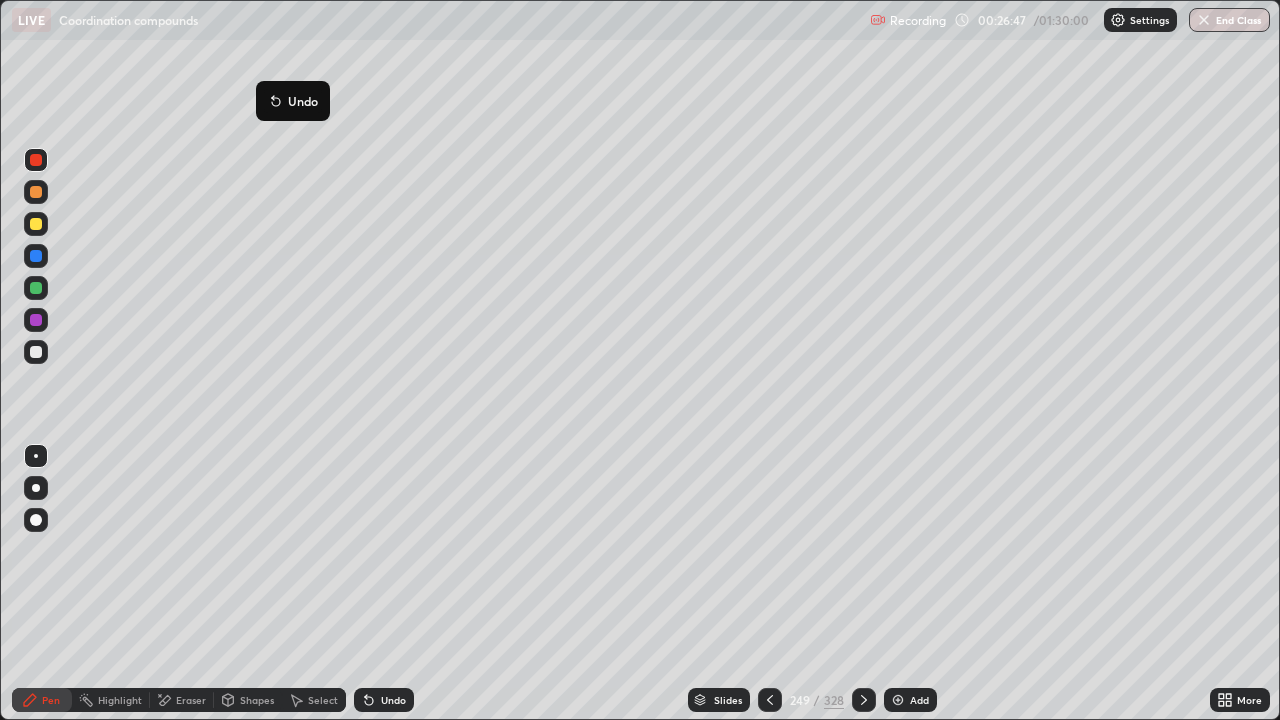 click 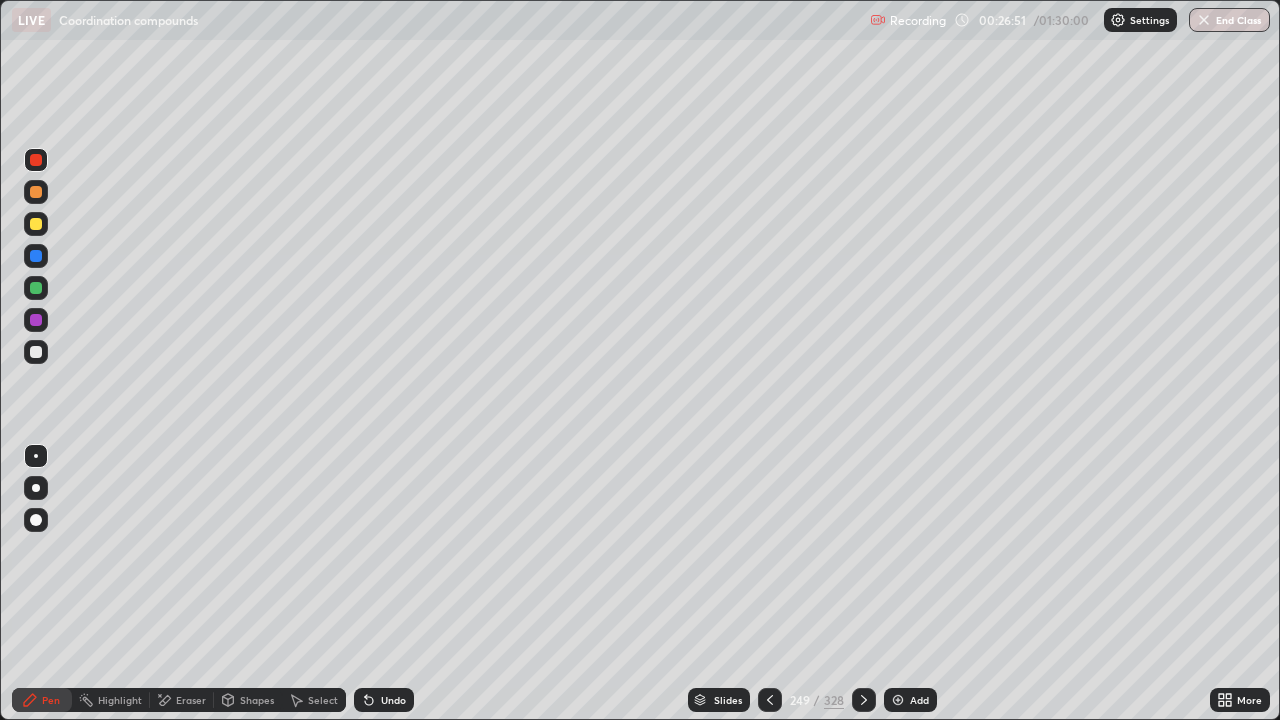 click at bounding box center [36, 288] 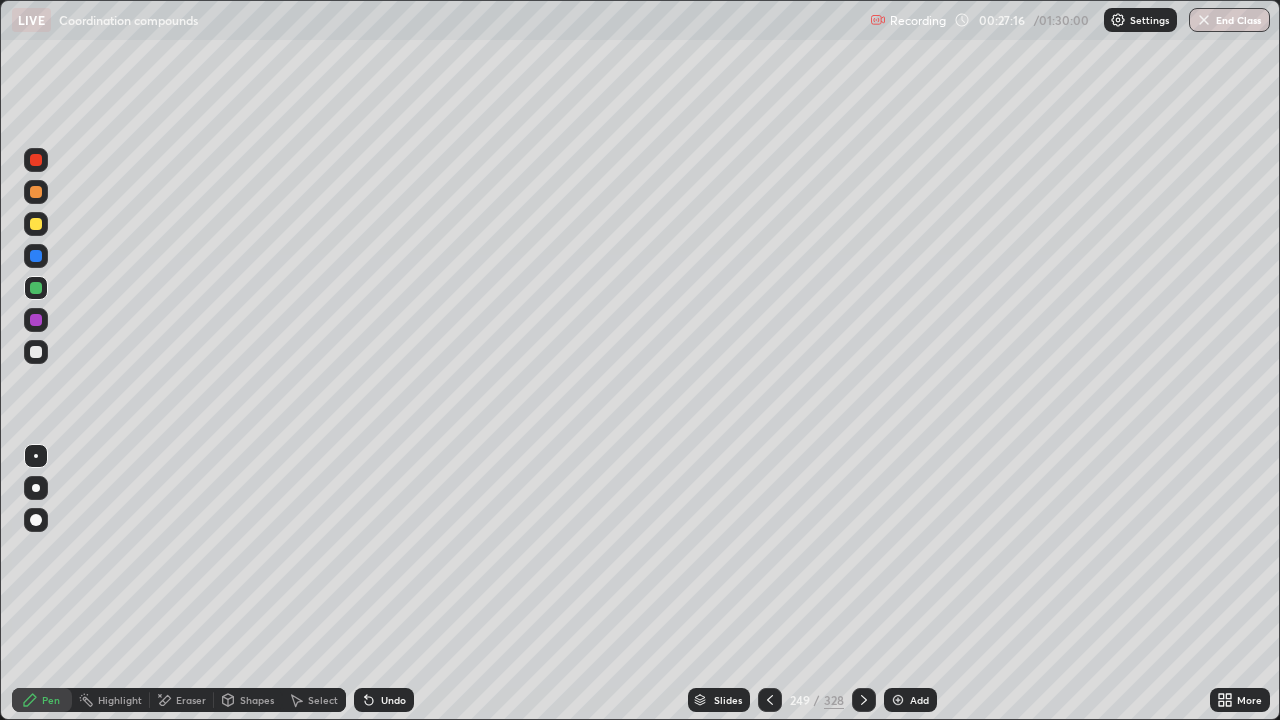 click on "Eraser" at bounding box center [191, 700] 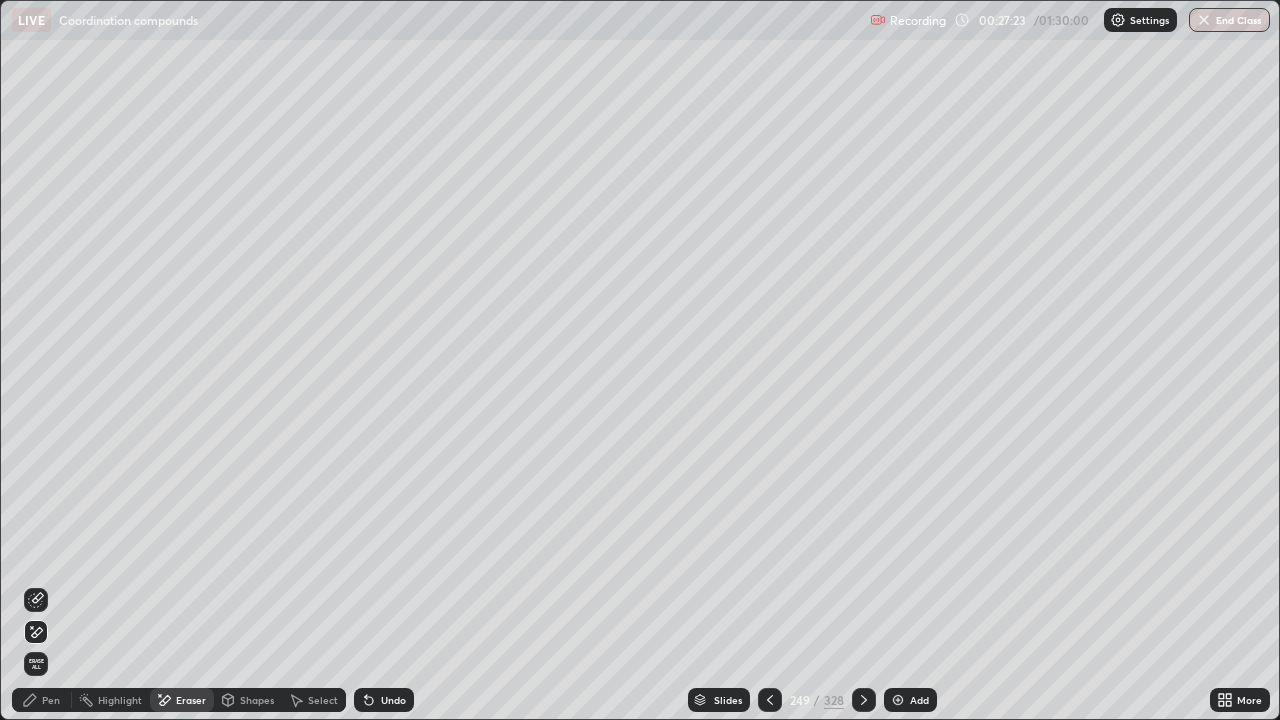 click on "Pen" at bounding box center [51, 700] 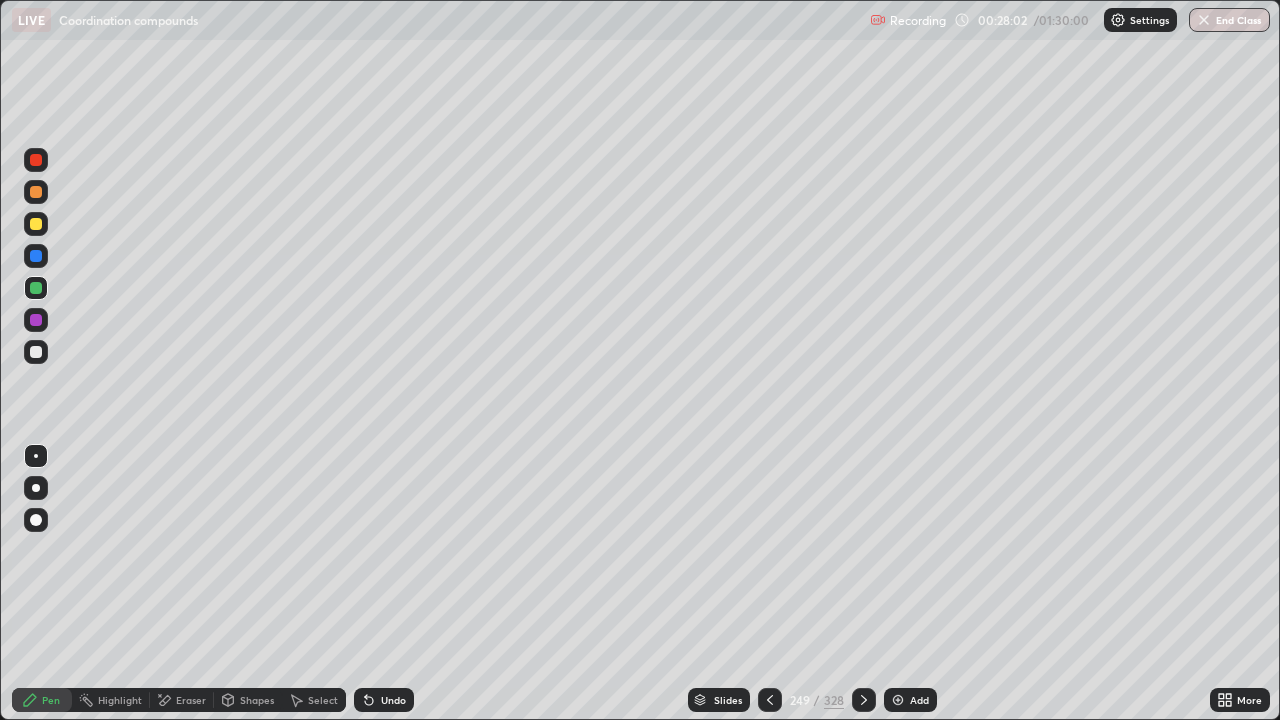 click at bounding box center (36, 320) 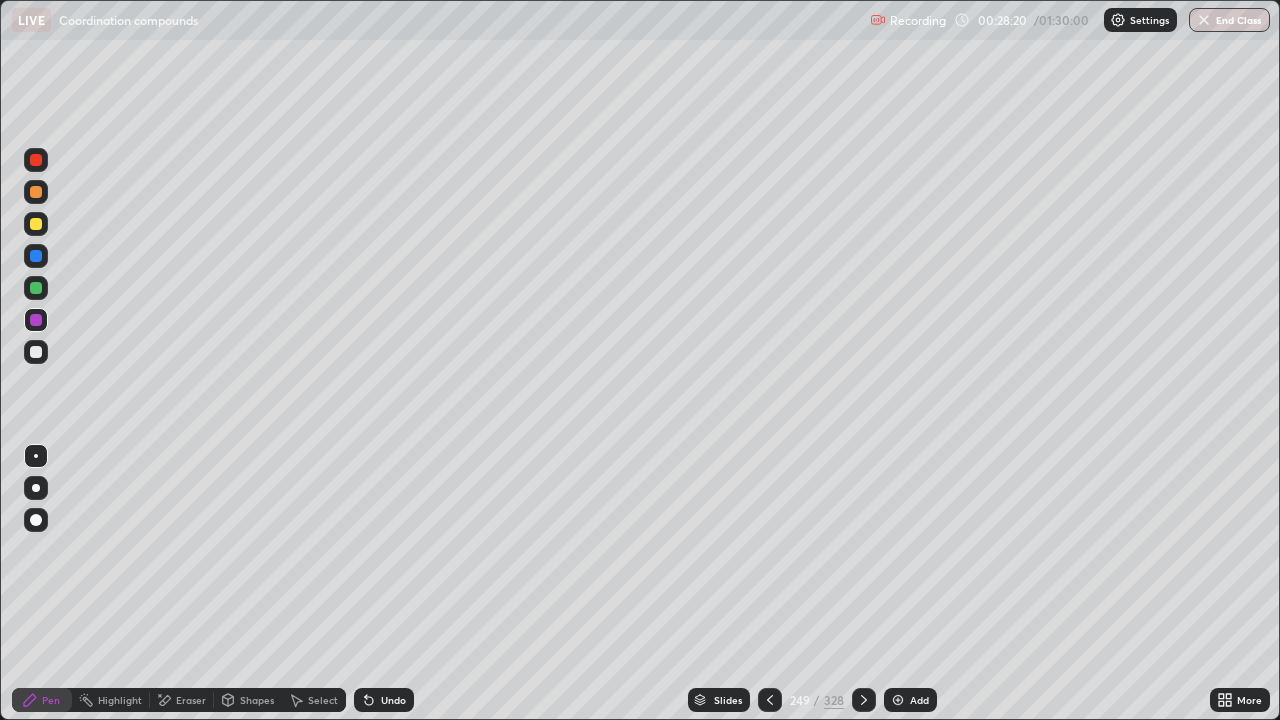 click at bounding box center (36, 224) 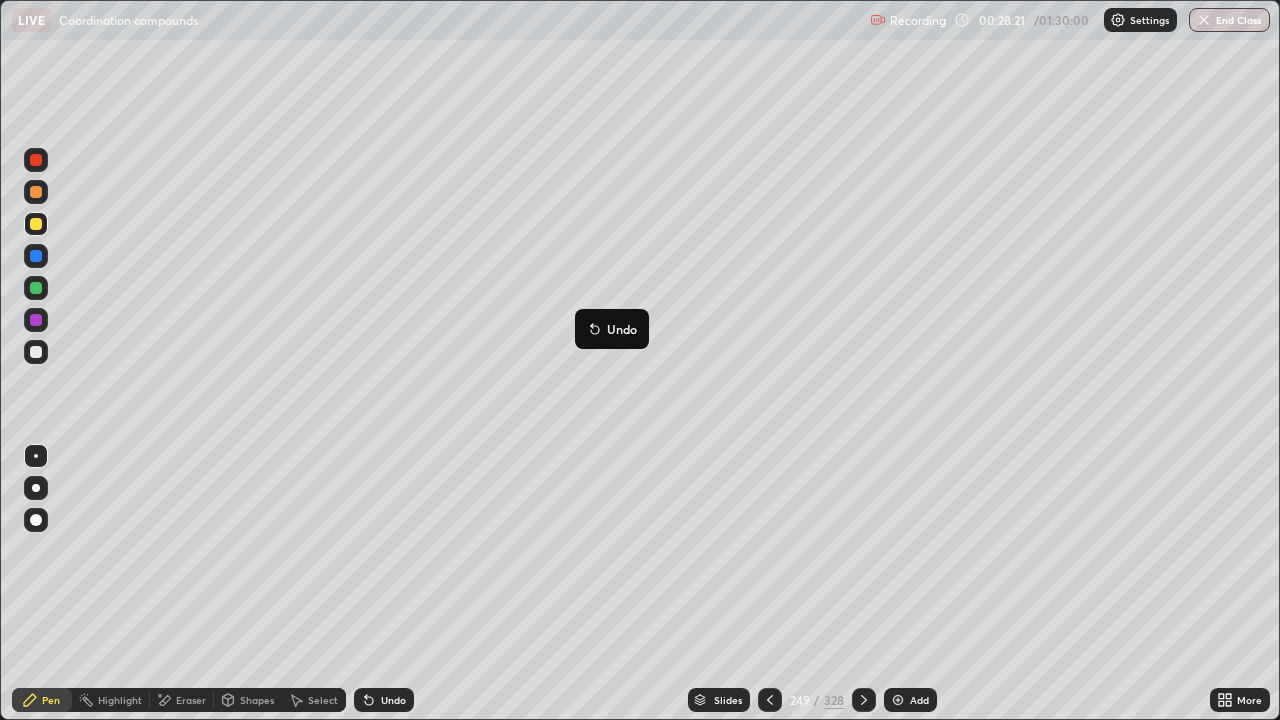 click on "Undo" at bounding box center (612, 329) 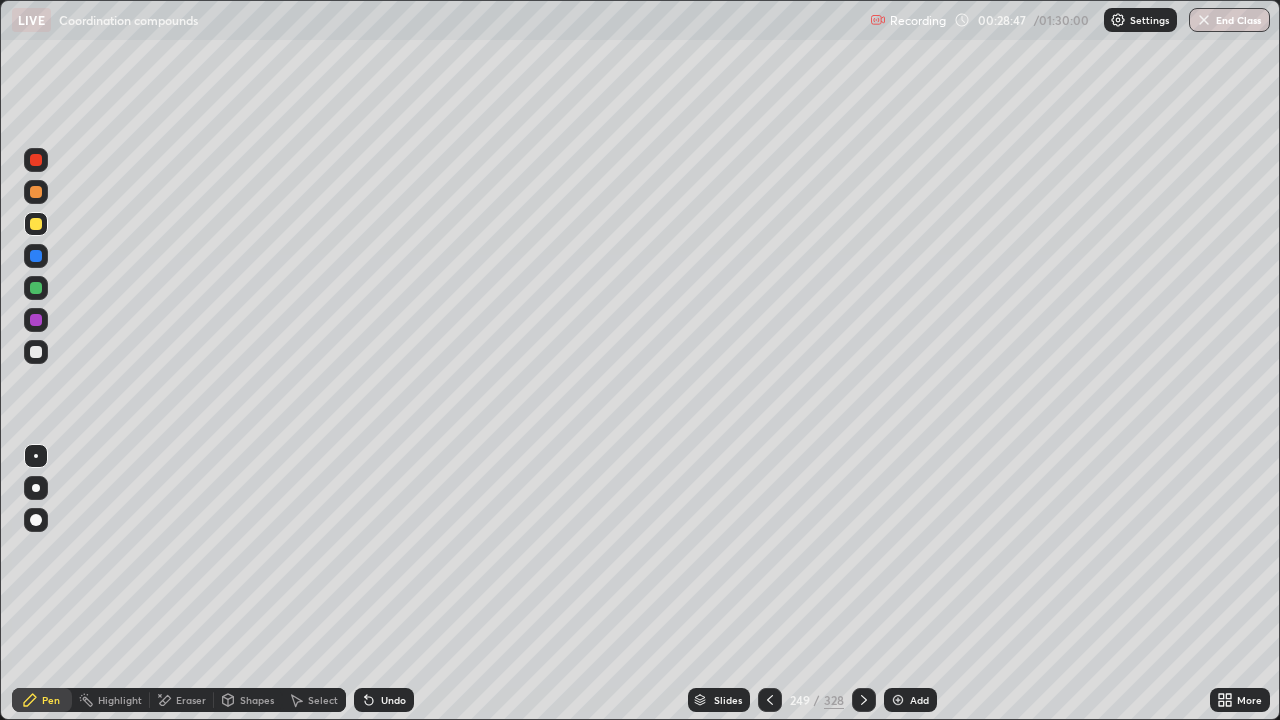 click at bounding box center [36, 160] 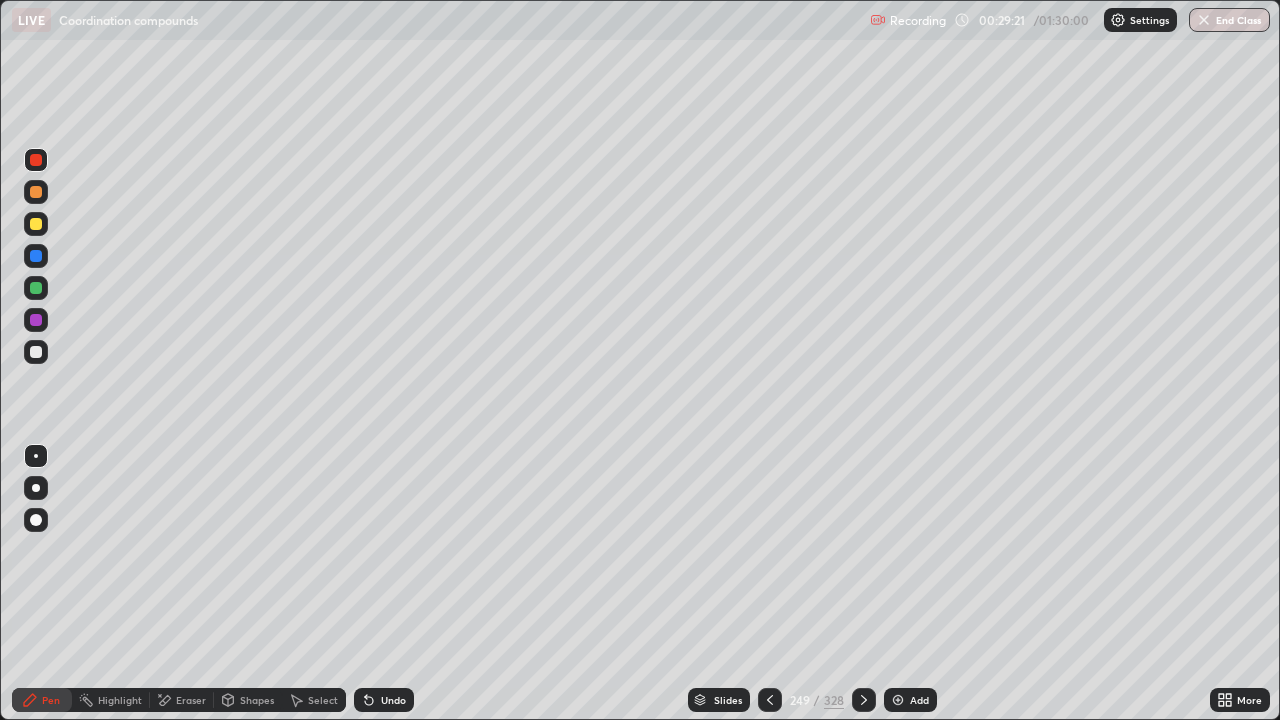 click at bounding box center [36, 256] 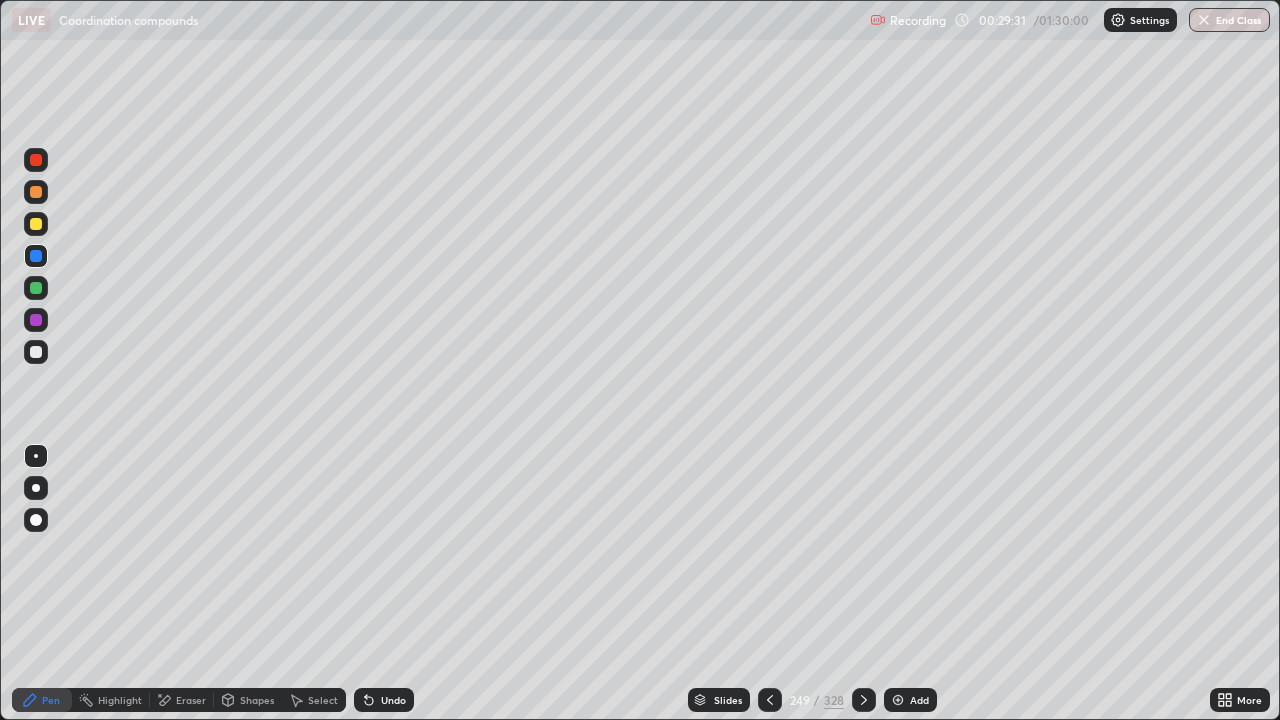 click at bounding box center (36, 224) 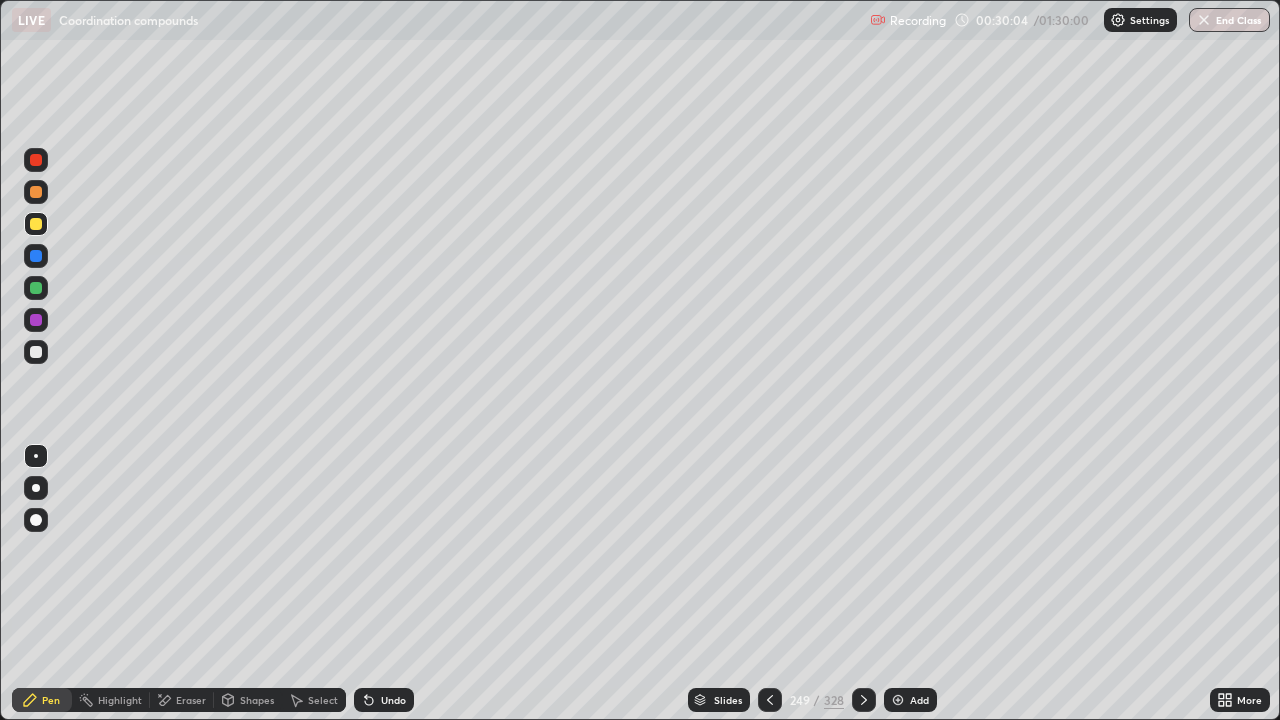 click at bounding box center [36, 160] 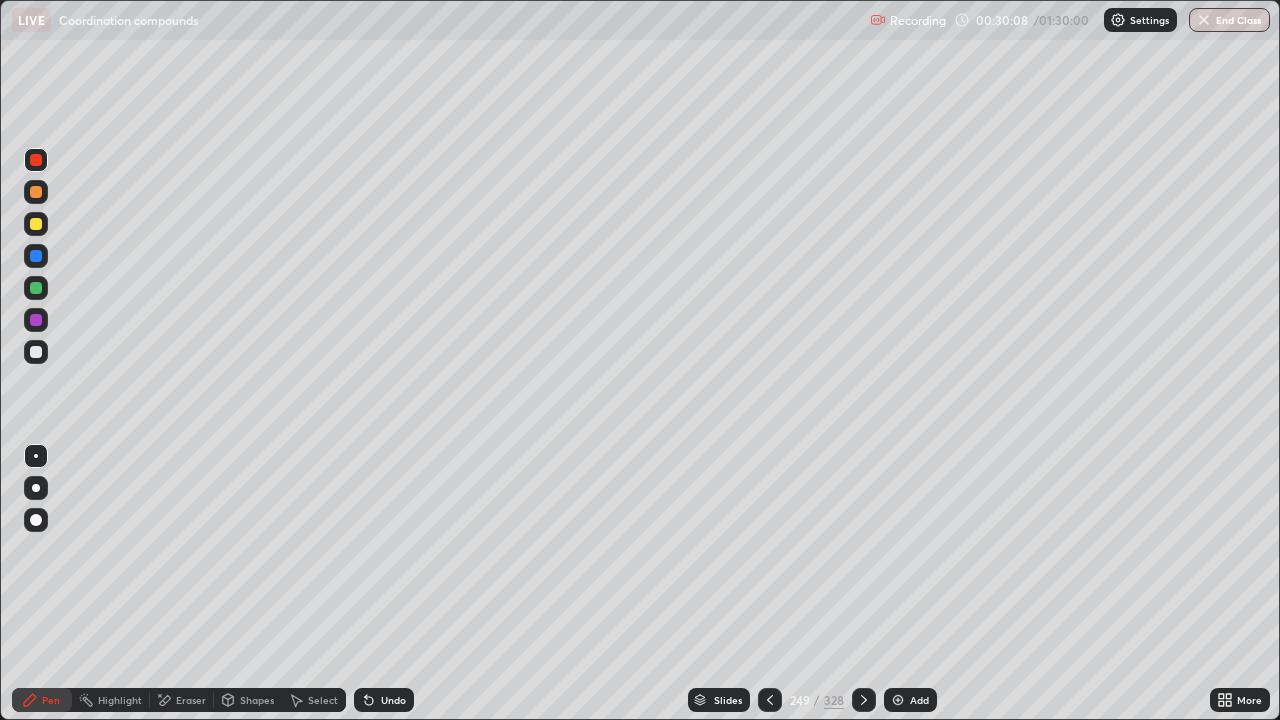 click 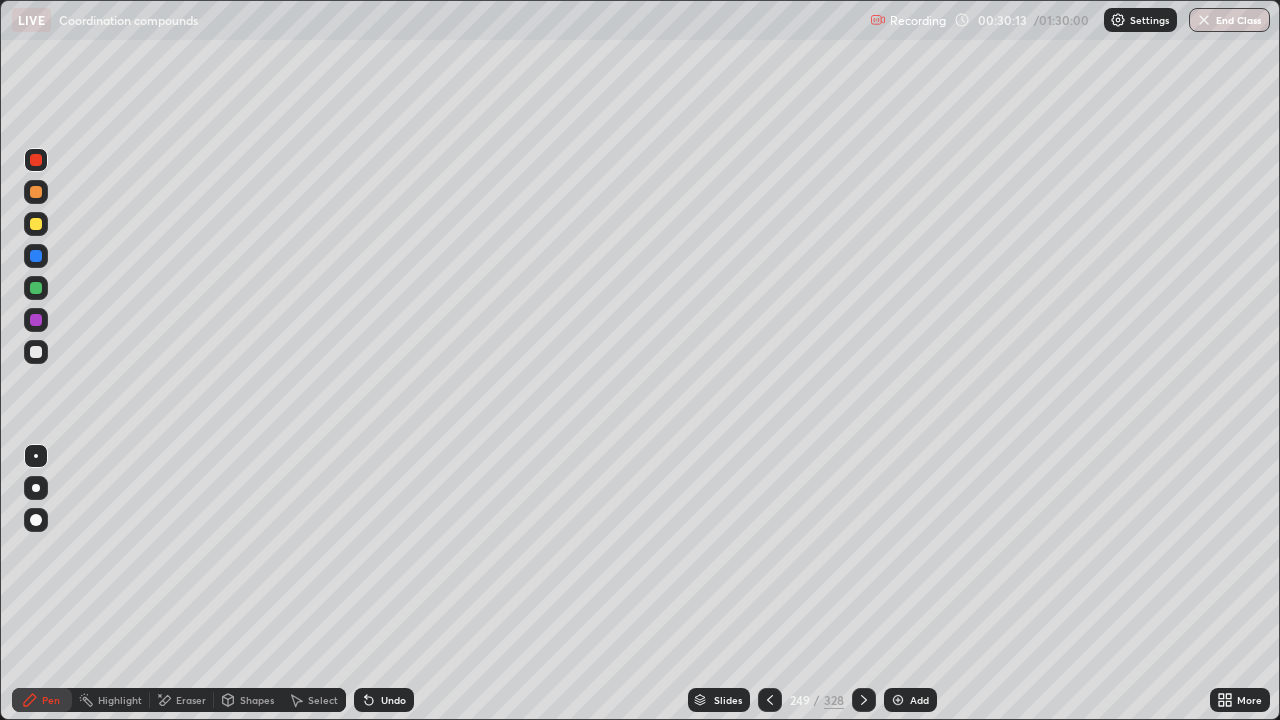 click at bounding box center (36, 288) 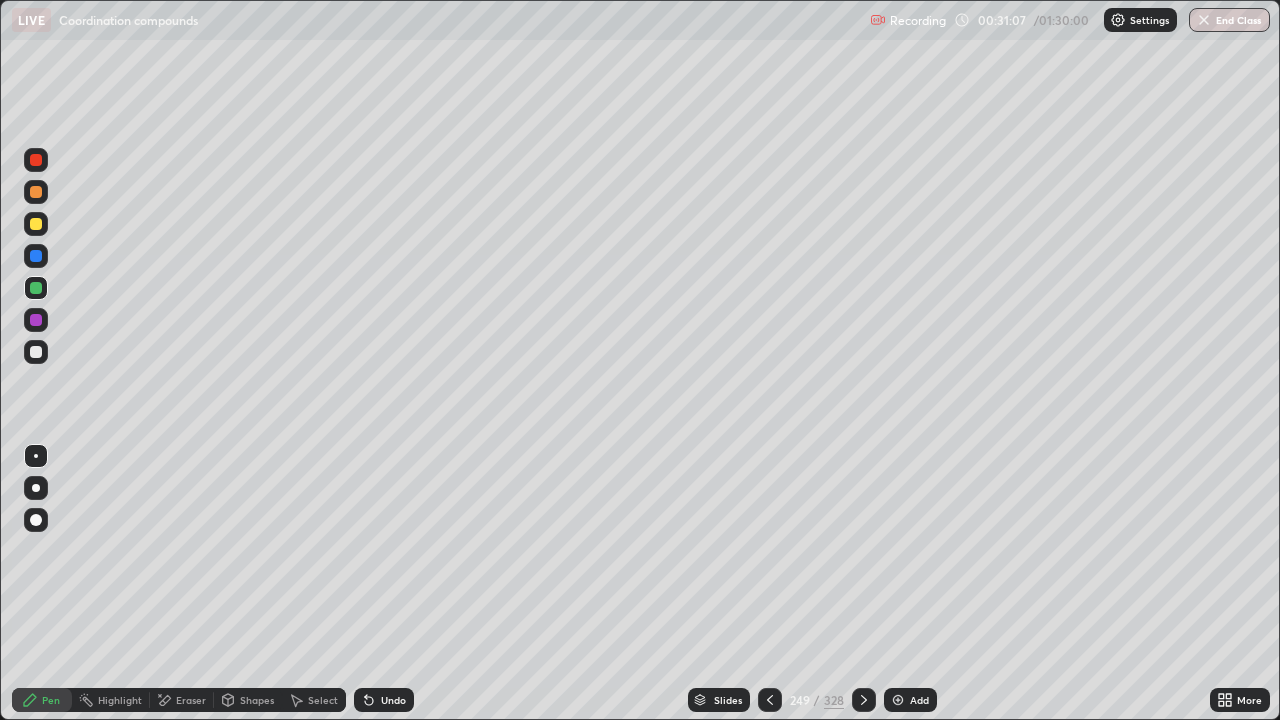 click at bounding box center (36, 320) 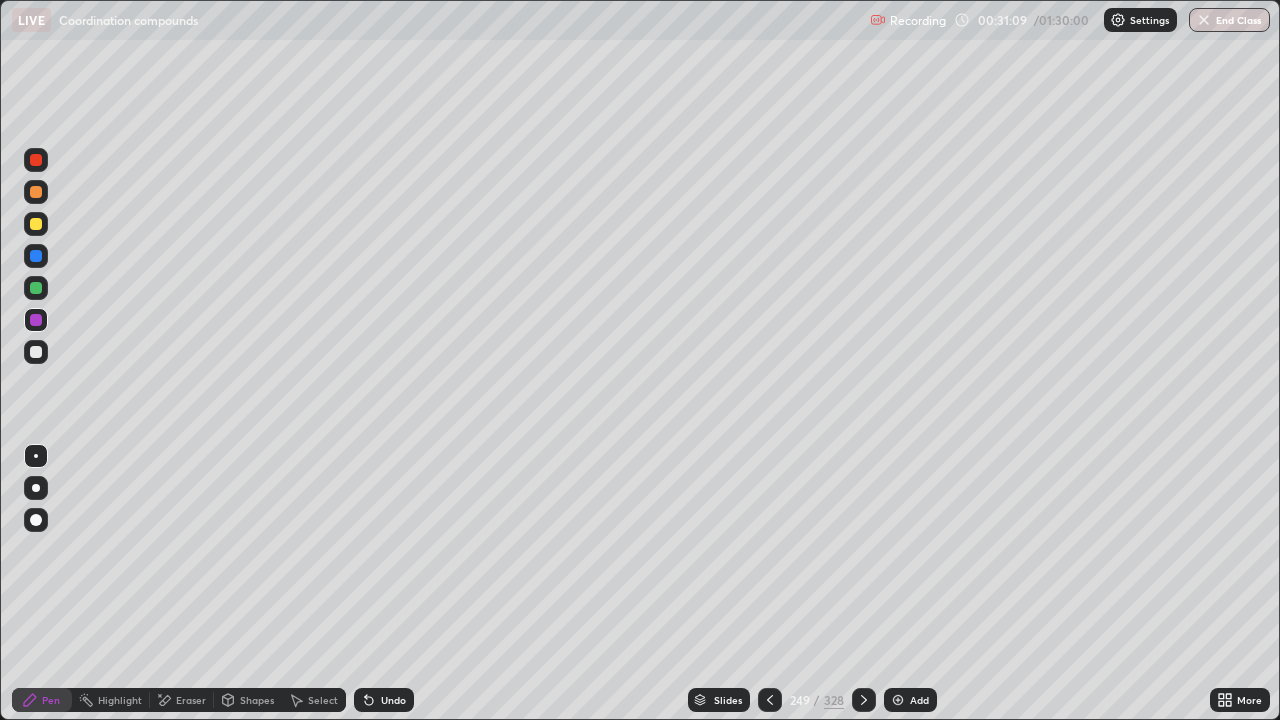 click at bounding box center (36, 352) 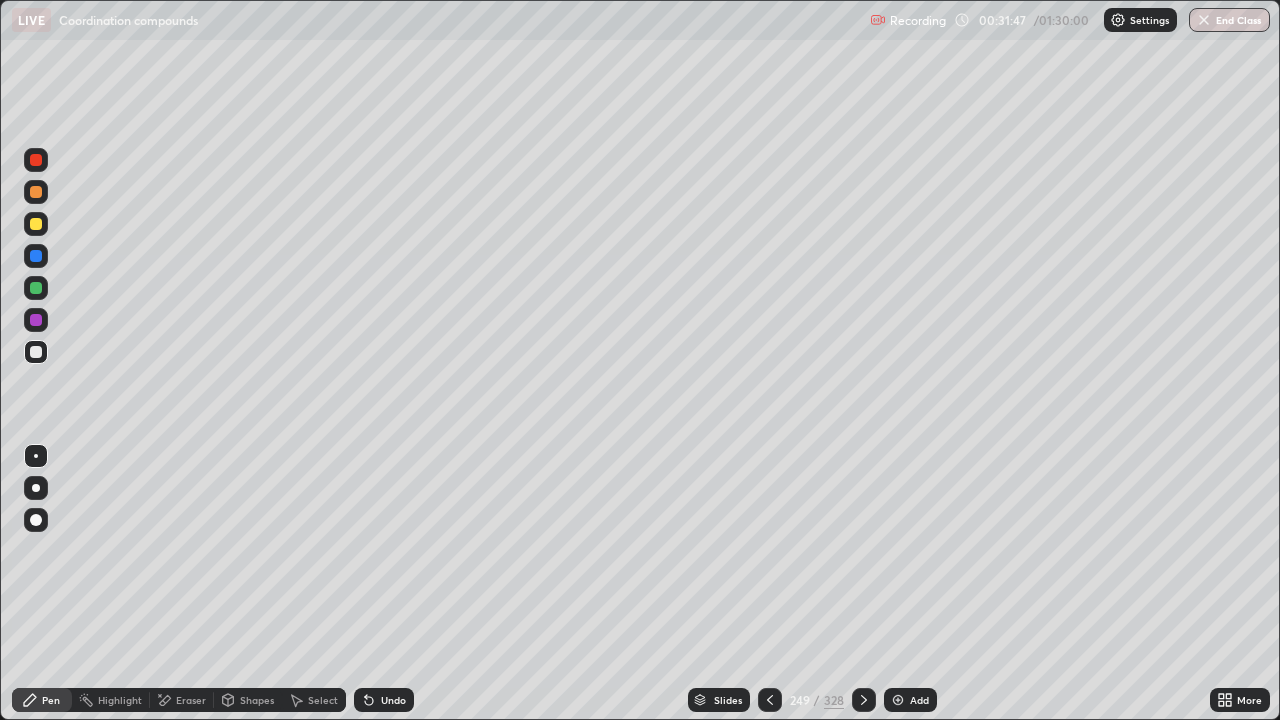 click 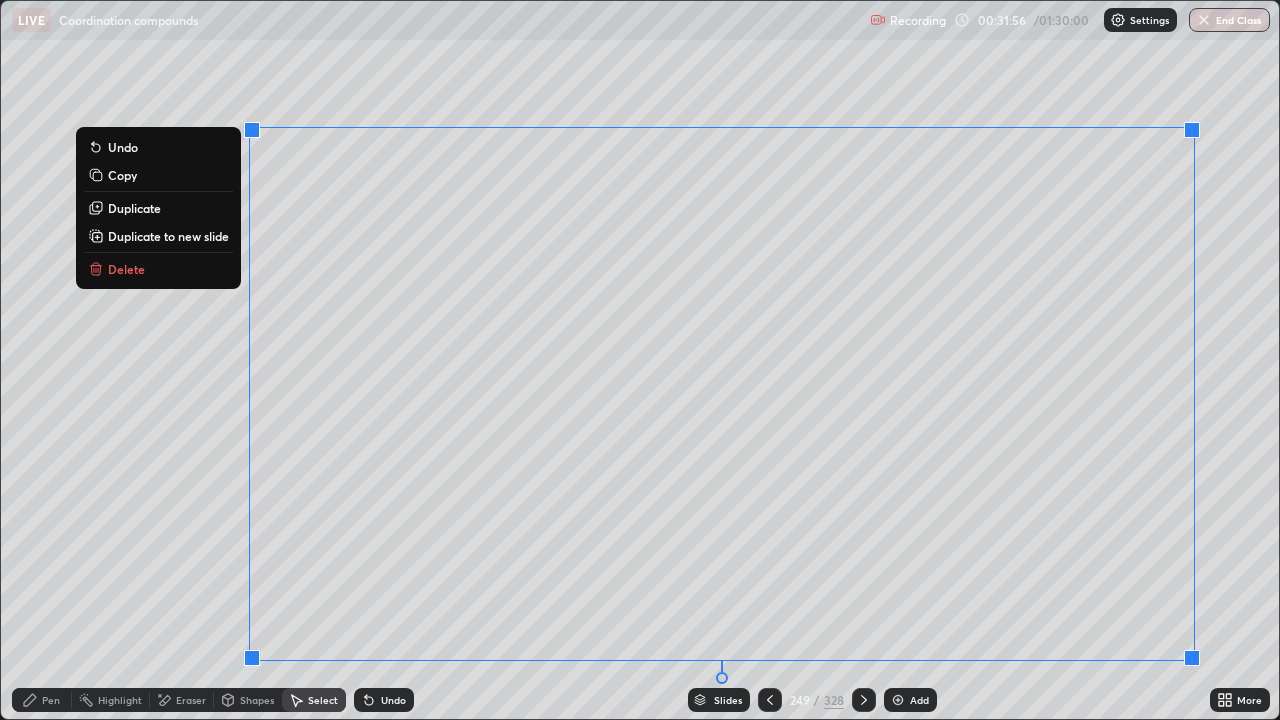 click on "0 ° Undo Copy Duplicate Duplicate to new slide Delete" at bounding box center [640, 360] 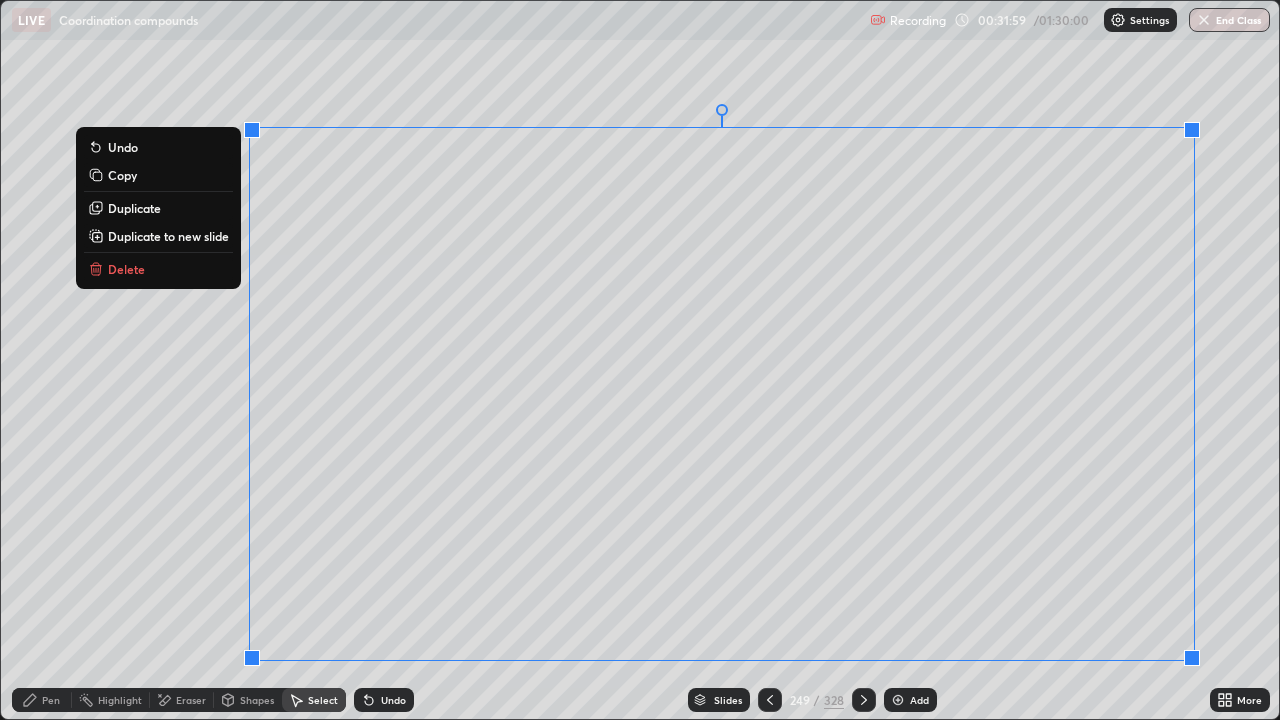 click on "0 ° Undo Copy Duplicate Duplicate to new slide Delete" at bounding box center (640, 360) 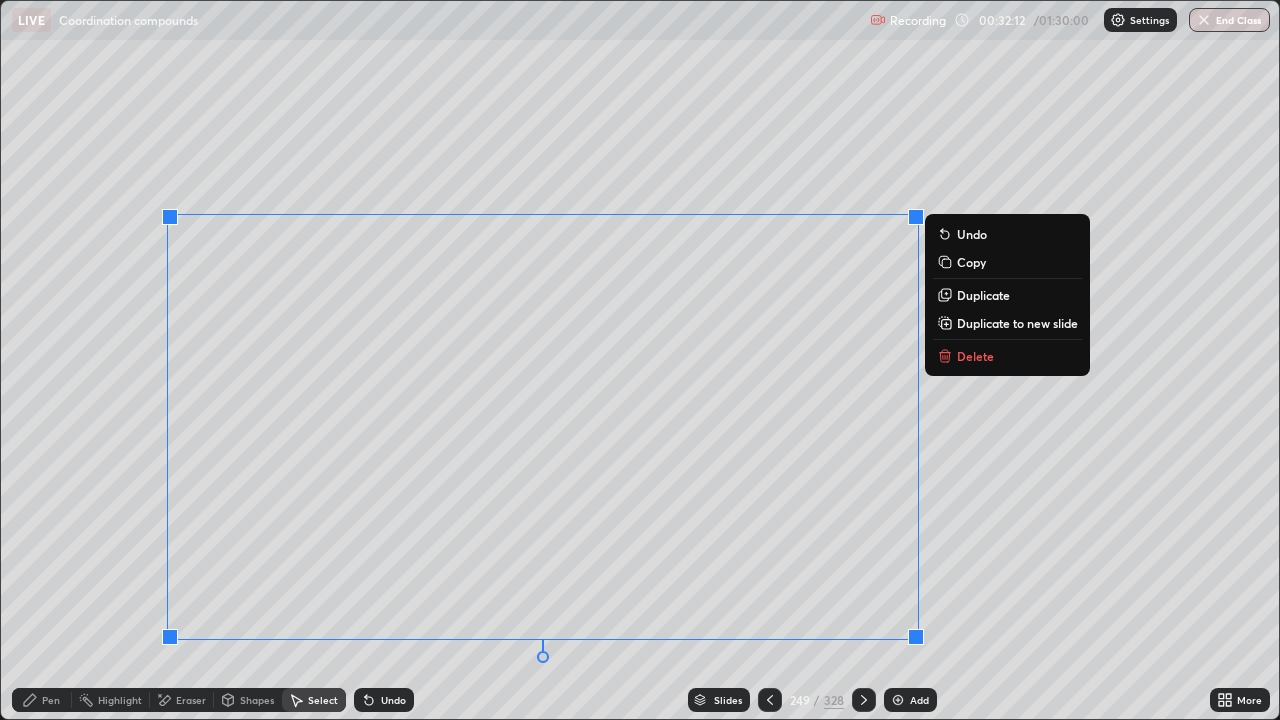 click on "Pen" at bounding box center (42, 700) 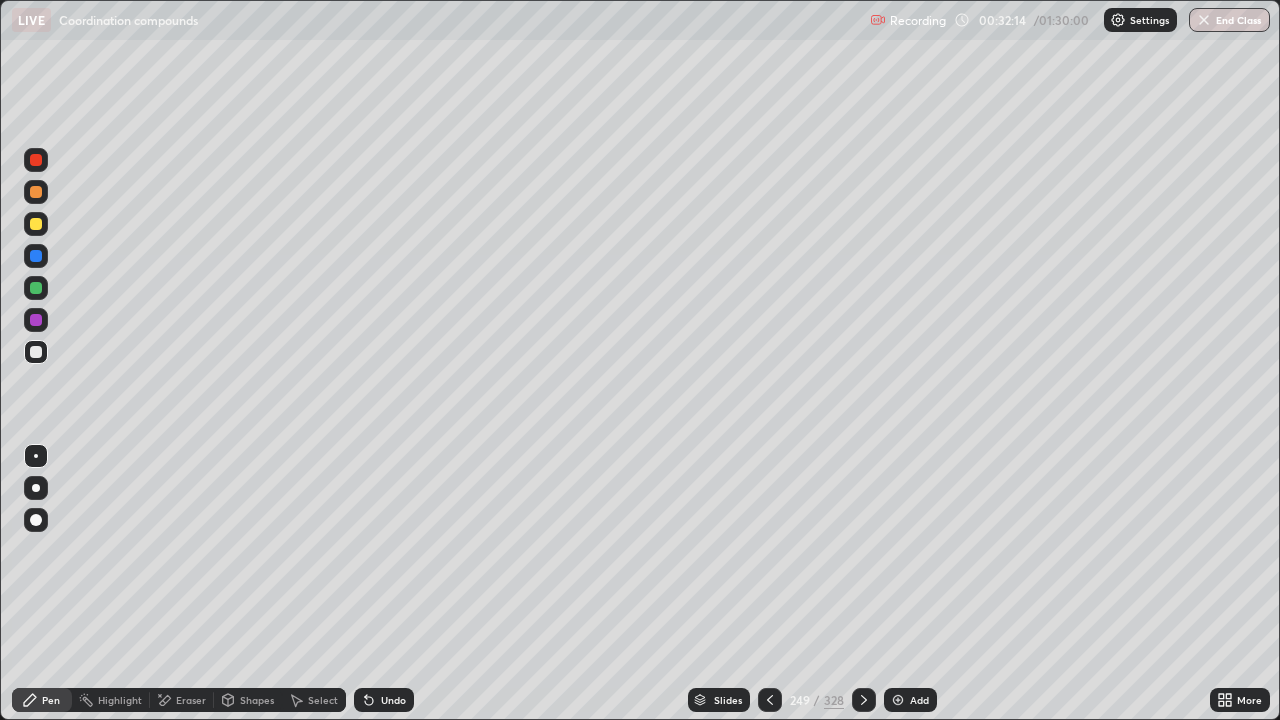 click at bounding box center [36, 320] 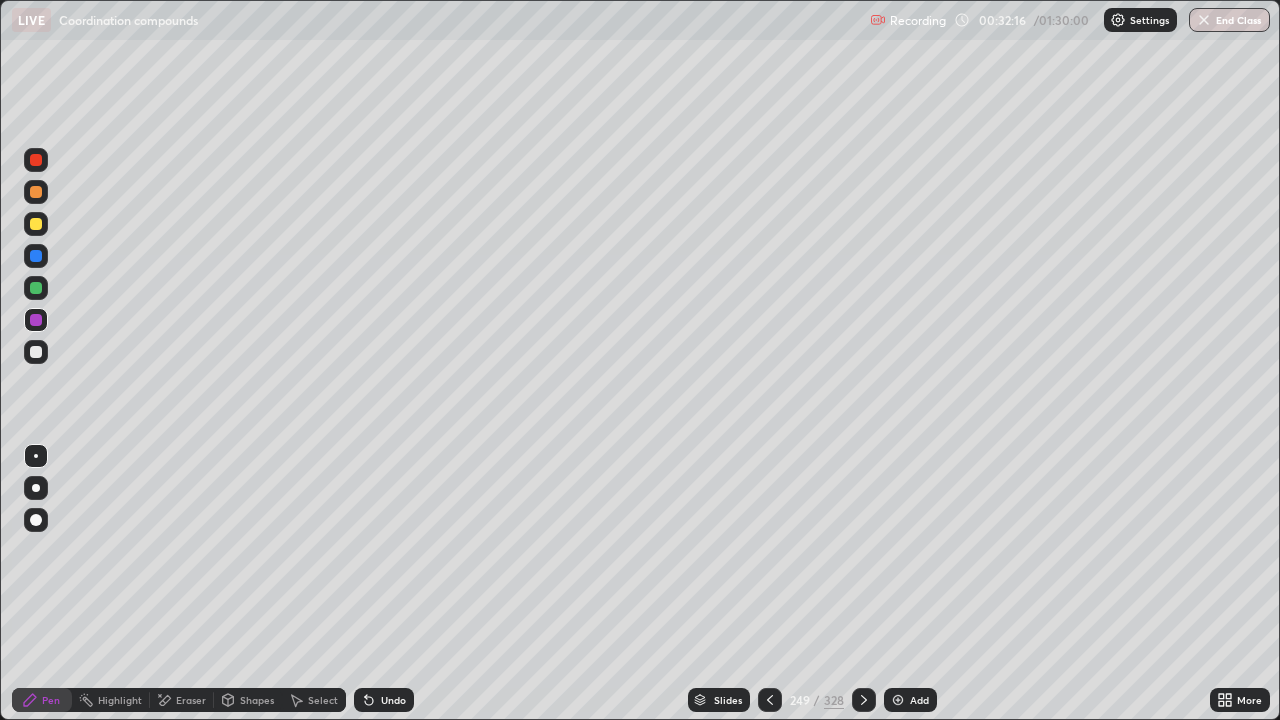 click at bounding box center [36, 352] 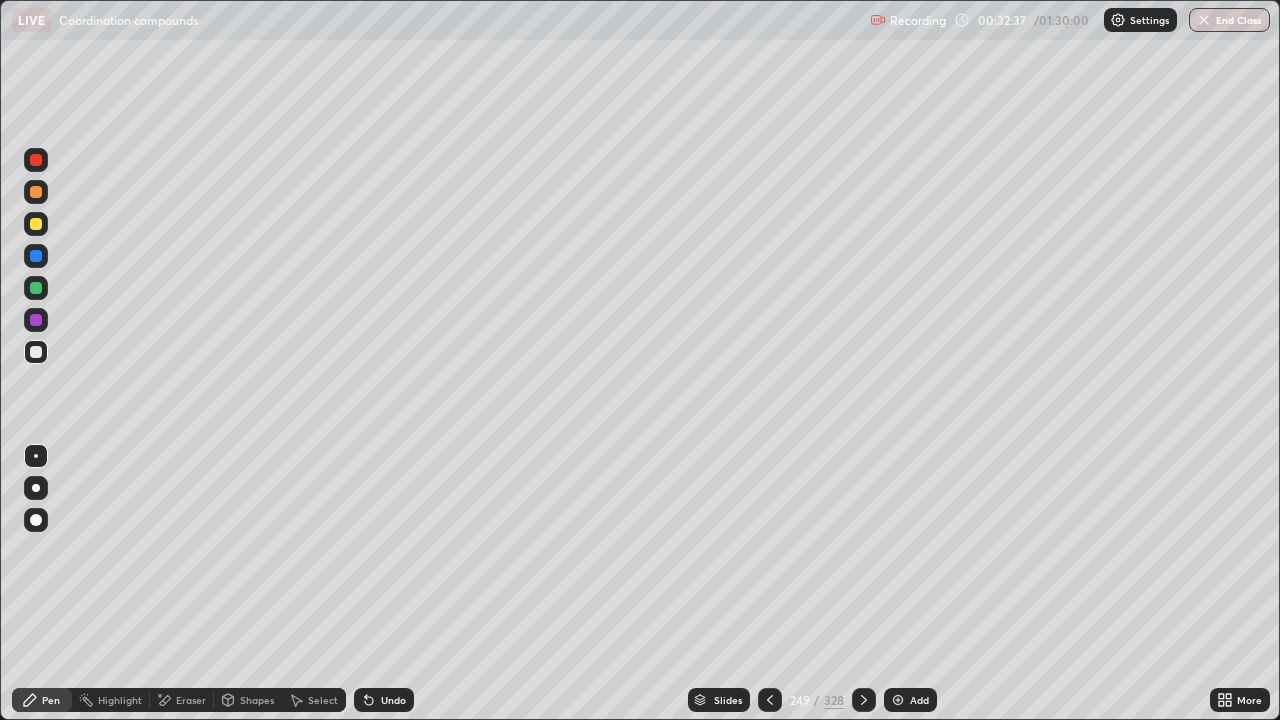 click 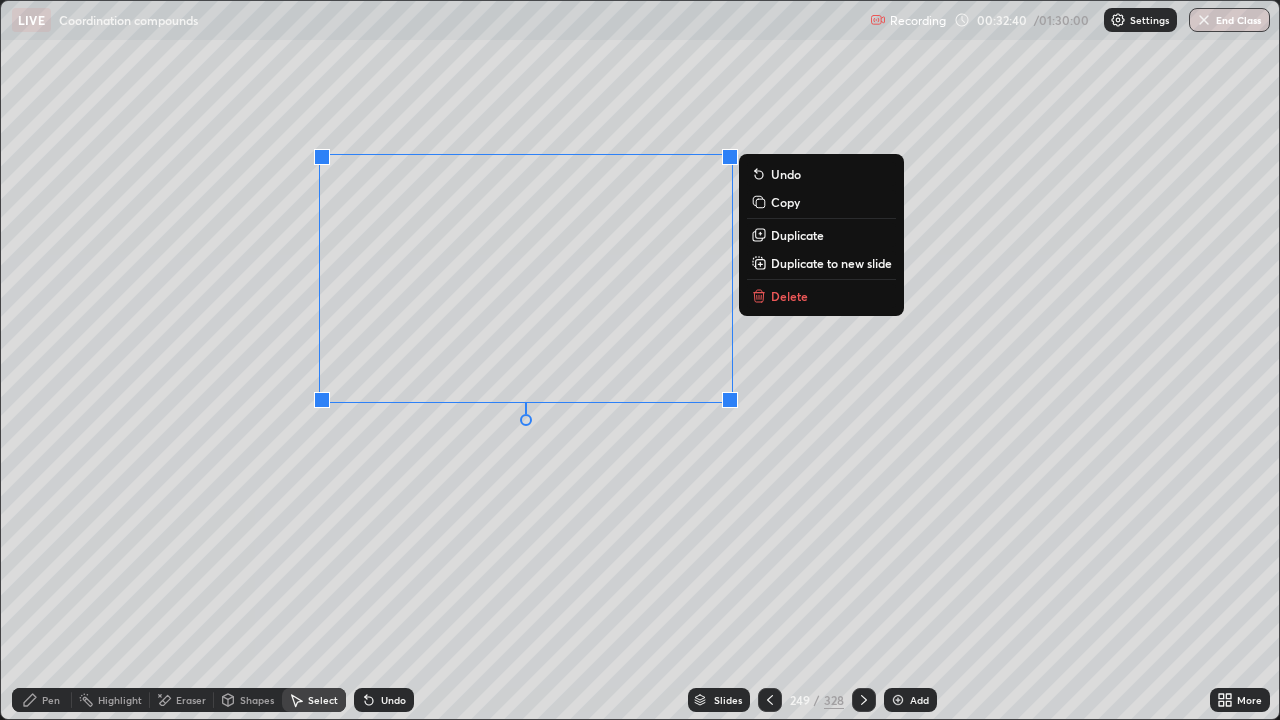 click on "0 ° Undo Copy Duplicate Duplicate to new slide Delete" at bounding box center (640, 360) 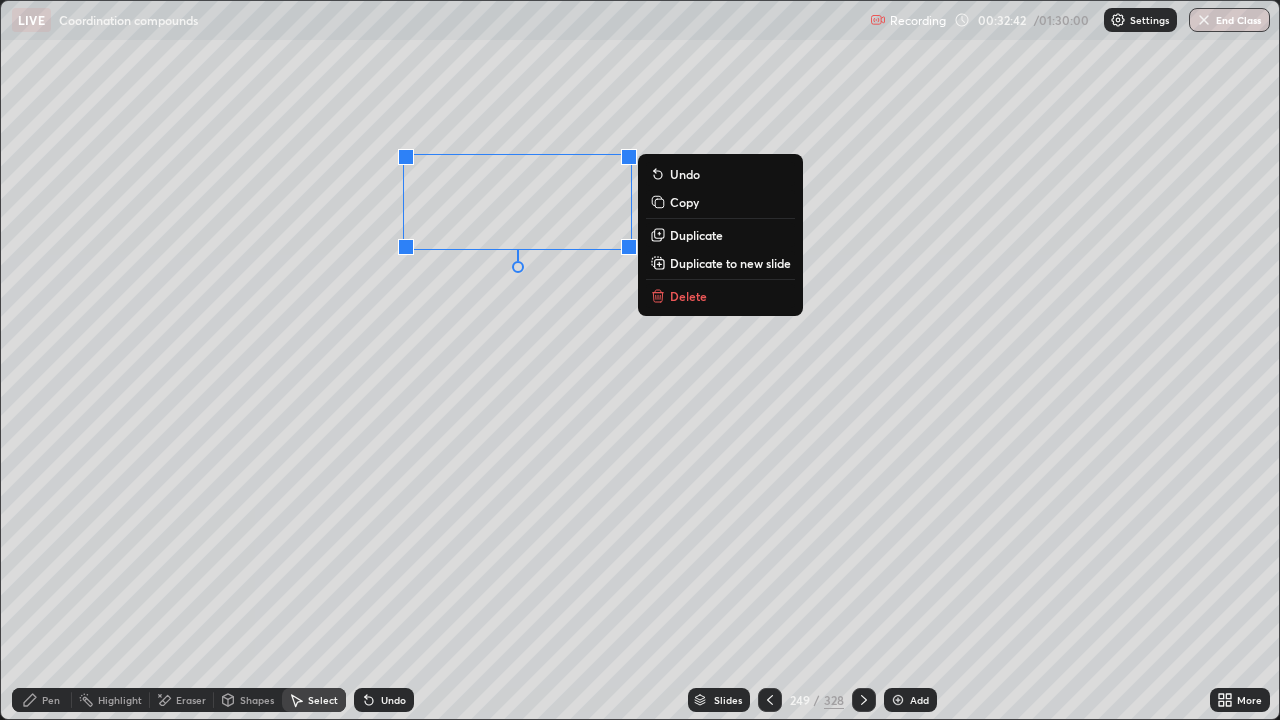 click on "0 ° Undo Copy Duplicate Duplicate to new slide Delete" at bounding box center (640, 360) 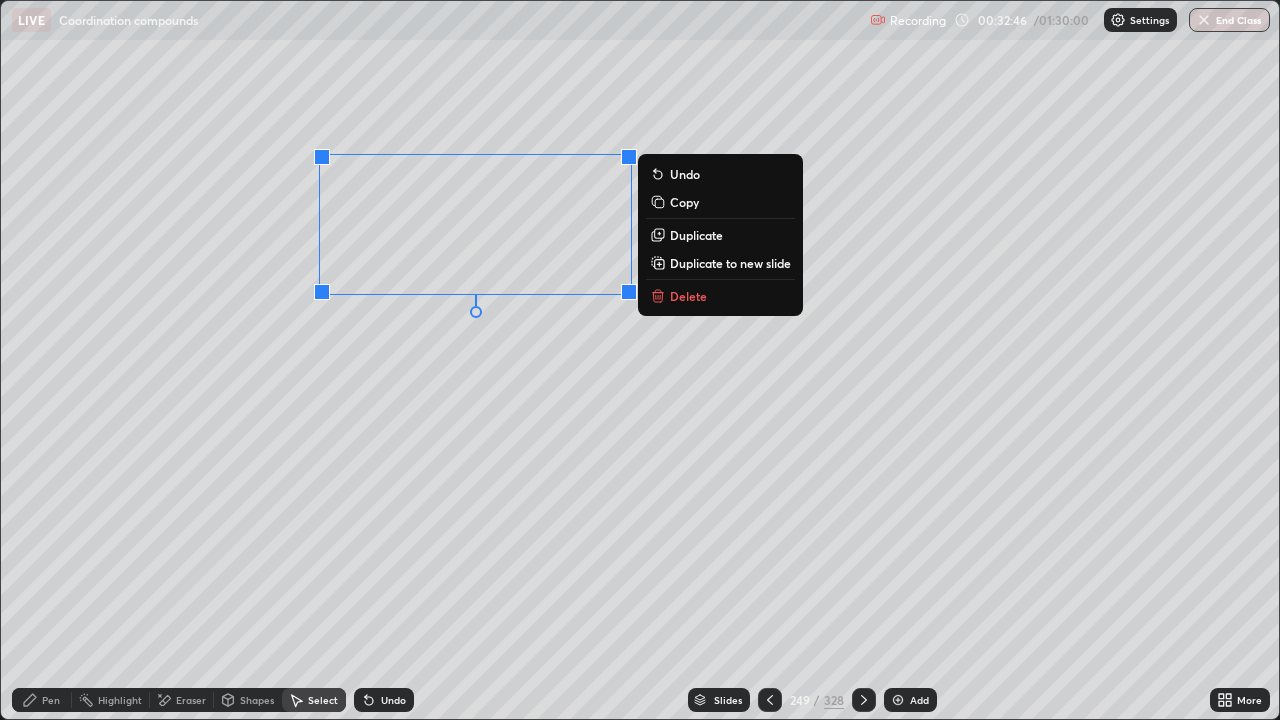 click 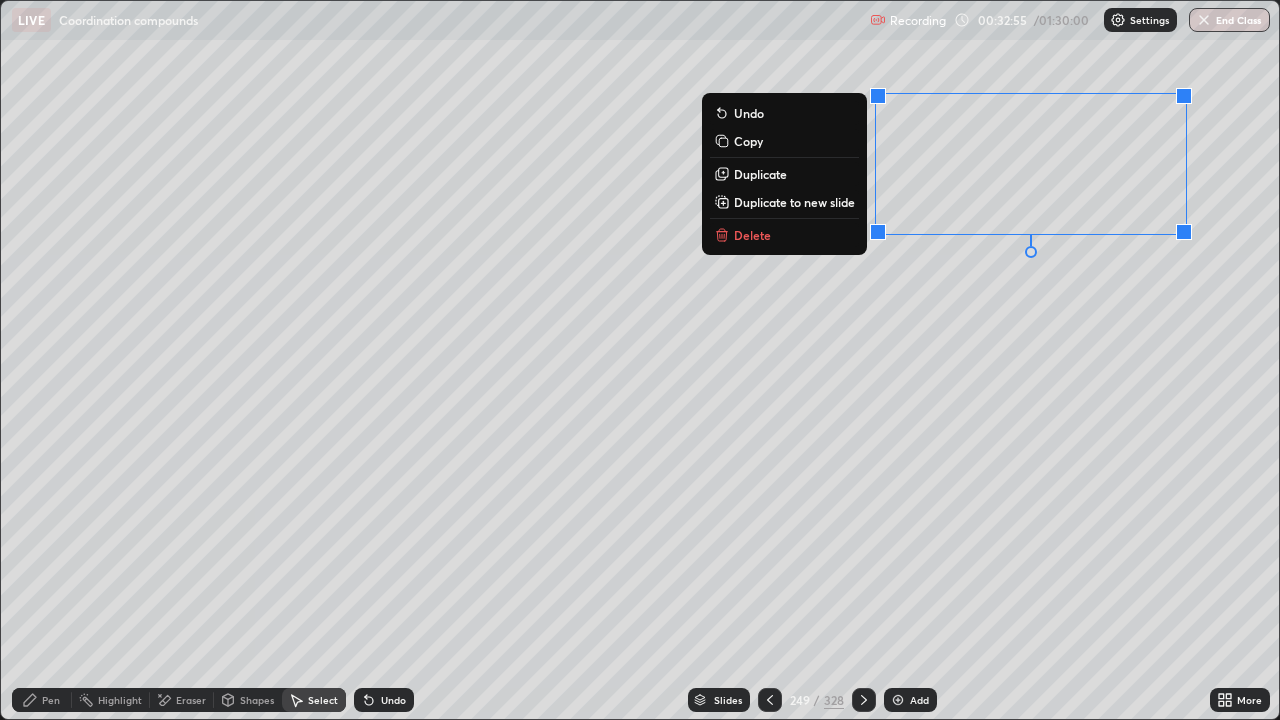 click on "Pen" at bounding box center (51, 700) 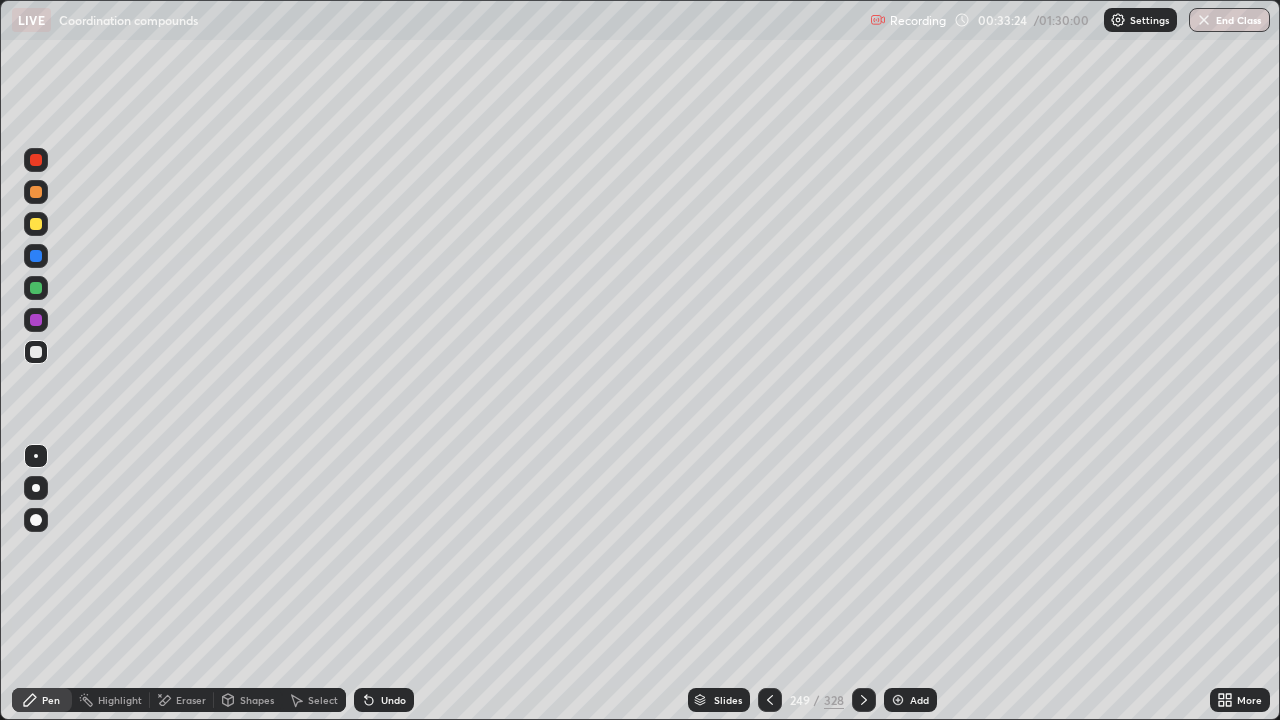 click at bounding box center [36, 224] 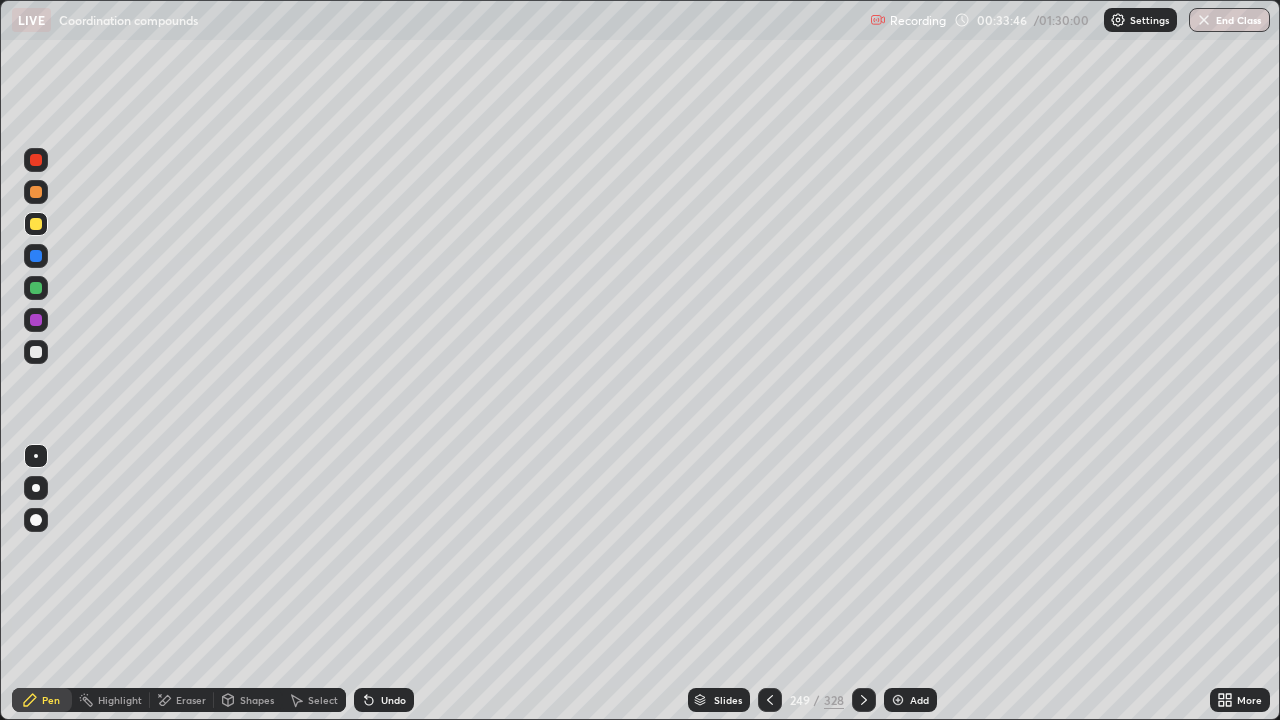 click 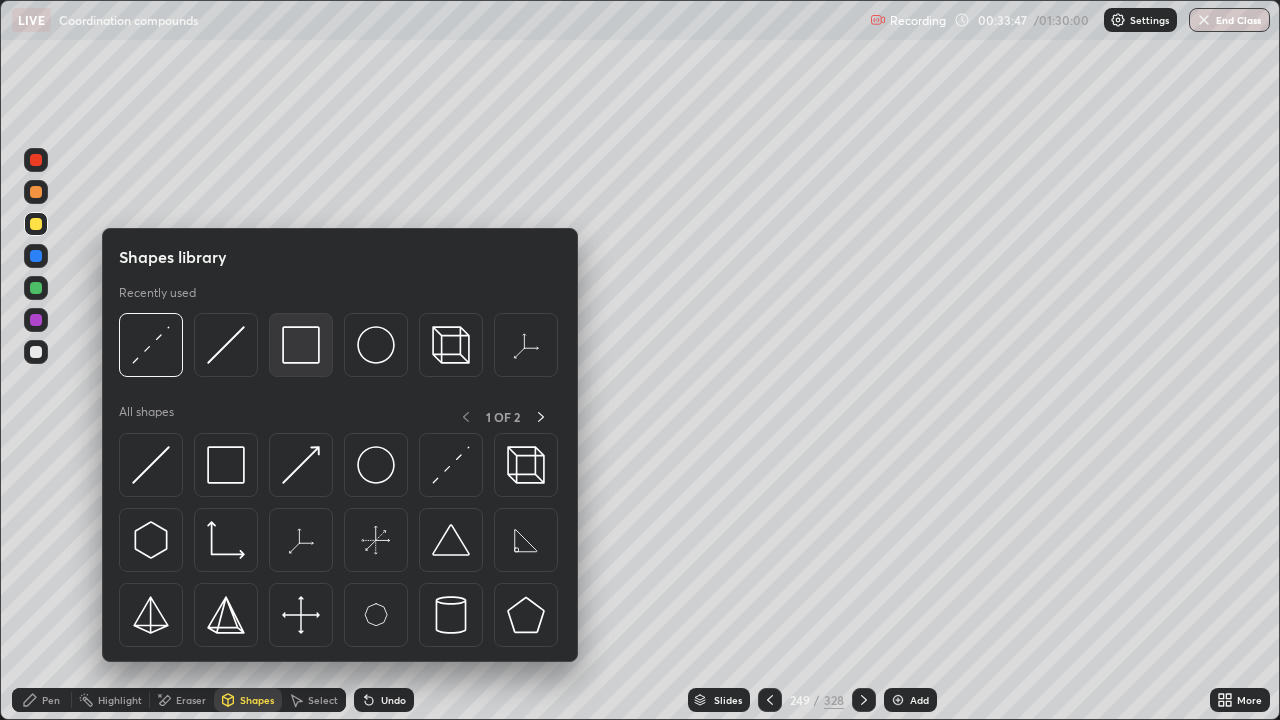 click at bounding box center (301, 345) 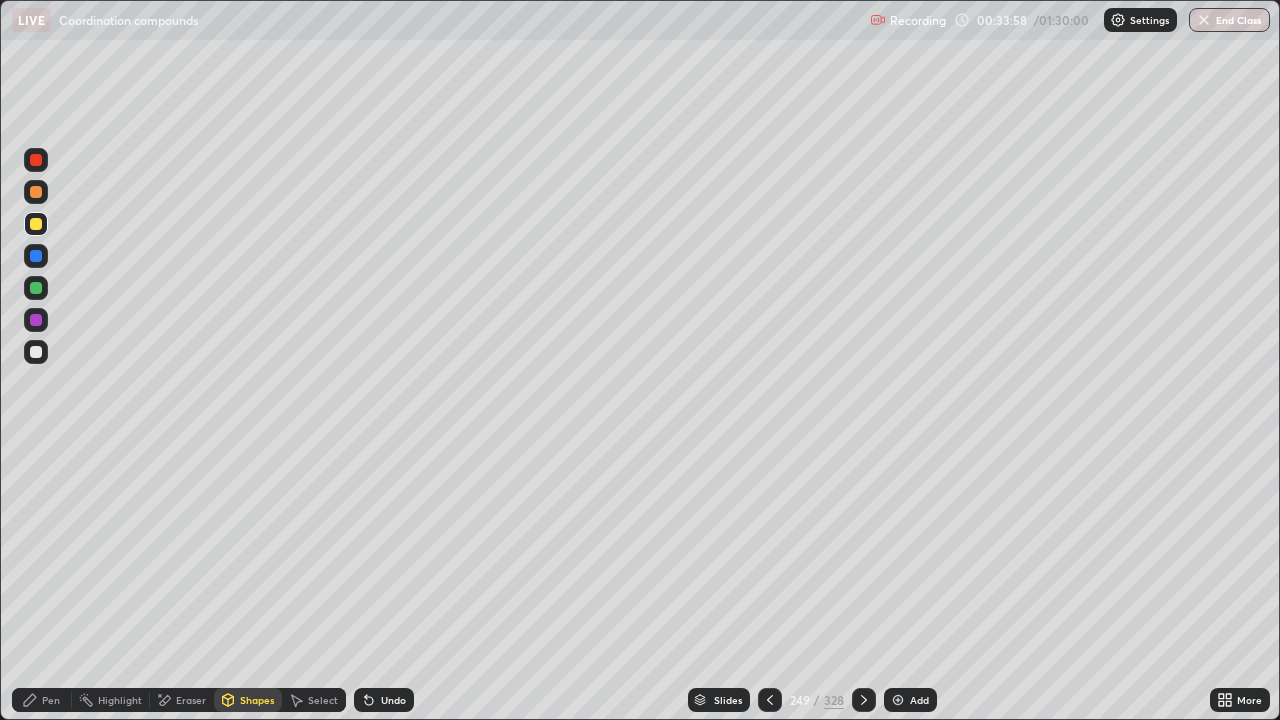 click 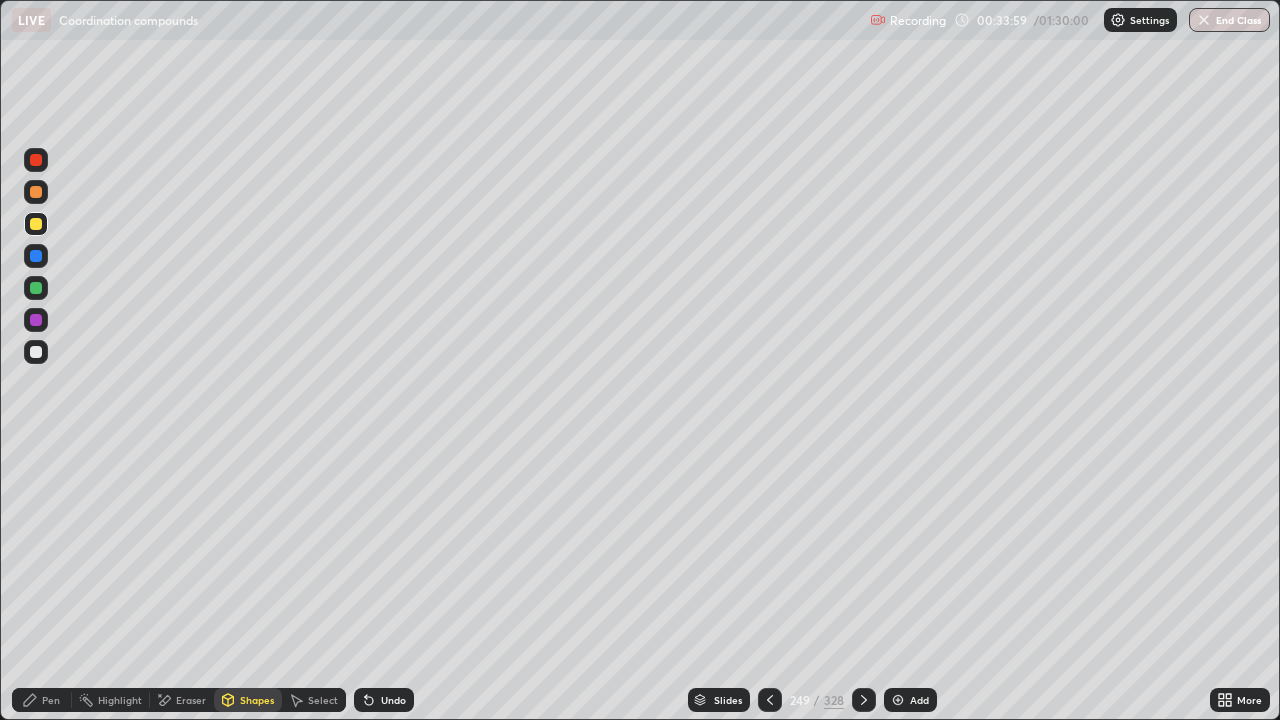 click 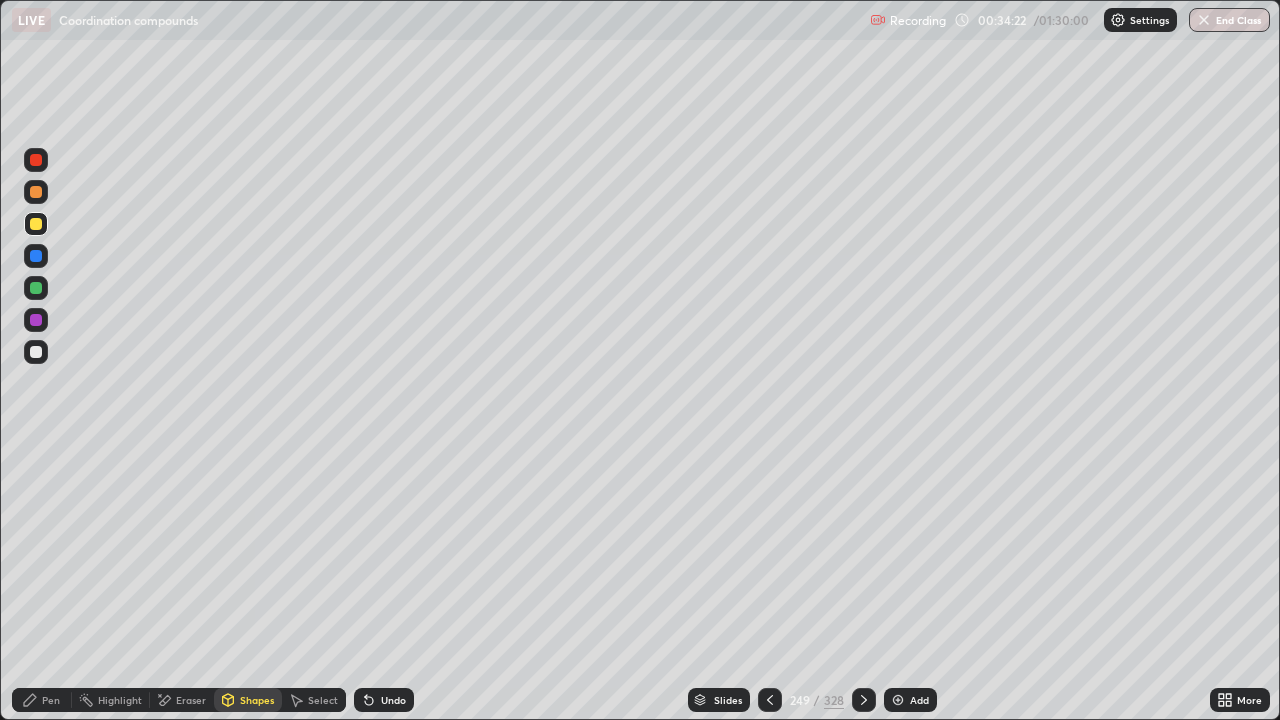 click at bounding box center [36, 160] 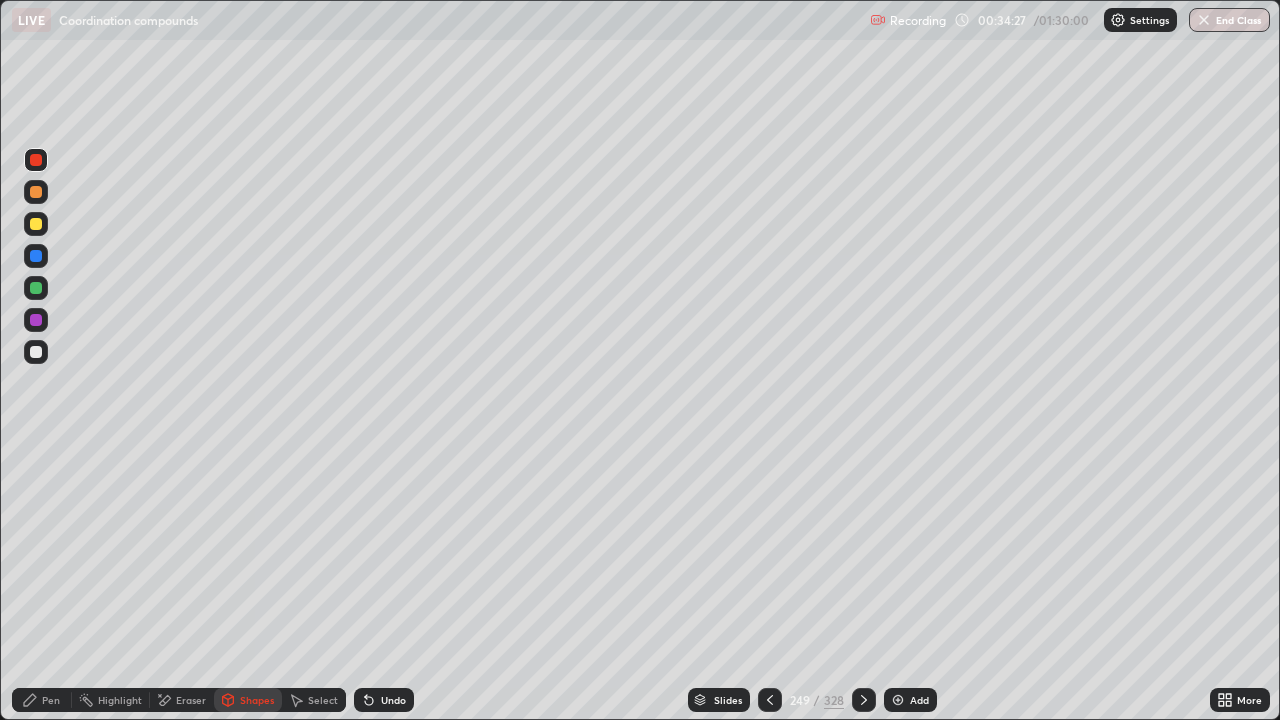 click 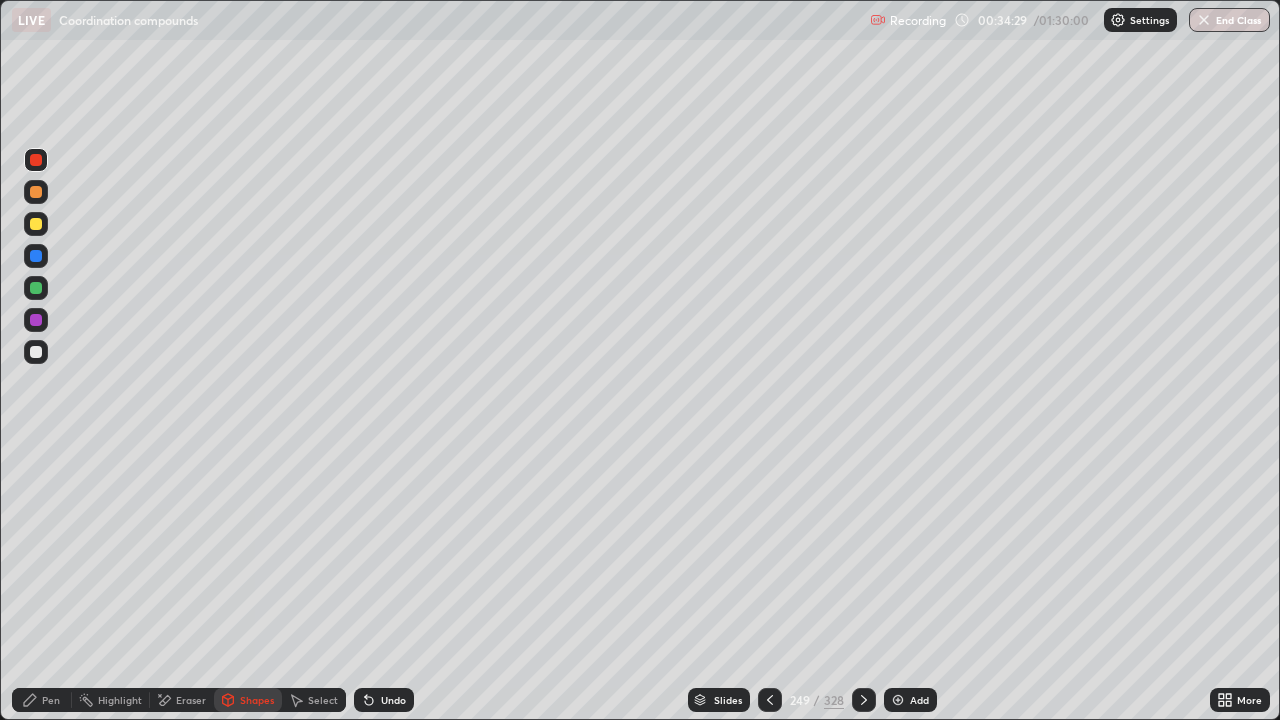 click on "Pen" at bounding box center (42, 700) 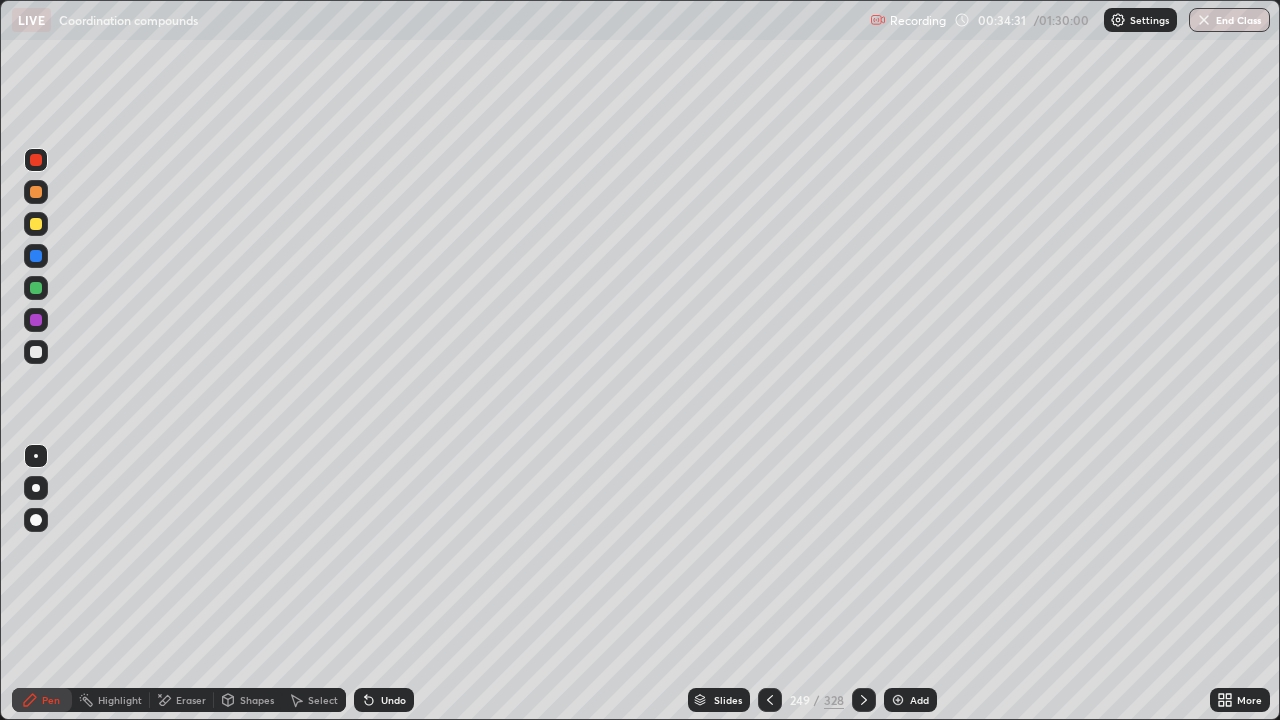 click at bounding box center [36, 224] 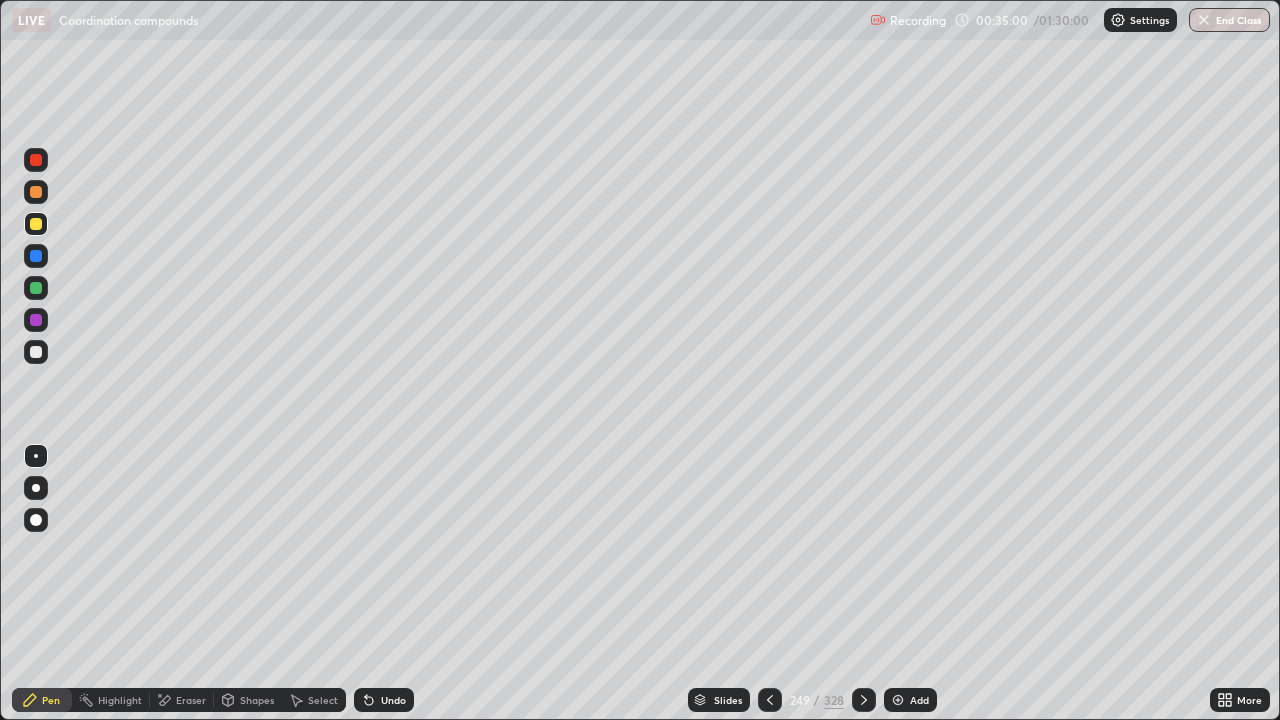 click on "Undo" at bounding box center [384, 700] 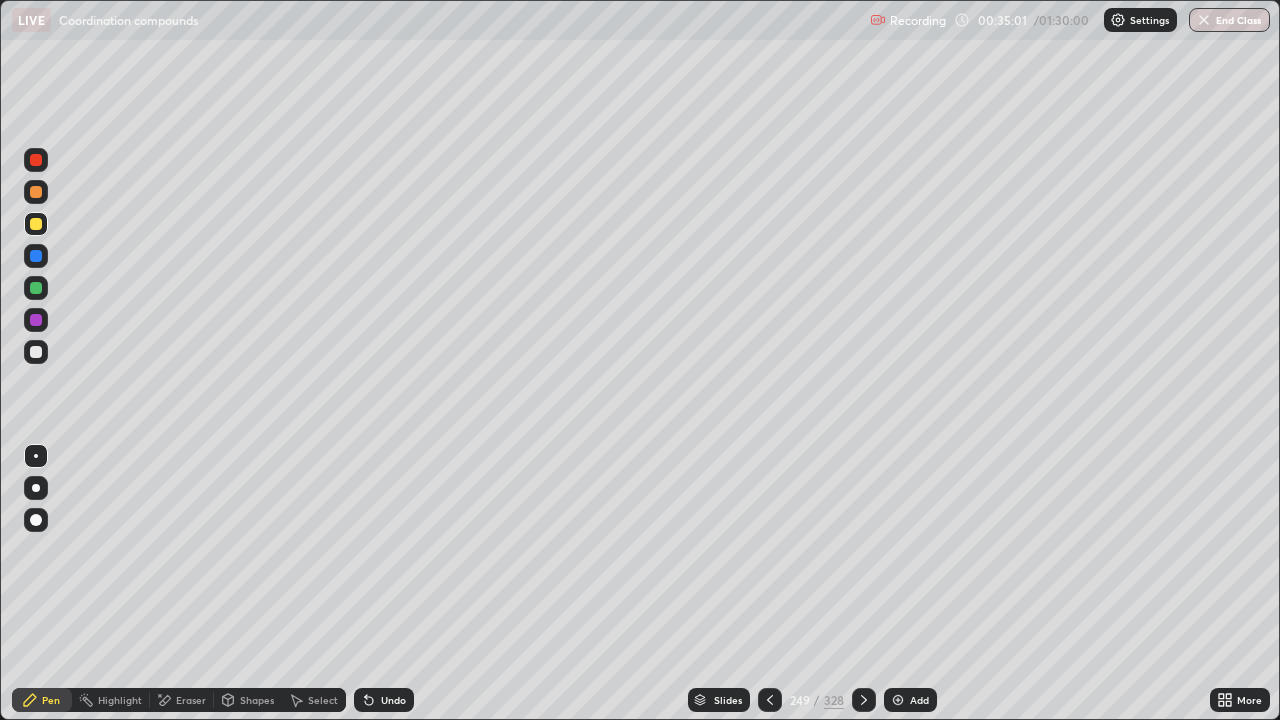 click 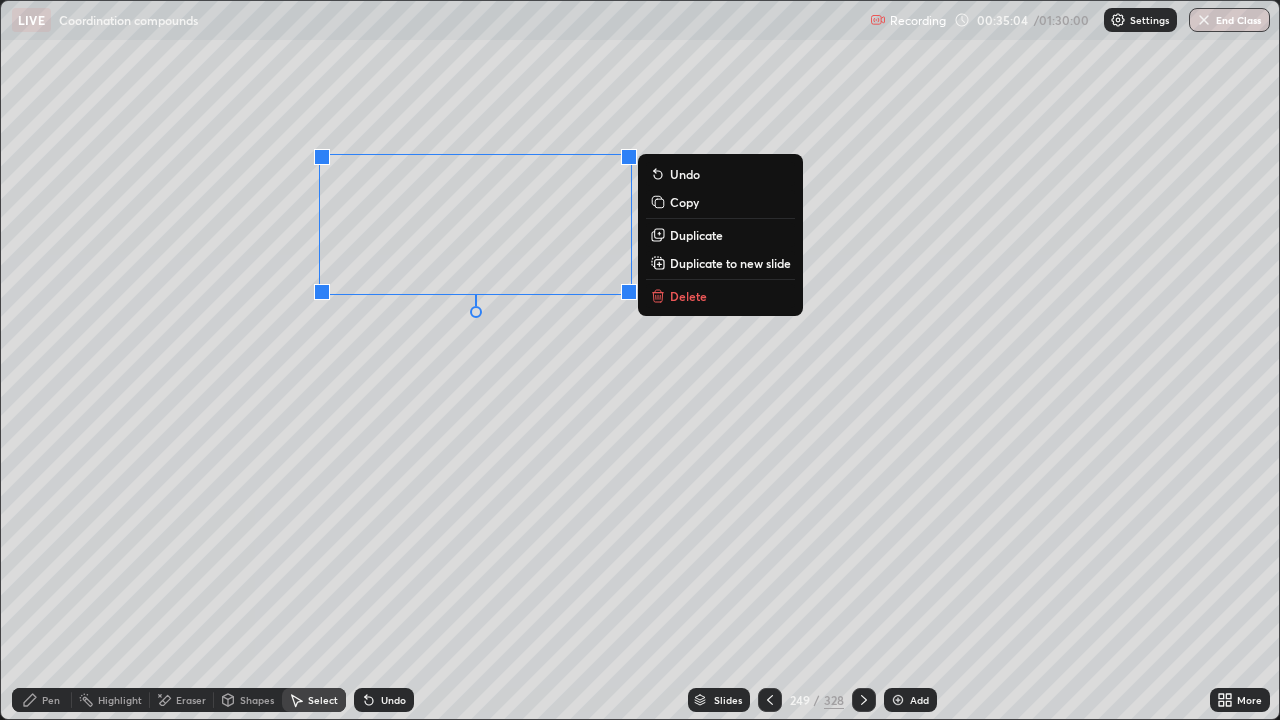 click on "0 ° Undo Copy Duplicate Duplicate to new slide Delete" at bounding box center (640, 360) 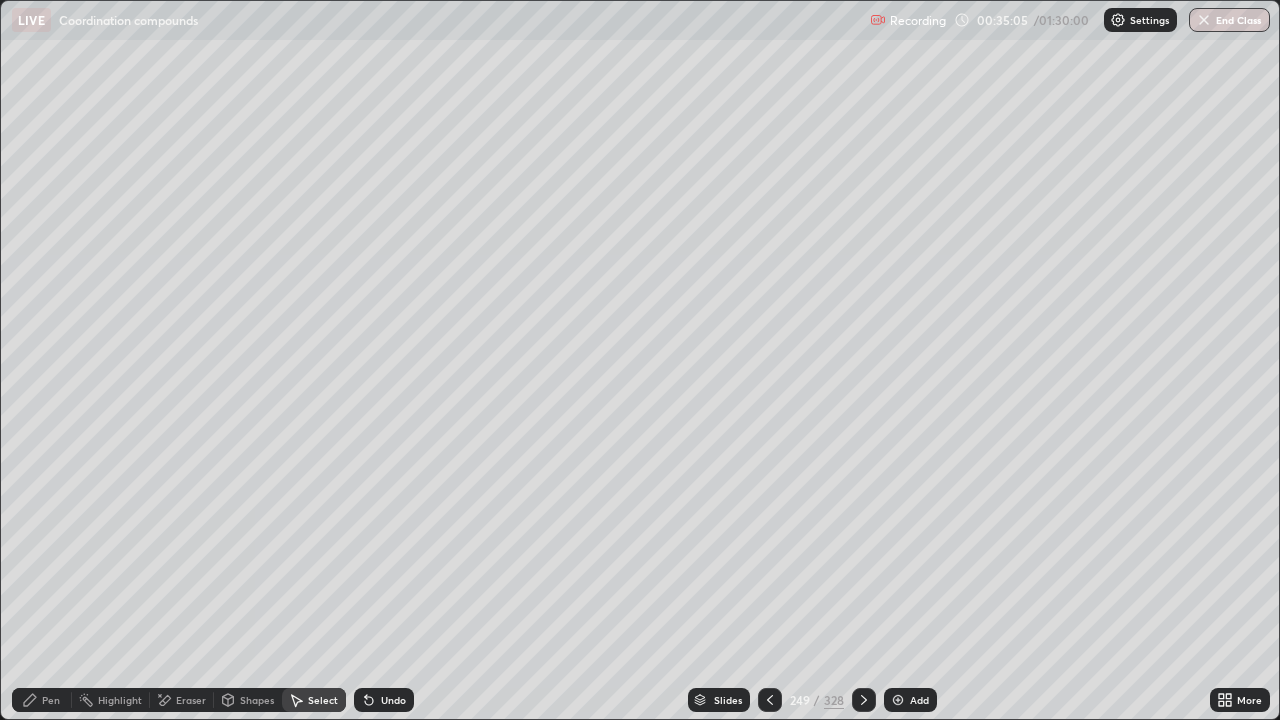 click 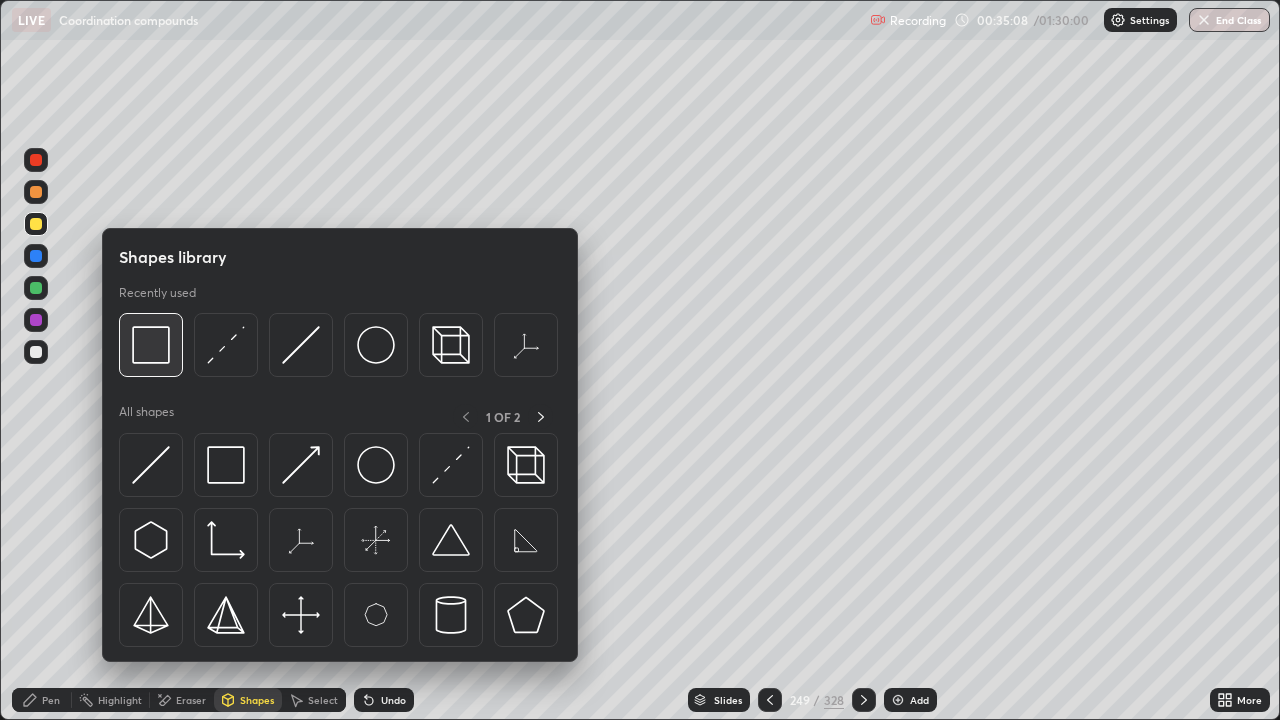 click at bounding box center (151, 345) 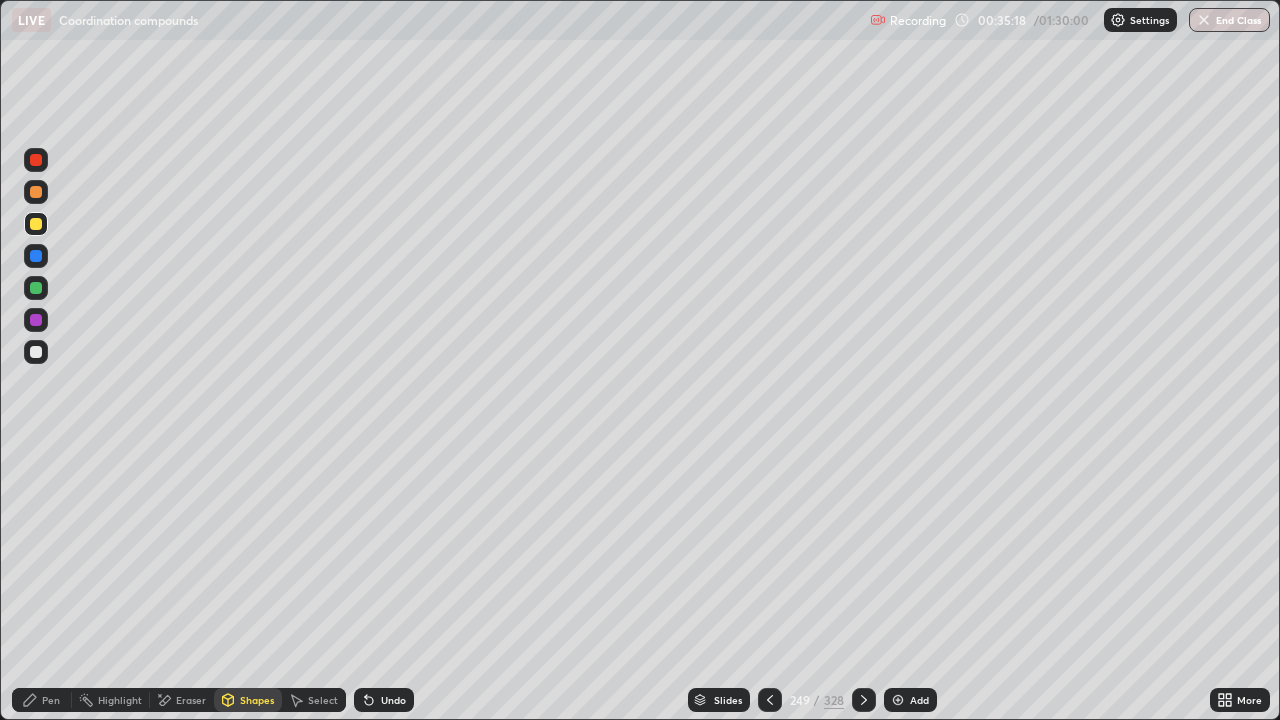 click 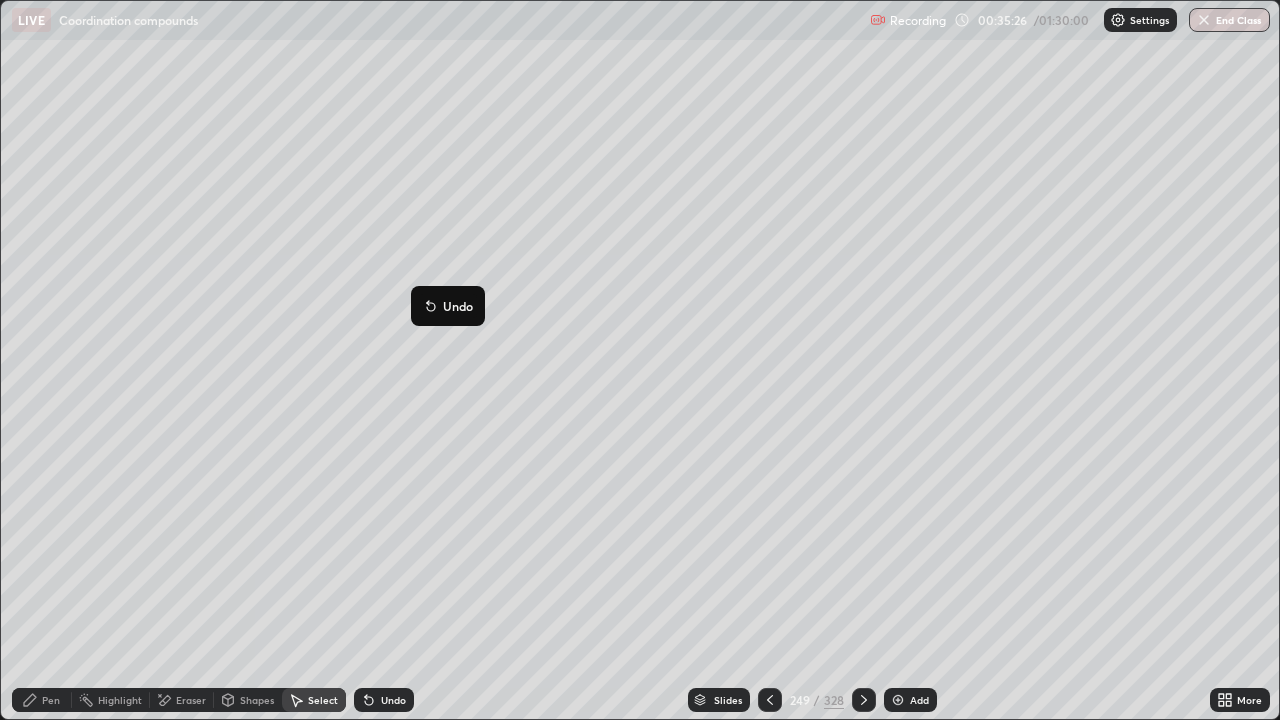 click on "Pen" at bounding box center [51, 700] 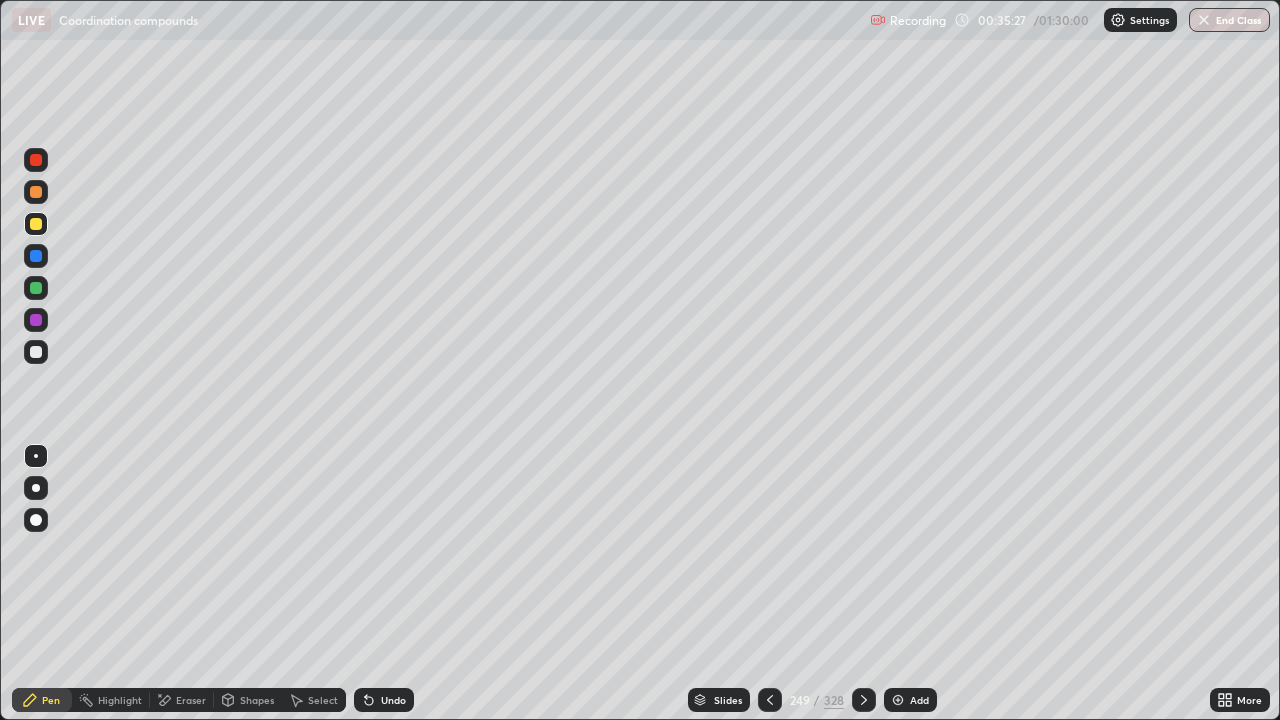click at bounding box center [36, 256] 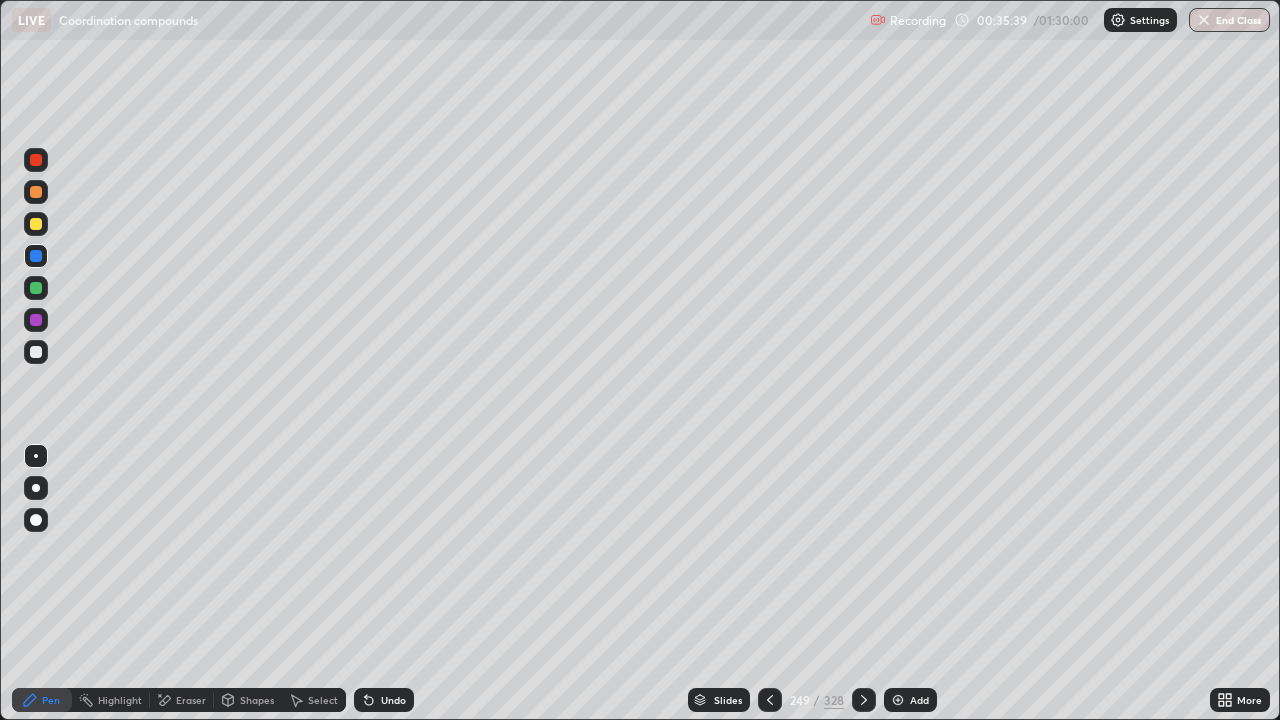click at bounding box center [36, 320] 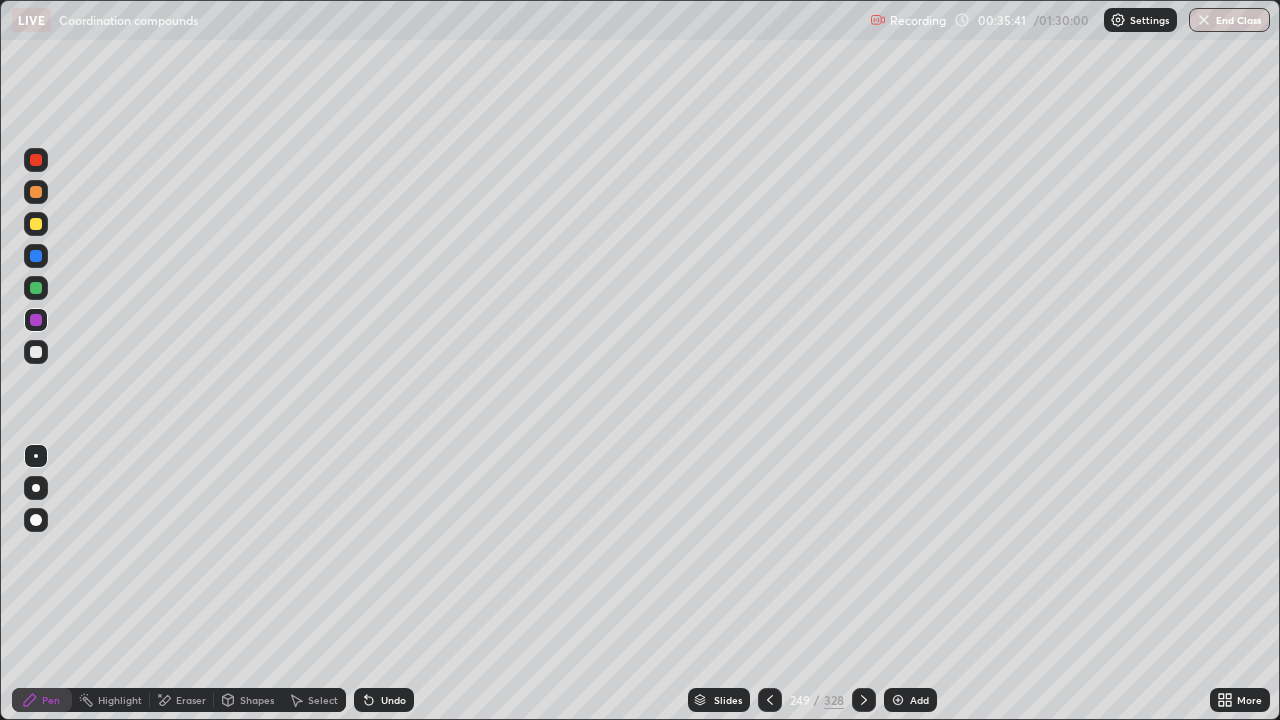 click at bounding box center [36, 352] 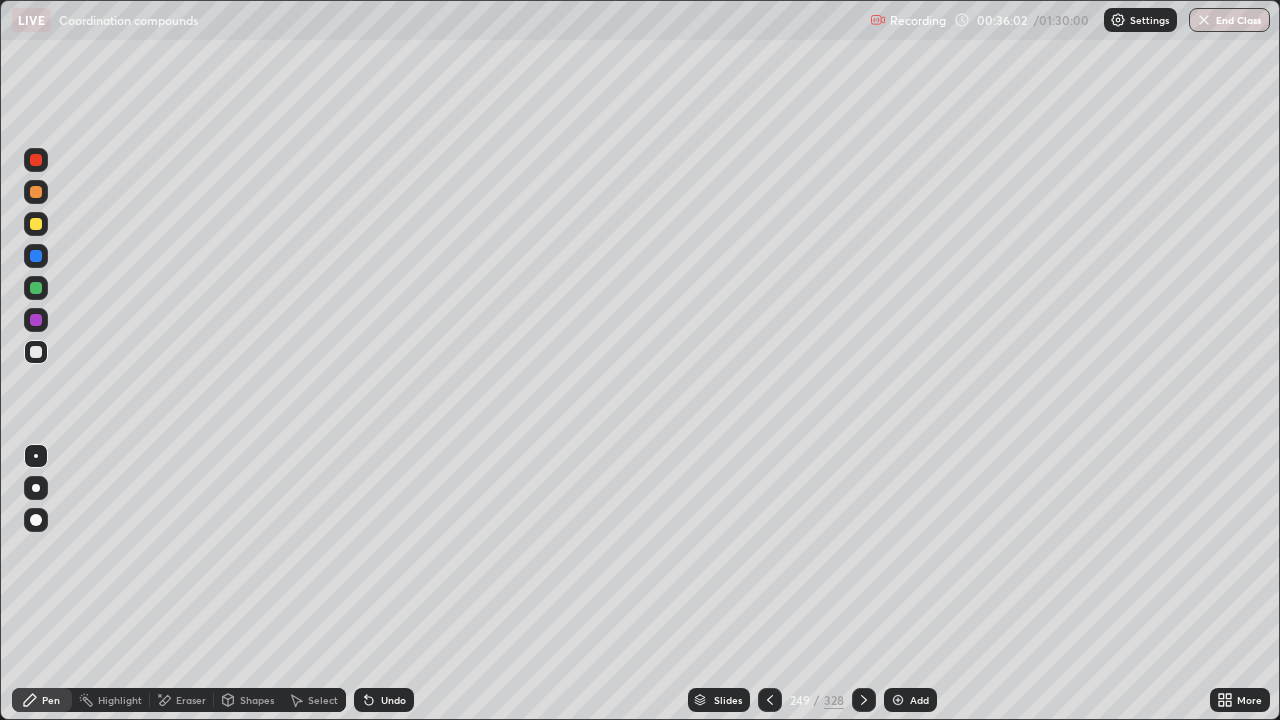 click at bounding box center [36, 224] 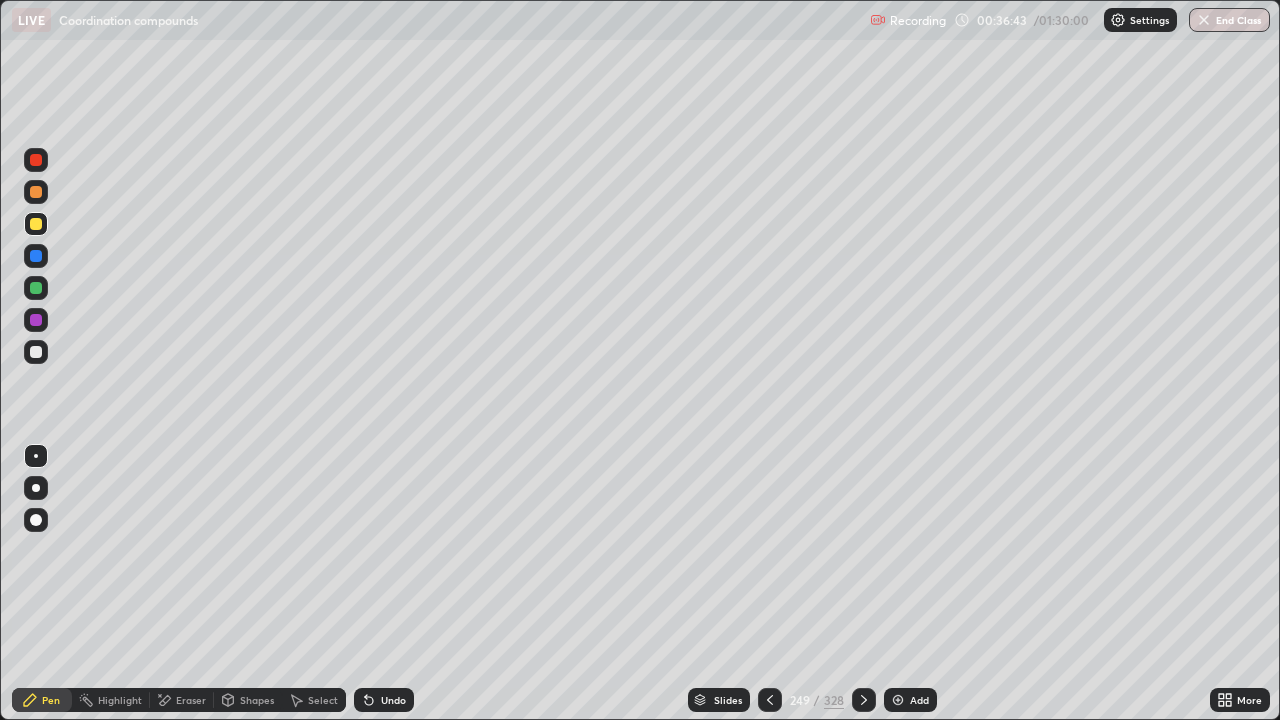 click at bounding box center (898, 700) 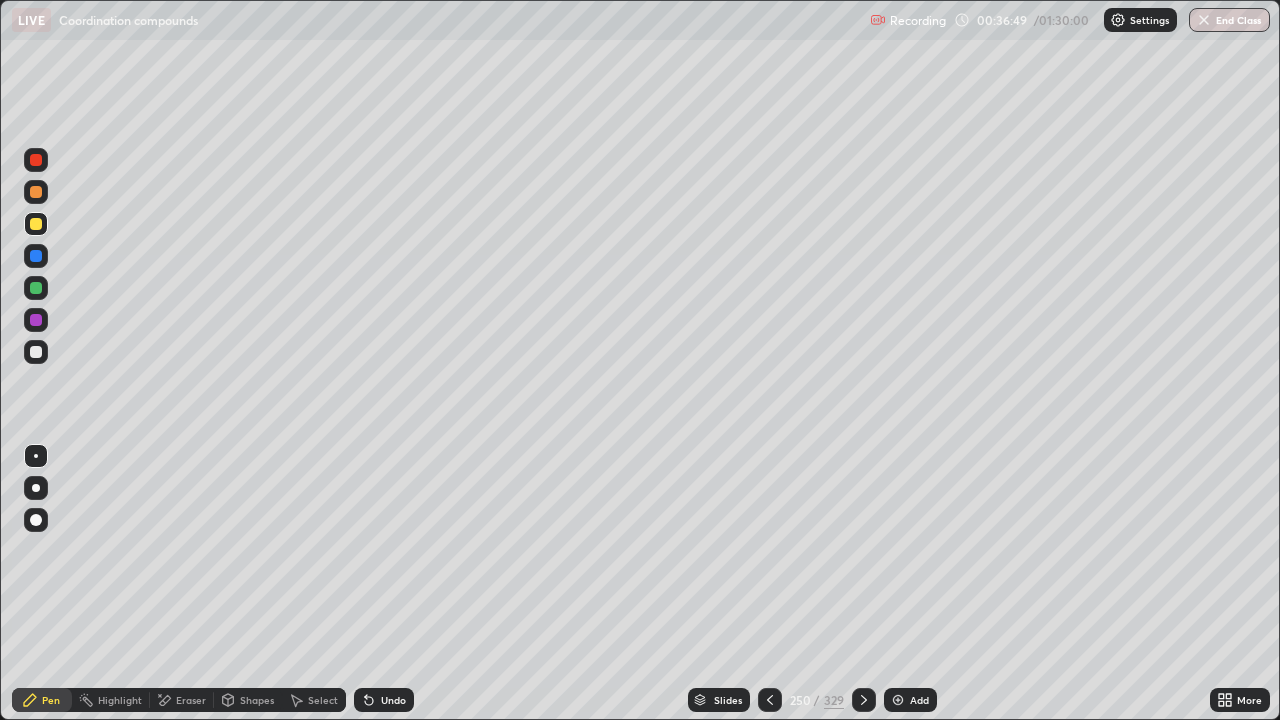 click 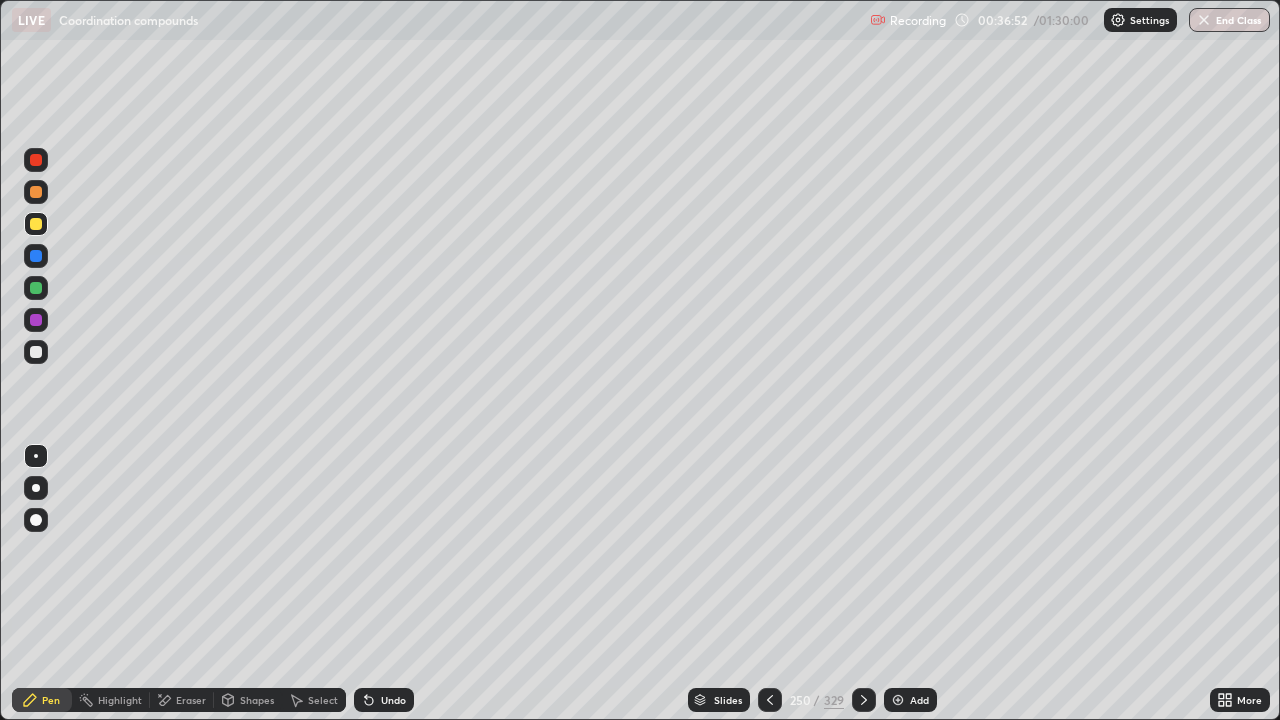 click at bounding box center [36, 160] 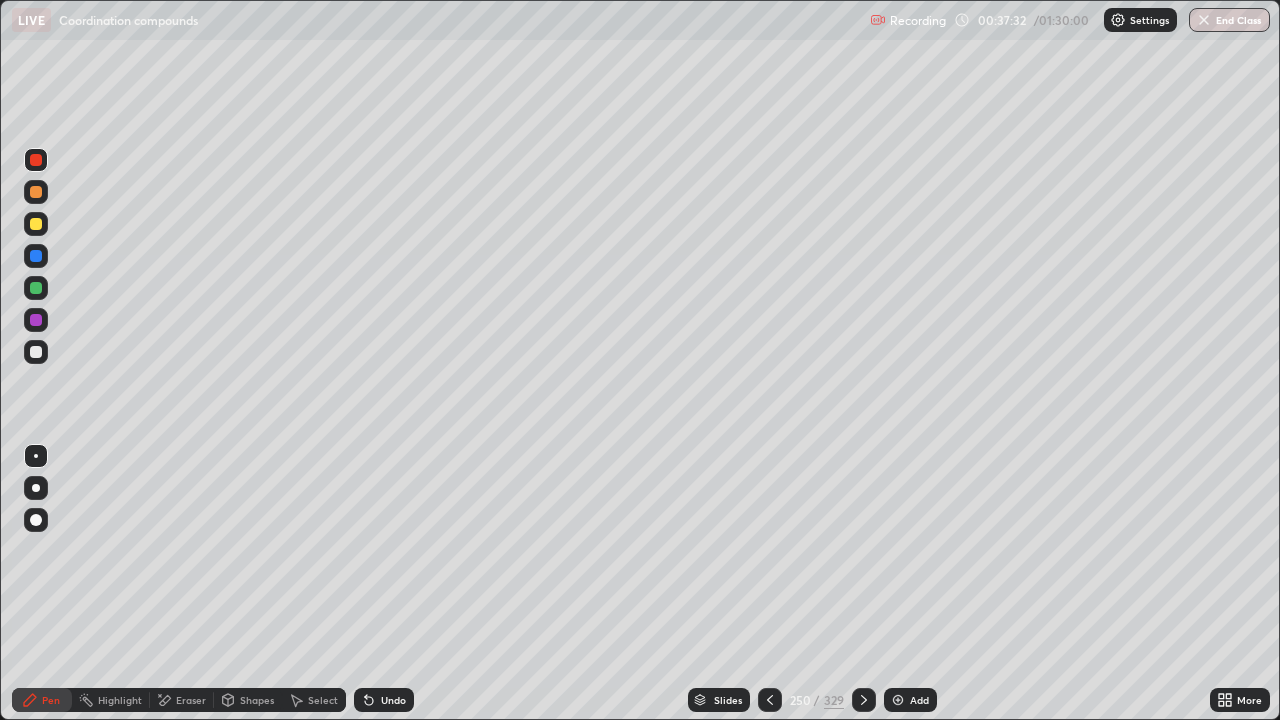 click at bounding box center [36, 224] 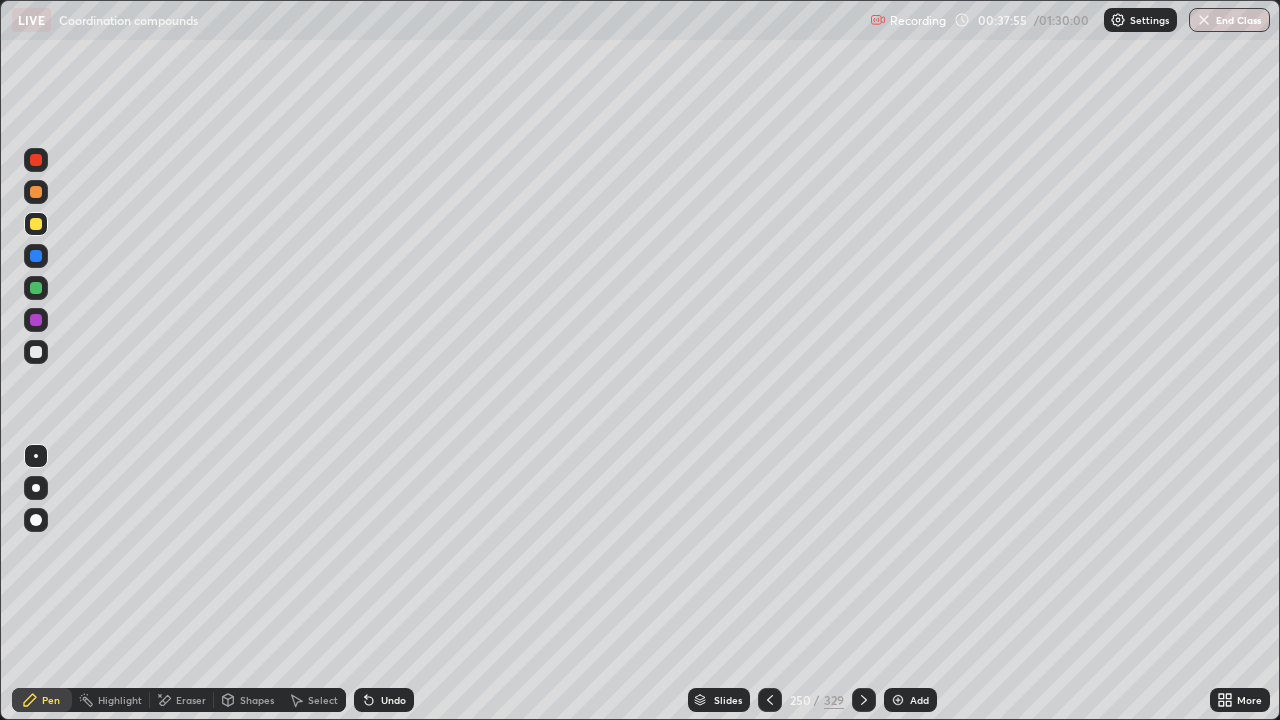 click 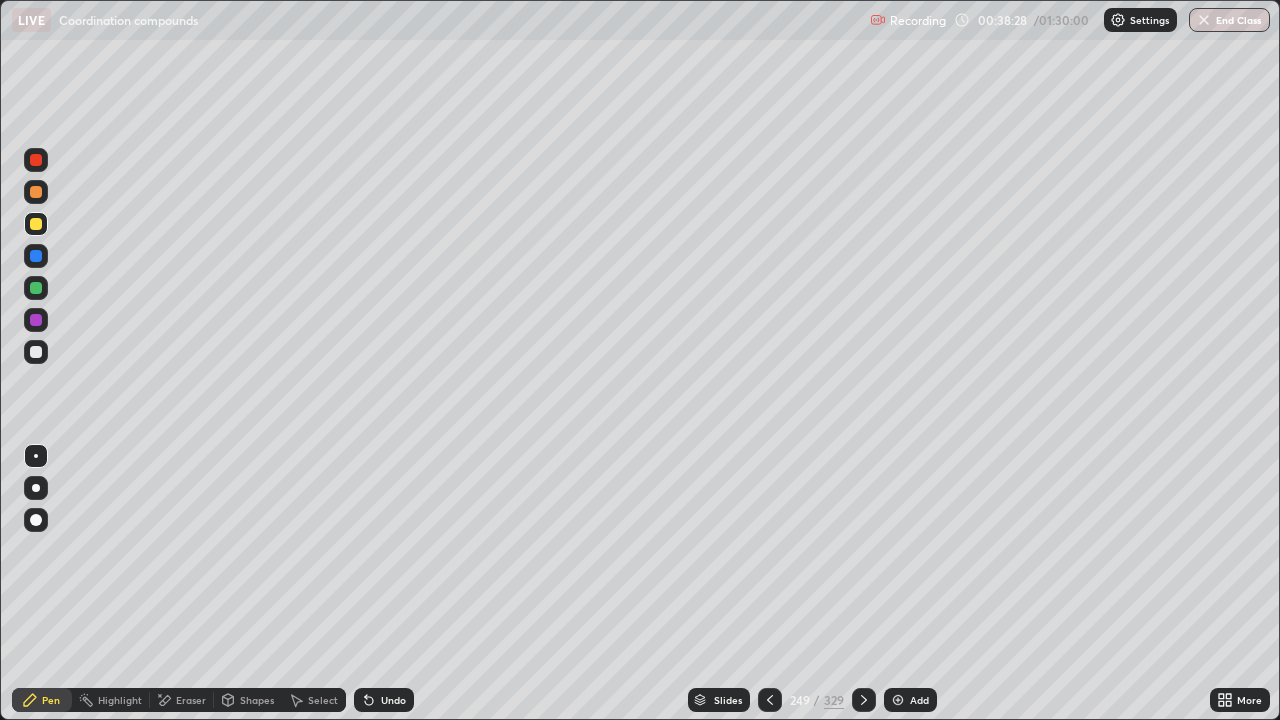 click at bounding box center [770, 700] 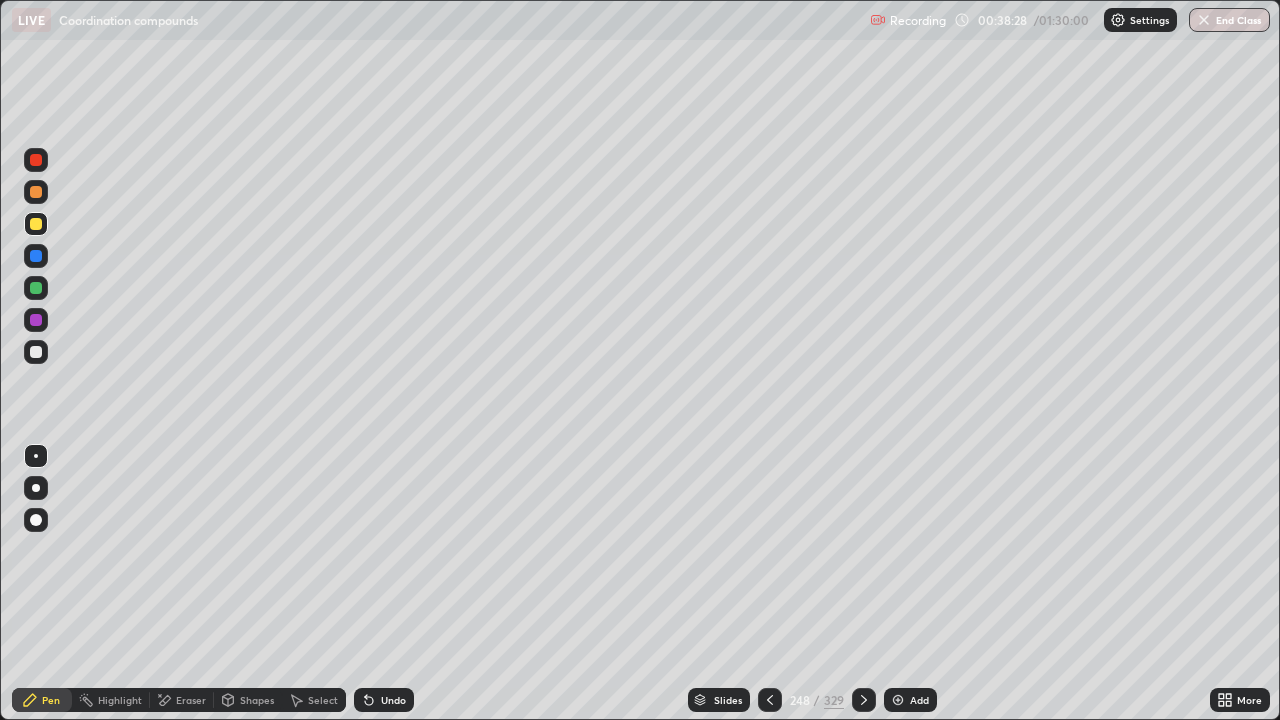 click 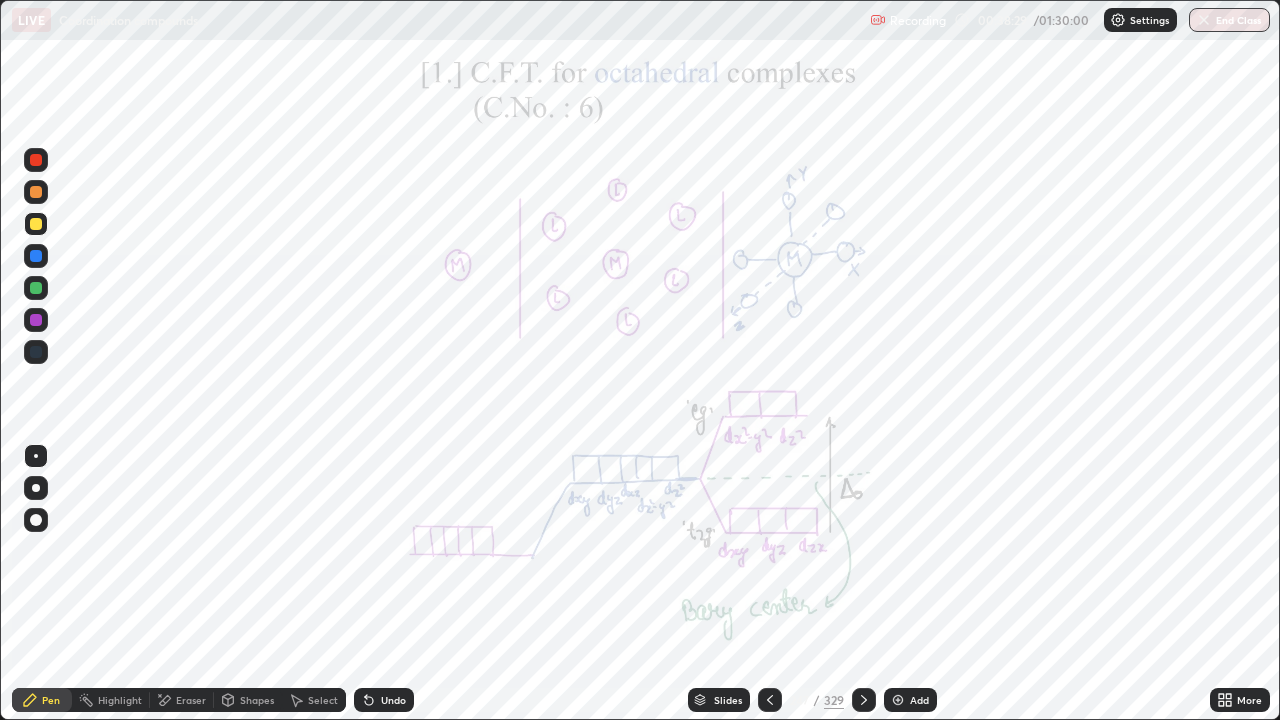 click 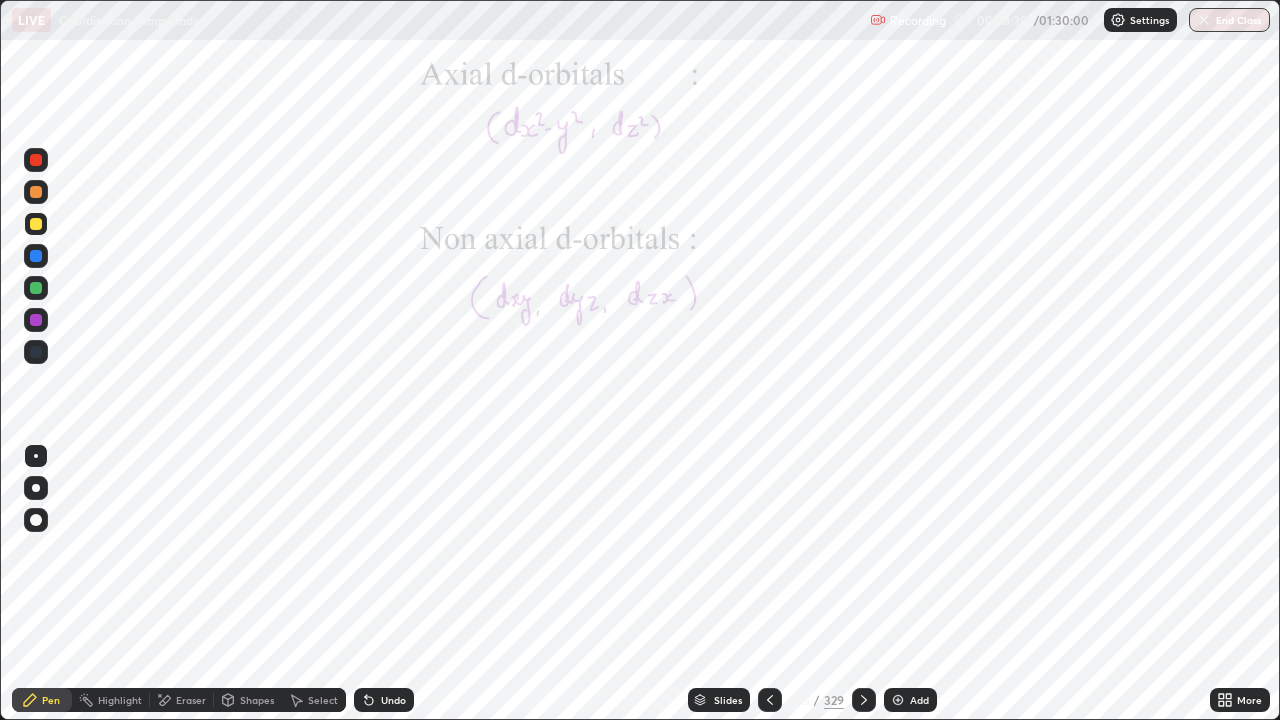 click at bounding box center (864, 700) 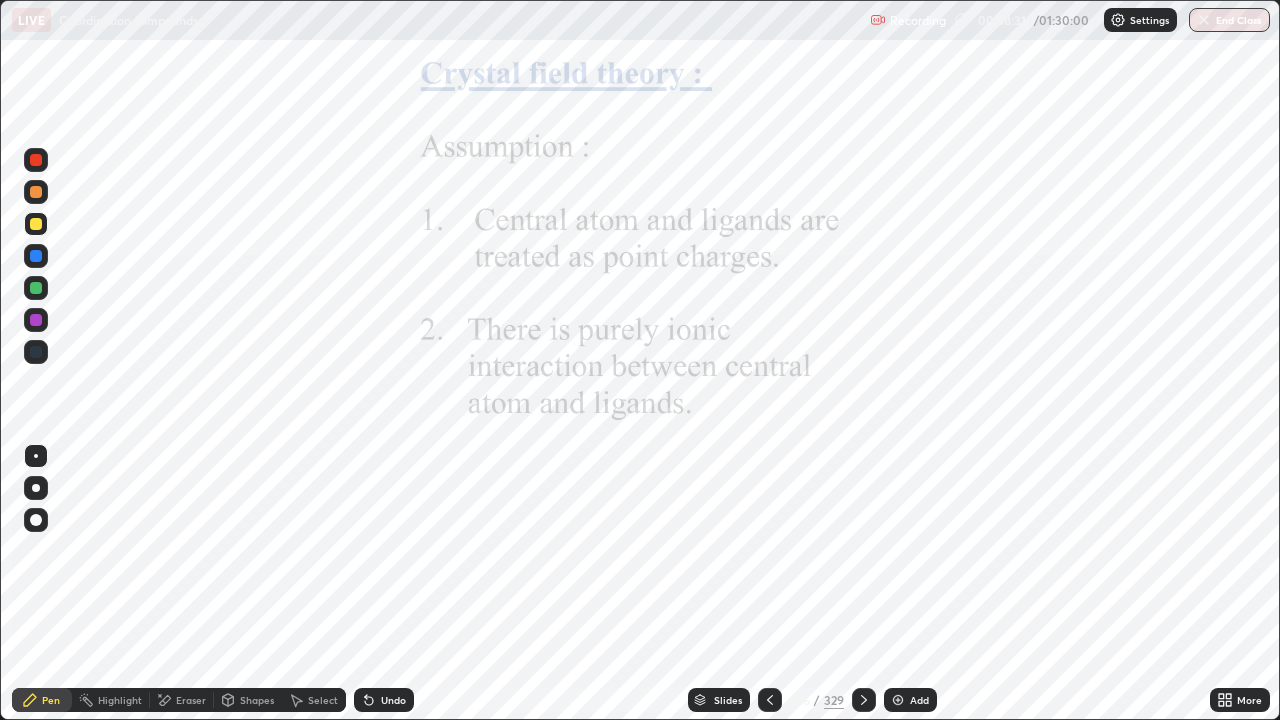 click at bounding box center (864, 700) 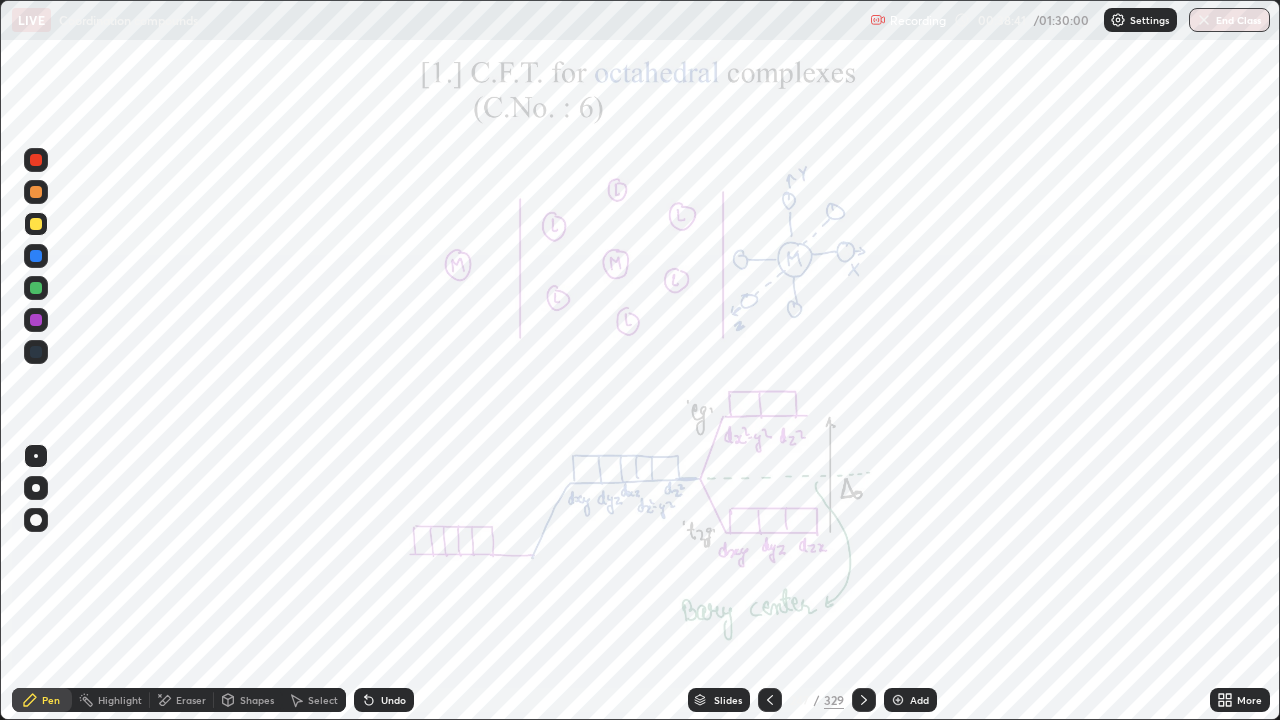 click at bounding box center [36, 160] 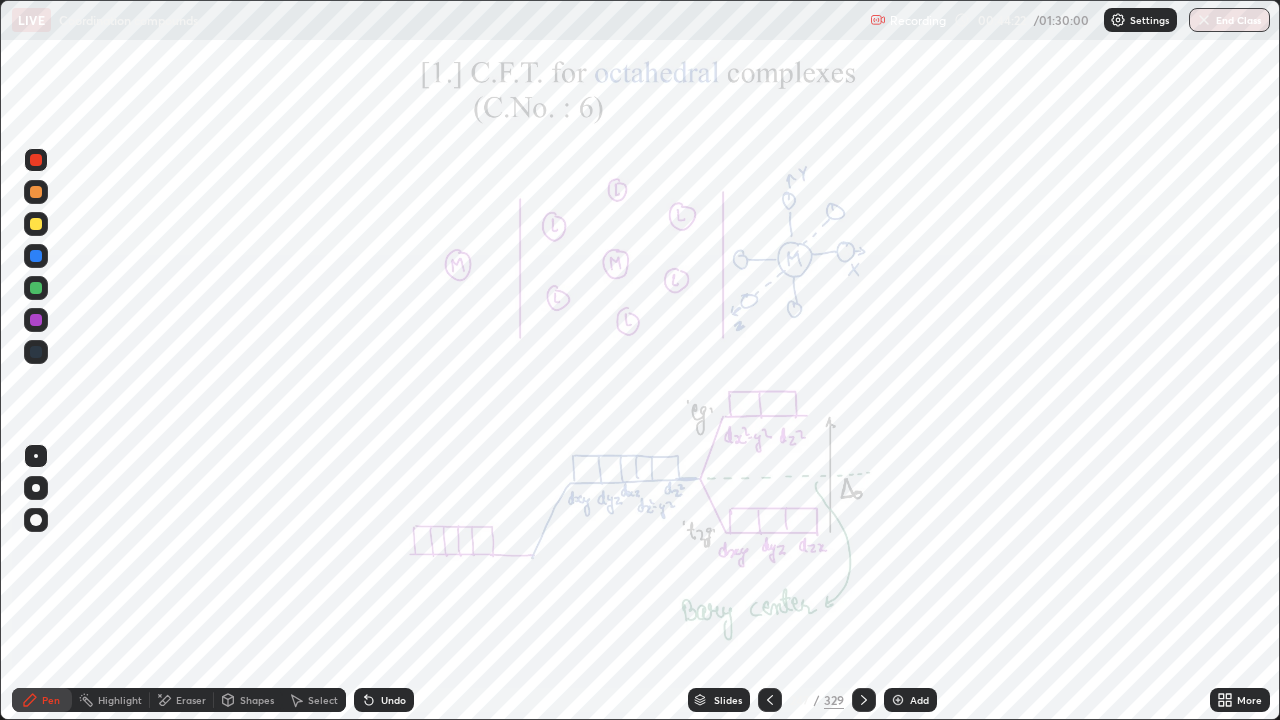 click at bounding box center [36, 192] 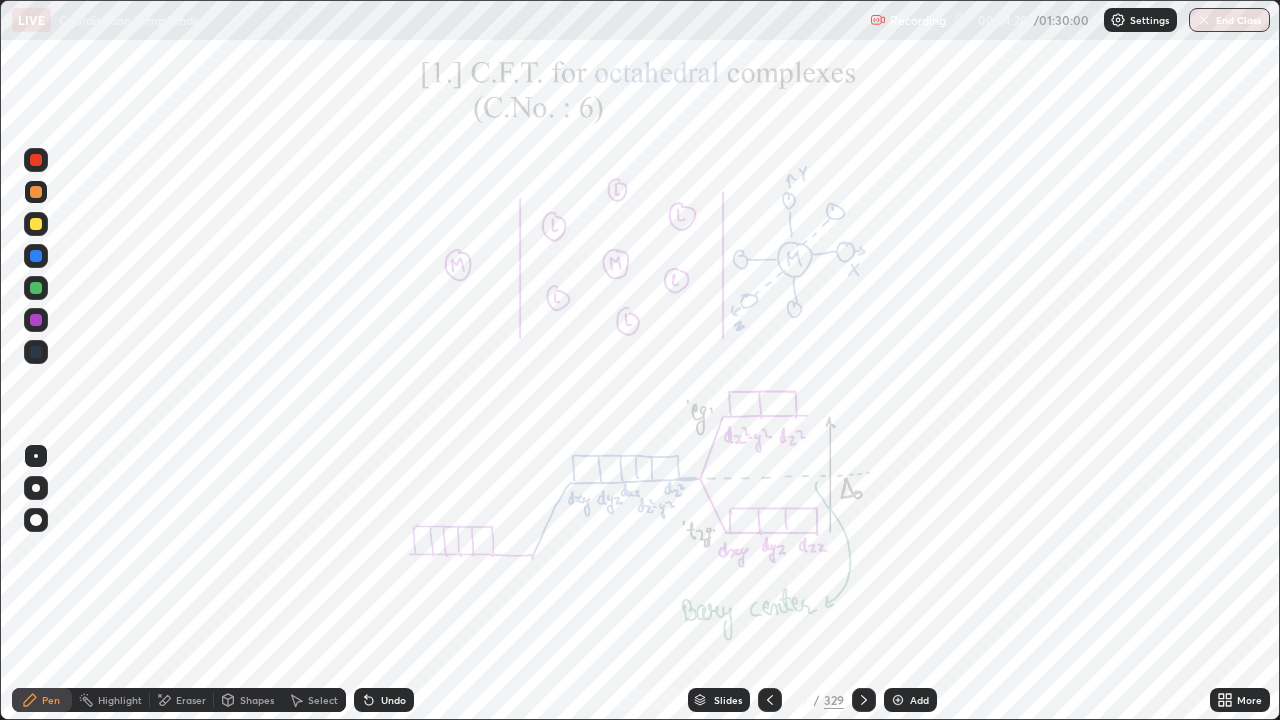 click at bounding box center (36, 256) 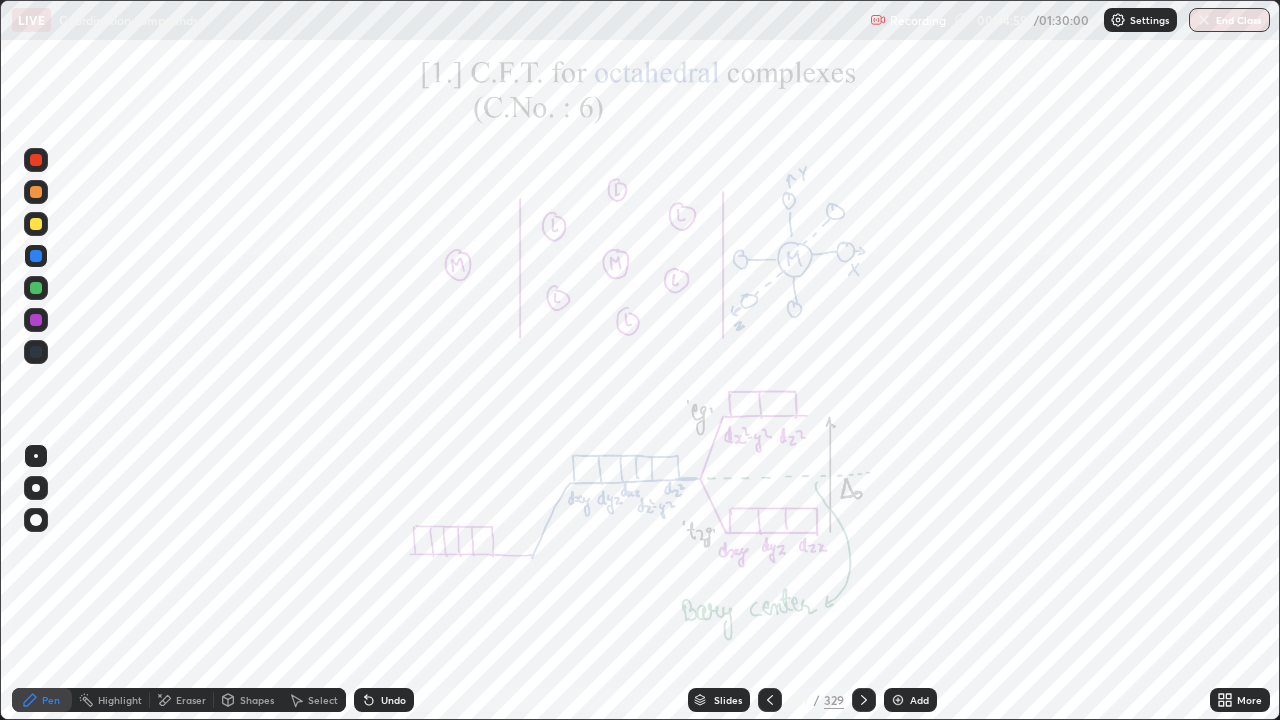 click 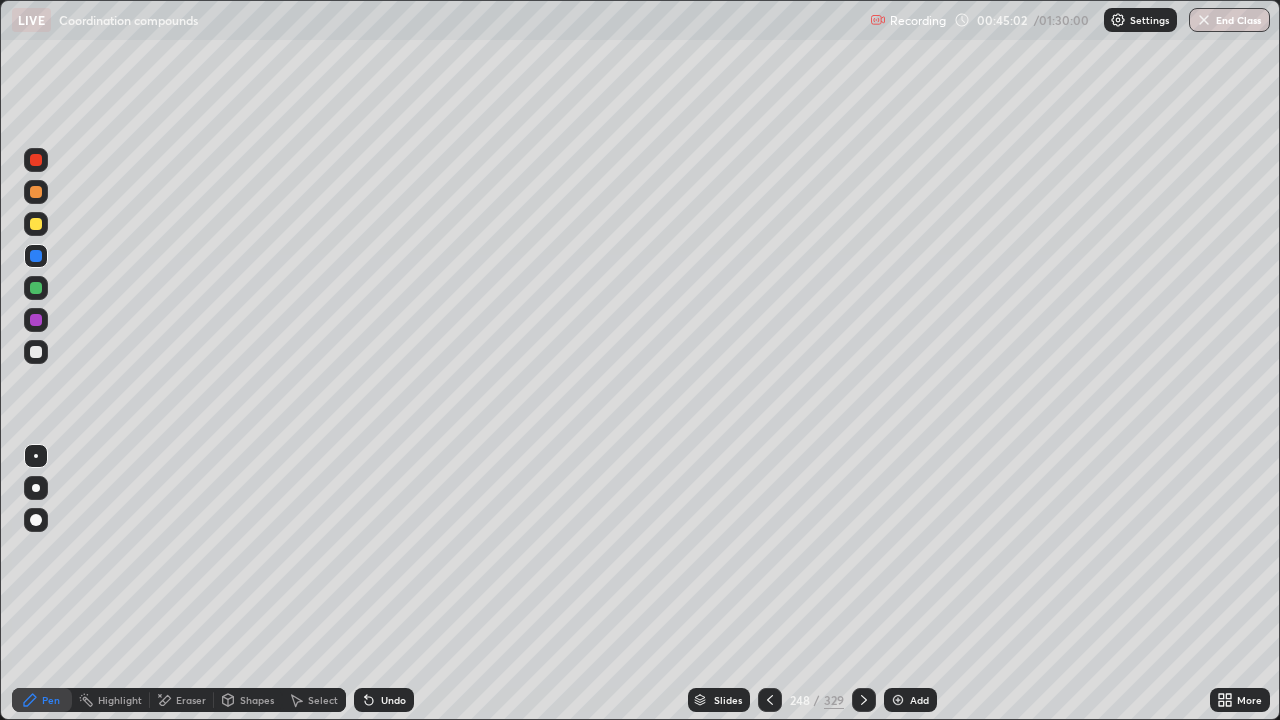 click at bounding box center (864, 700) 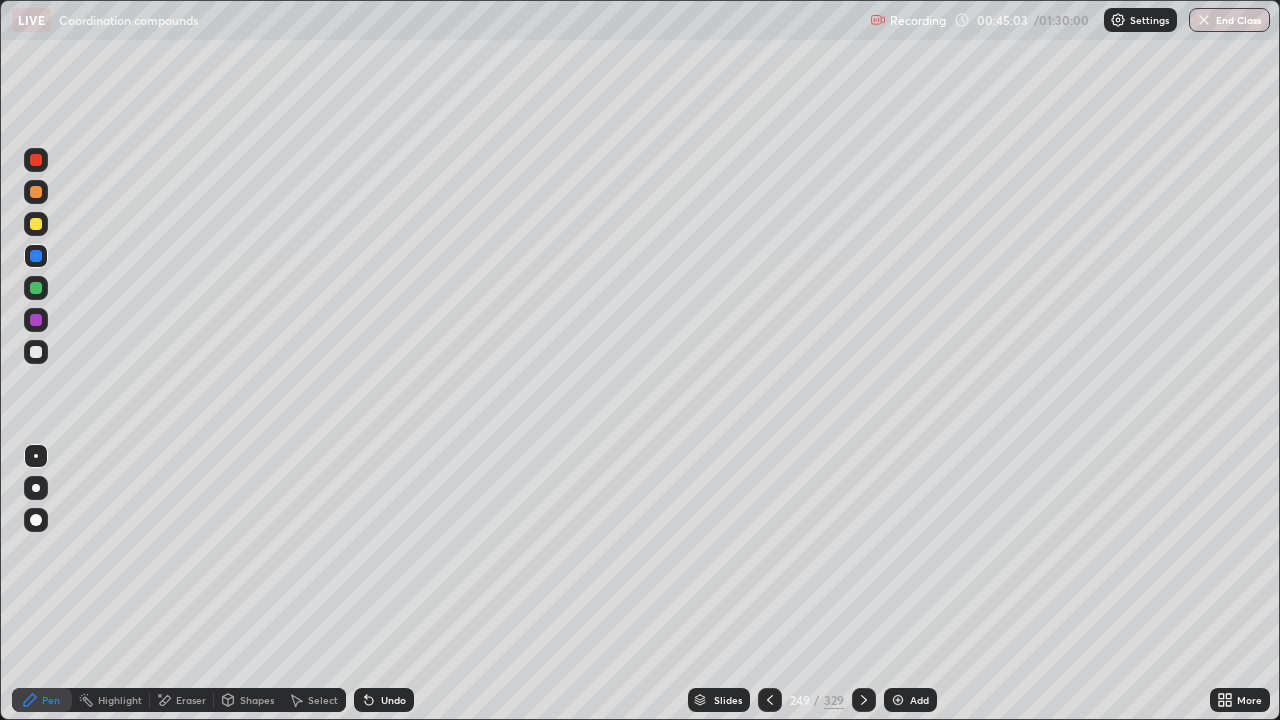 click 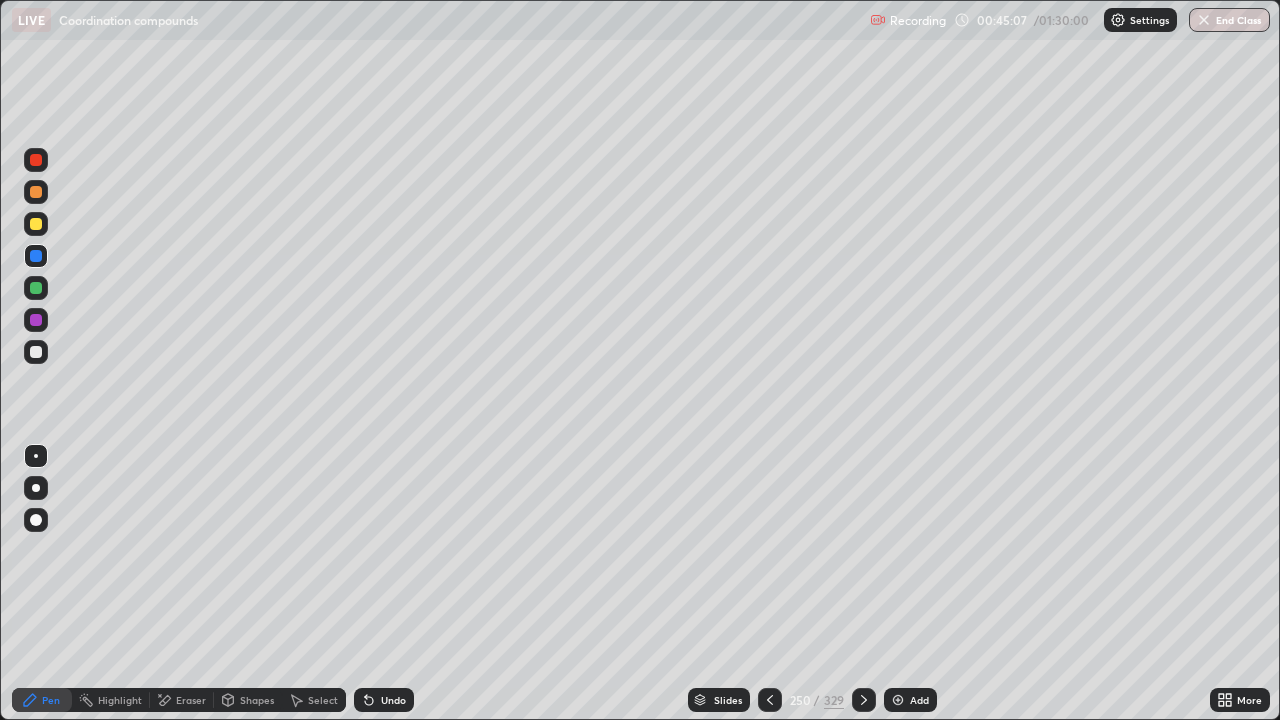 click at bounding box center [864, 700] 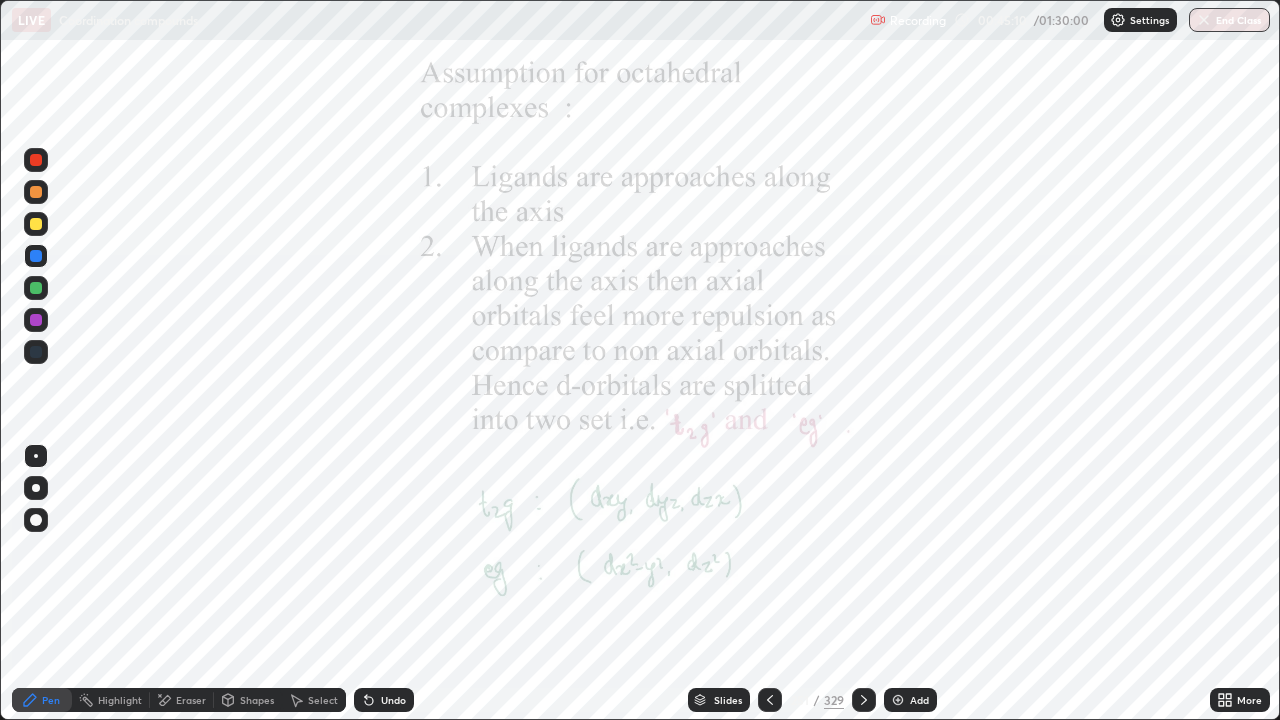 click at bounding box center (864, 700) 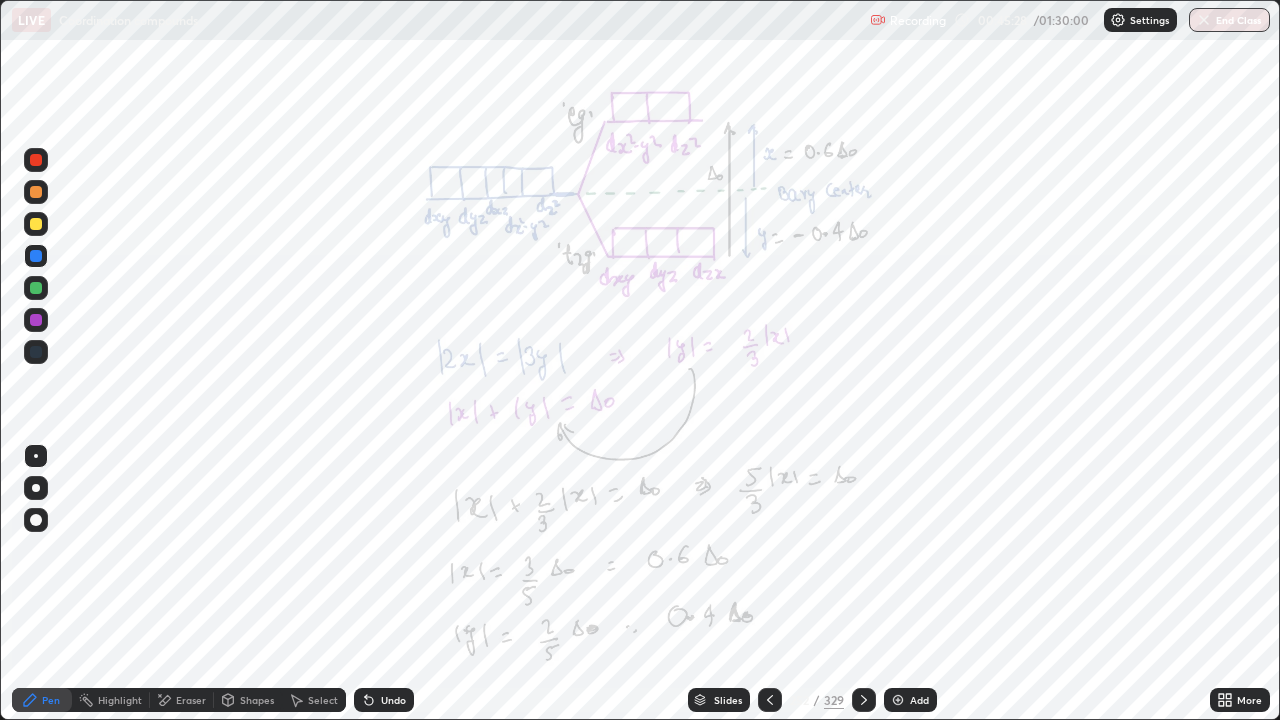 click 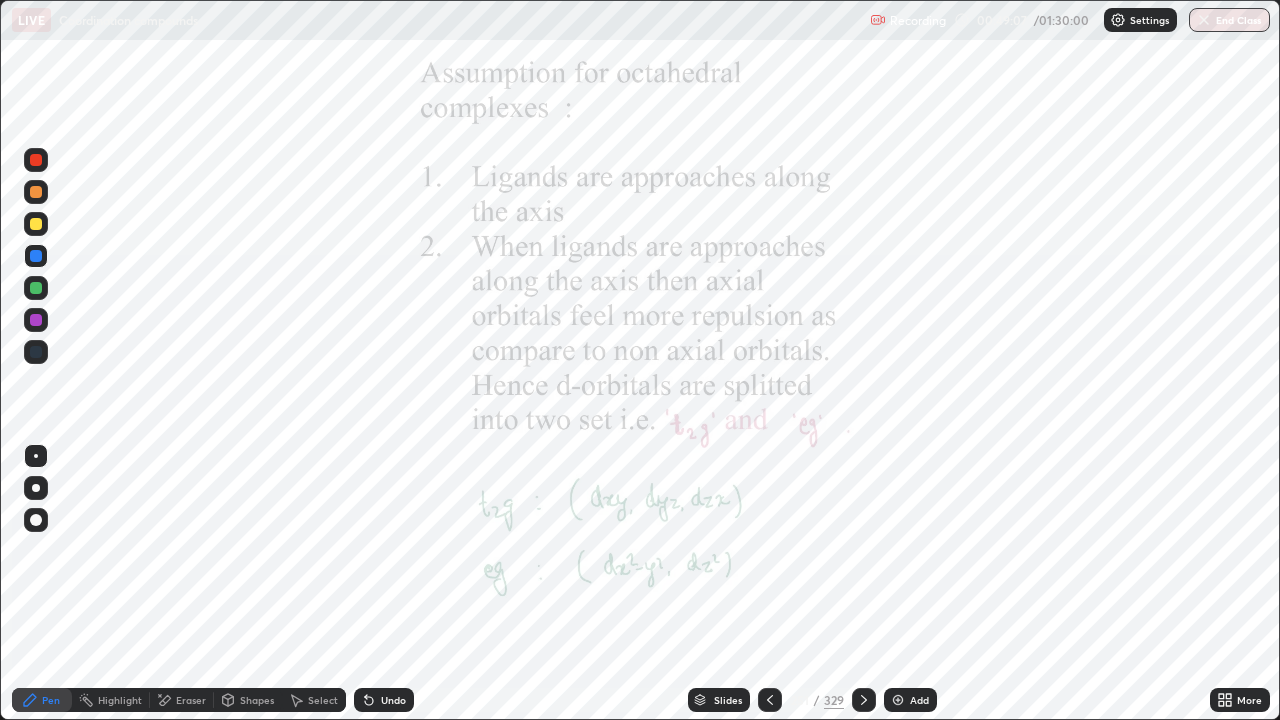click 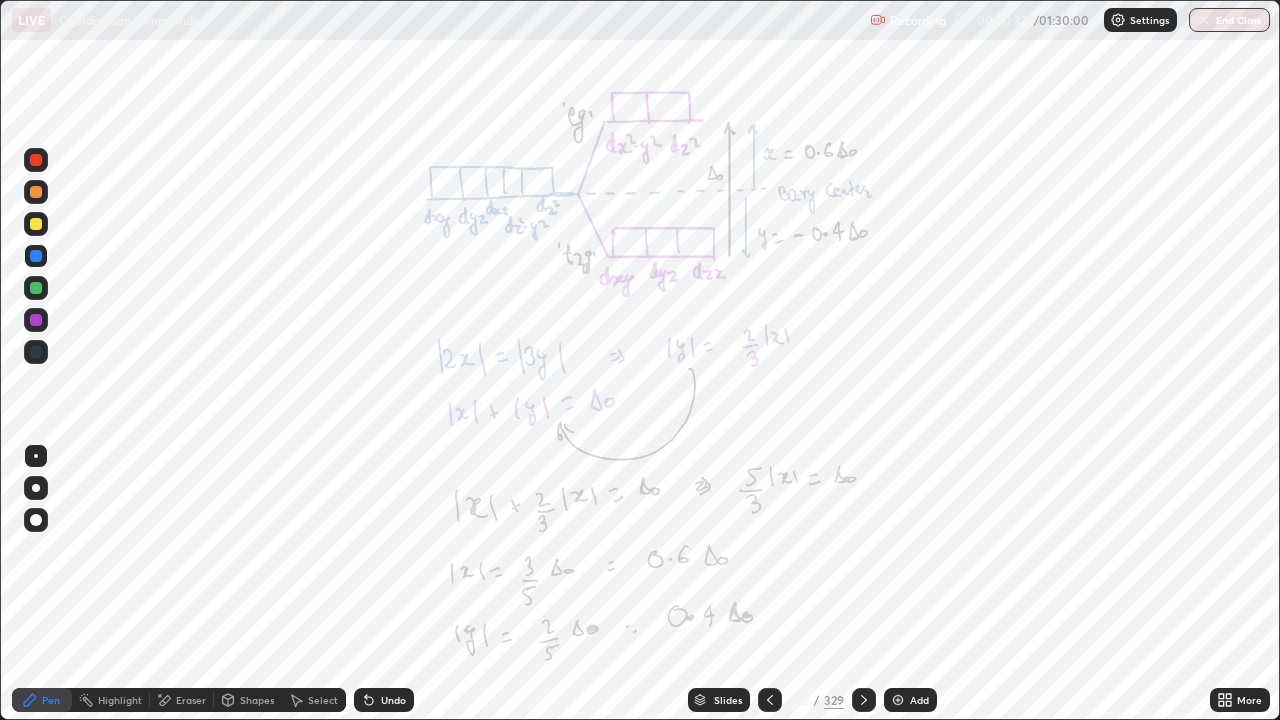 click 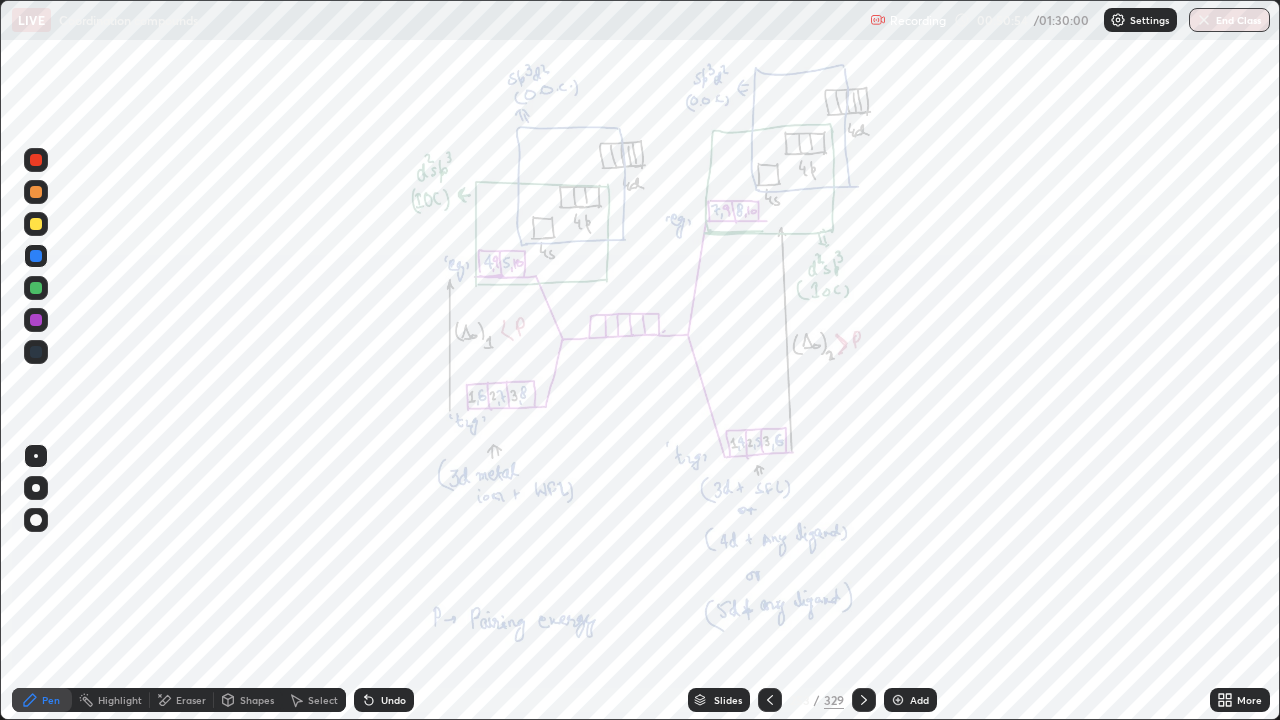 click at bounding box center (36, 160) 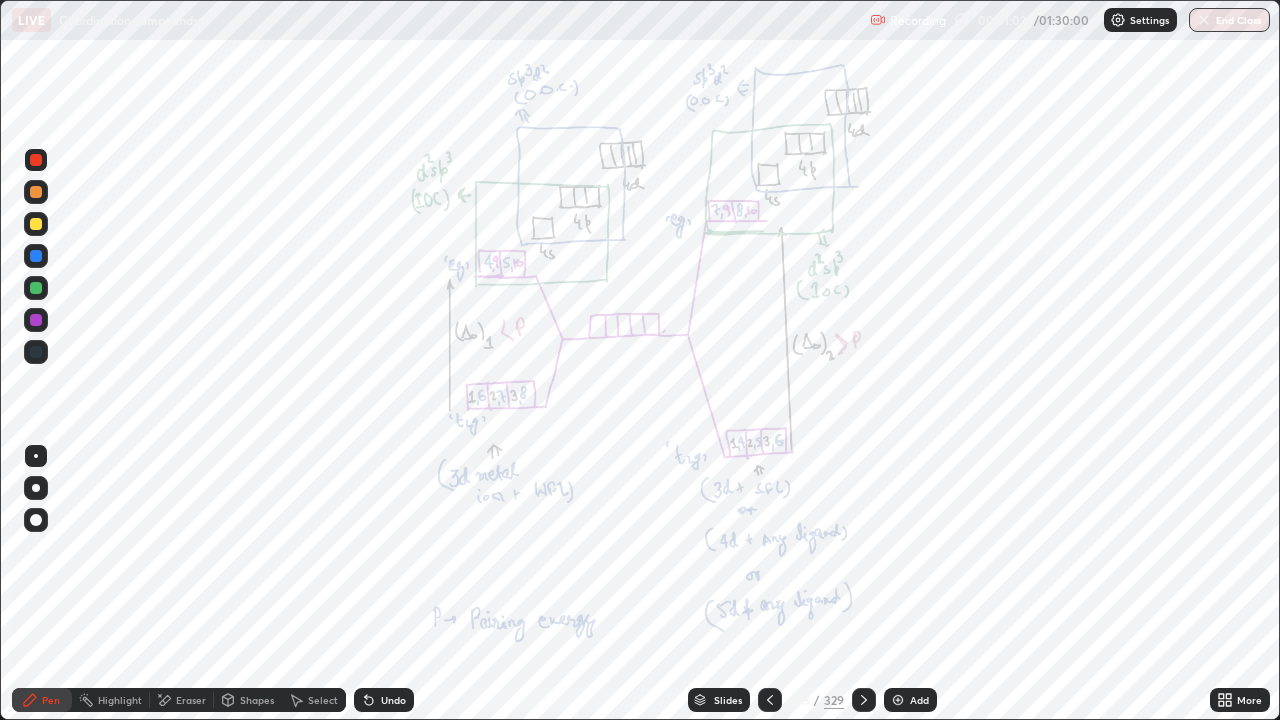 click 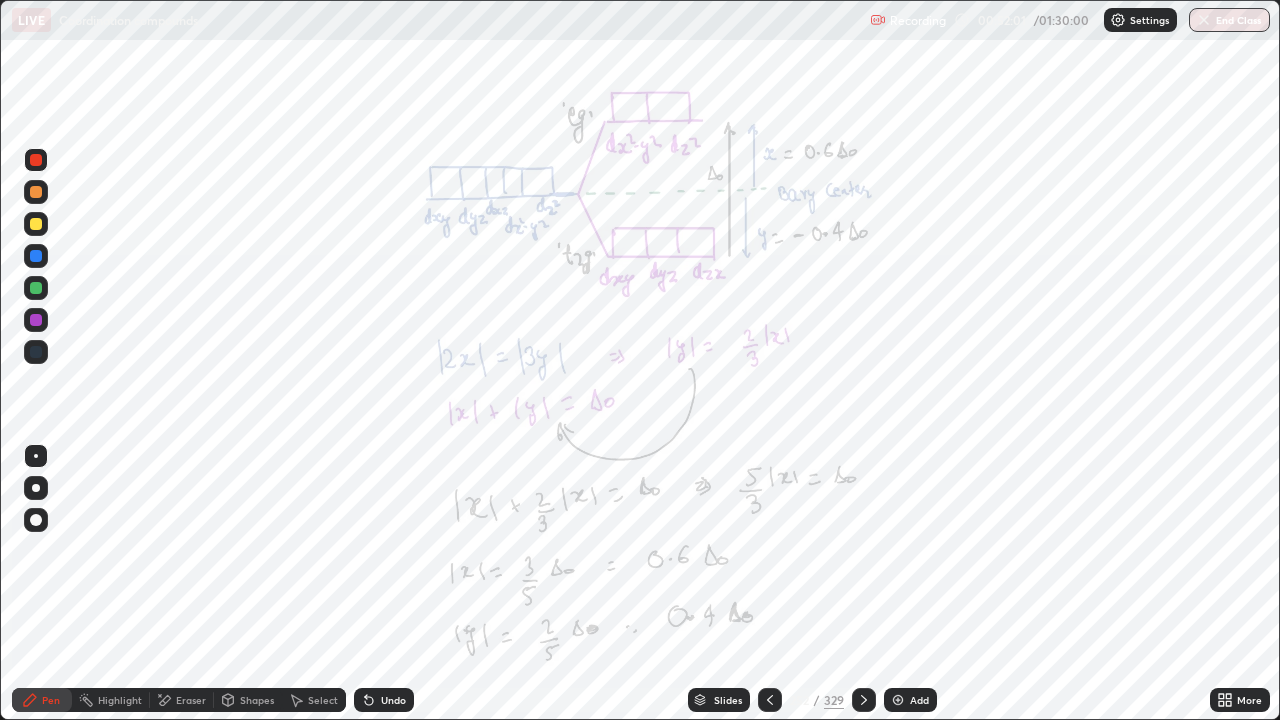 click 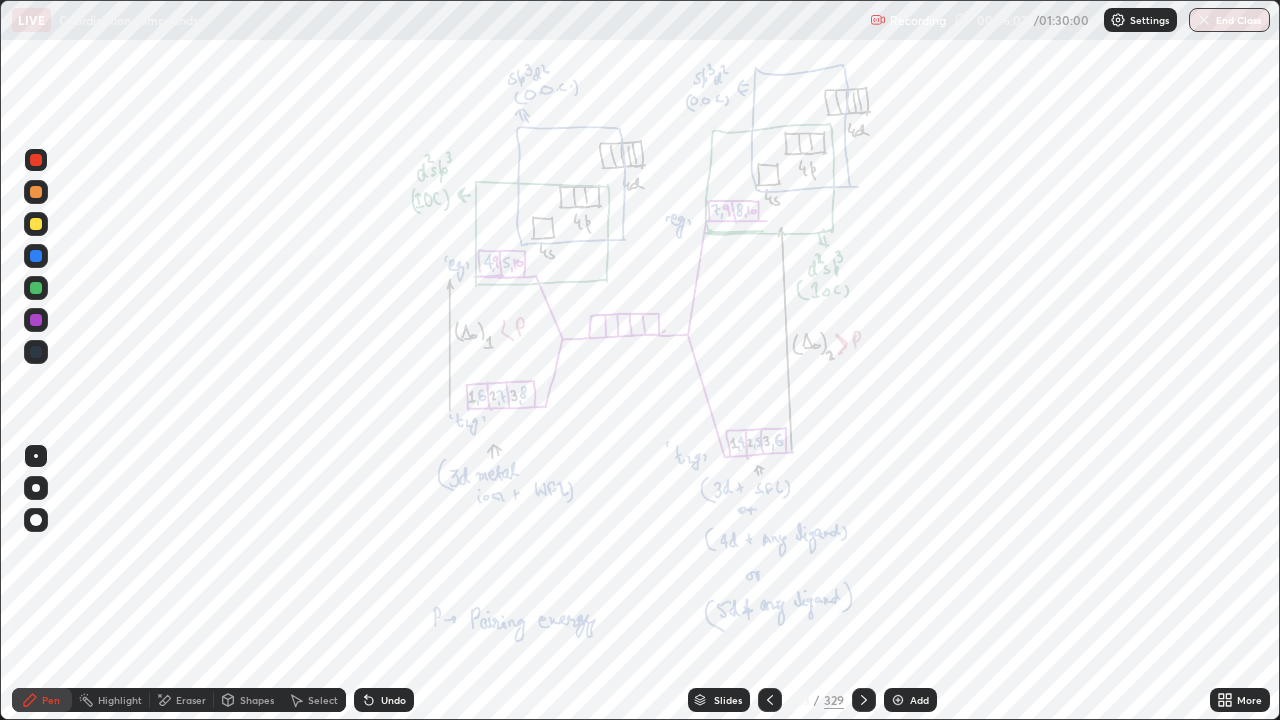 click at bounding box center (36, 160) 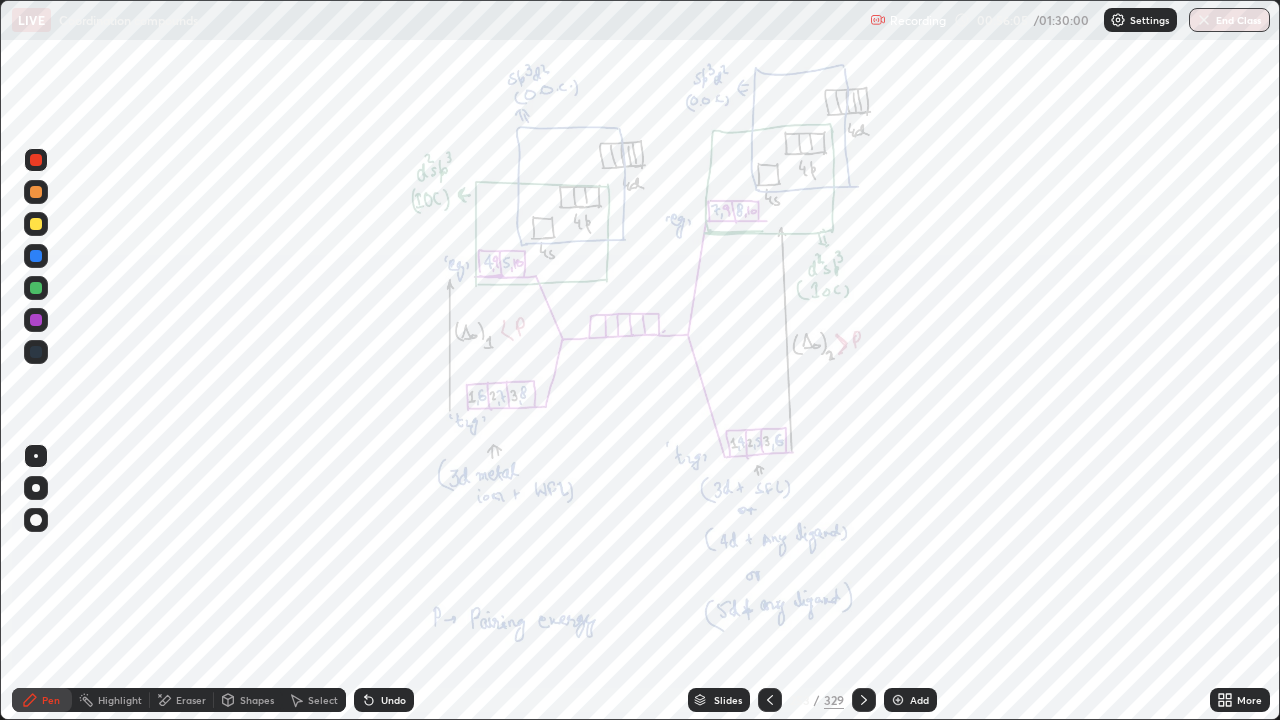 click at bounding box center [36, 160] 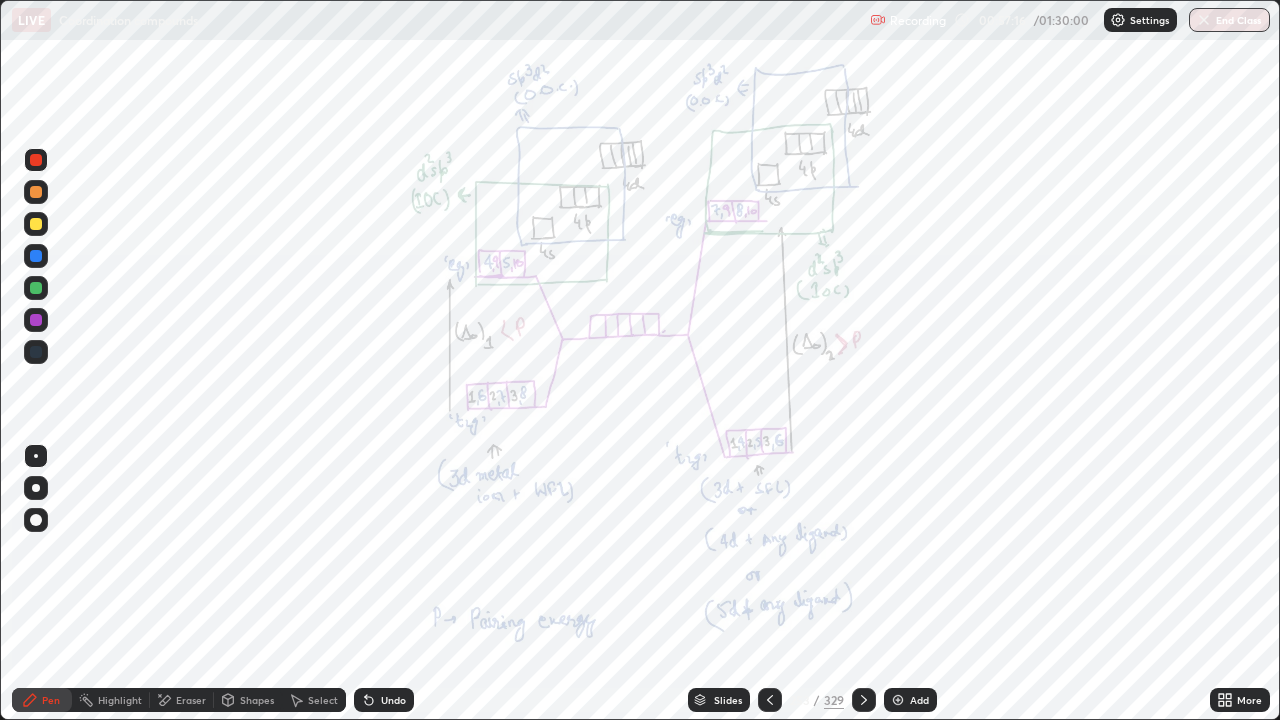 click at bounding box center (36, 352) 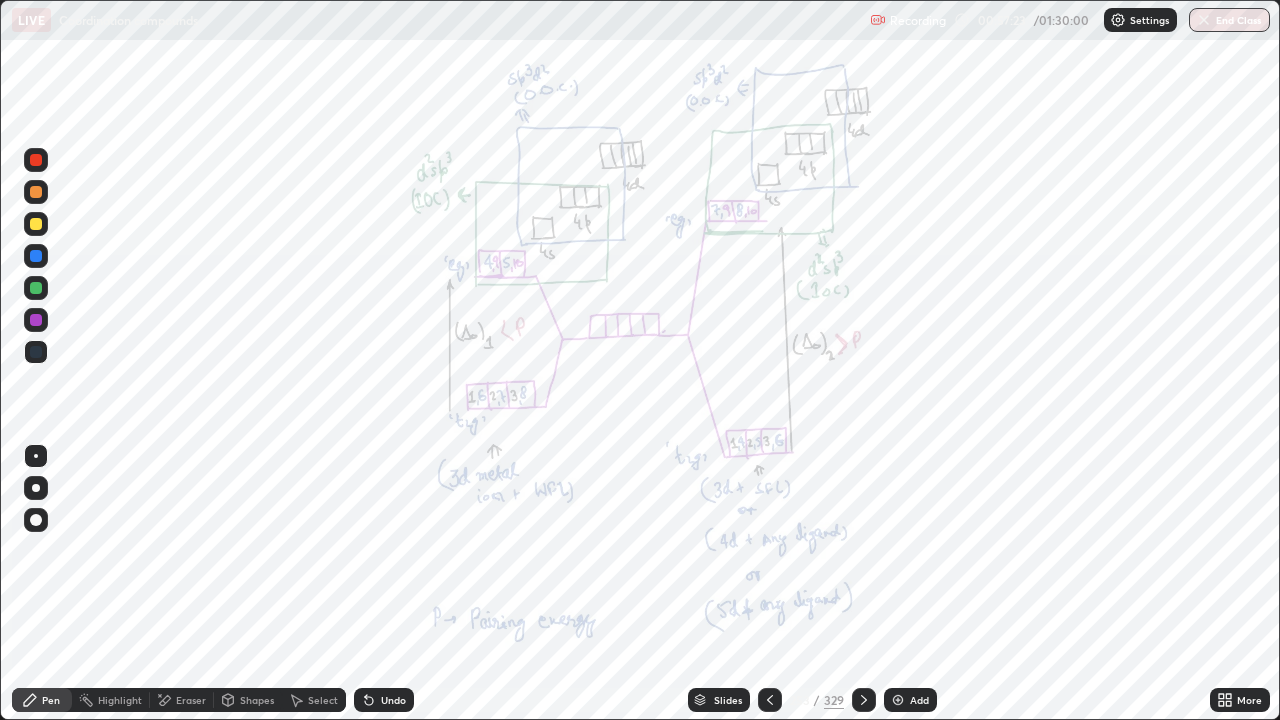 click 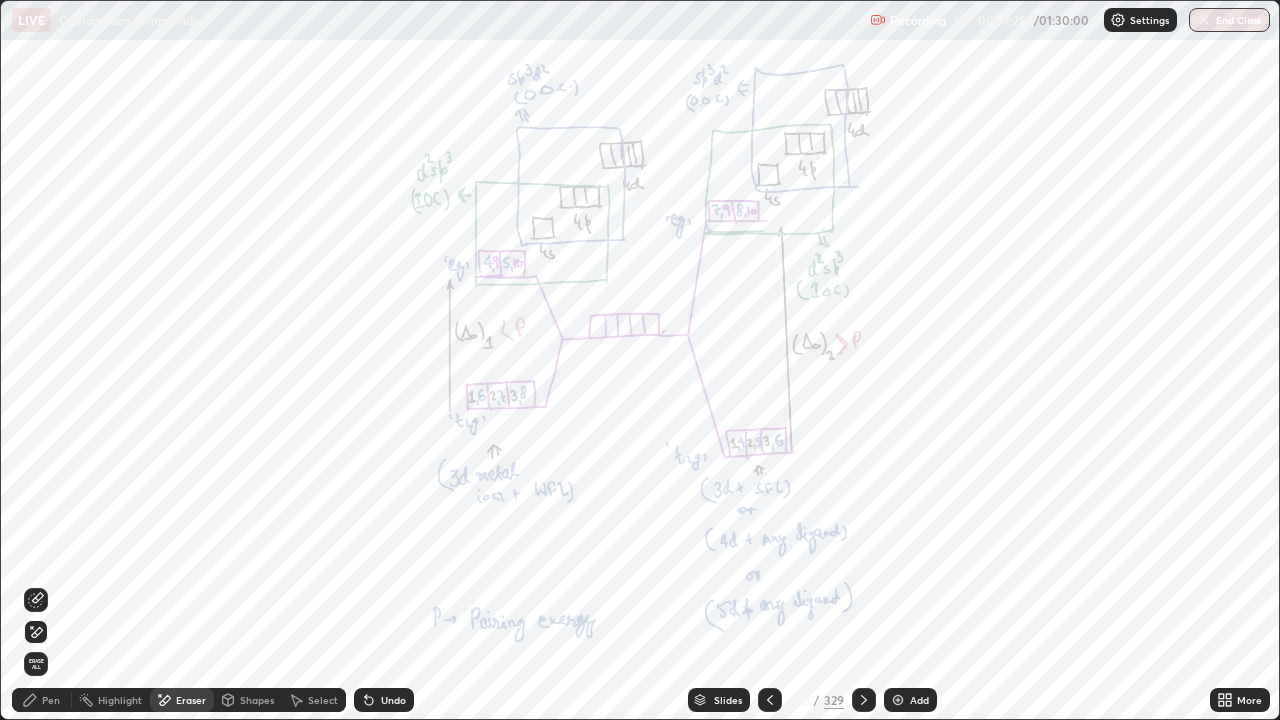 click on "Pen" at bounding box center [51, 700] 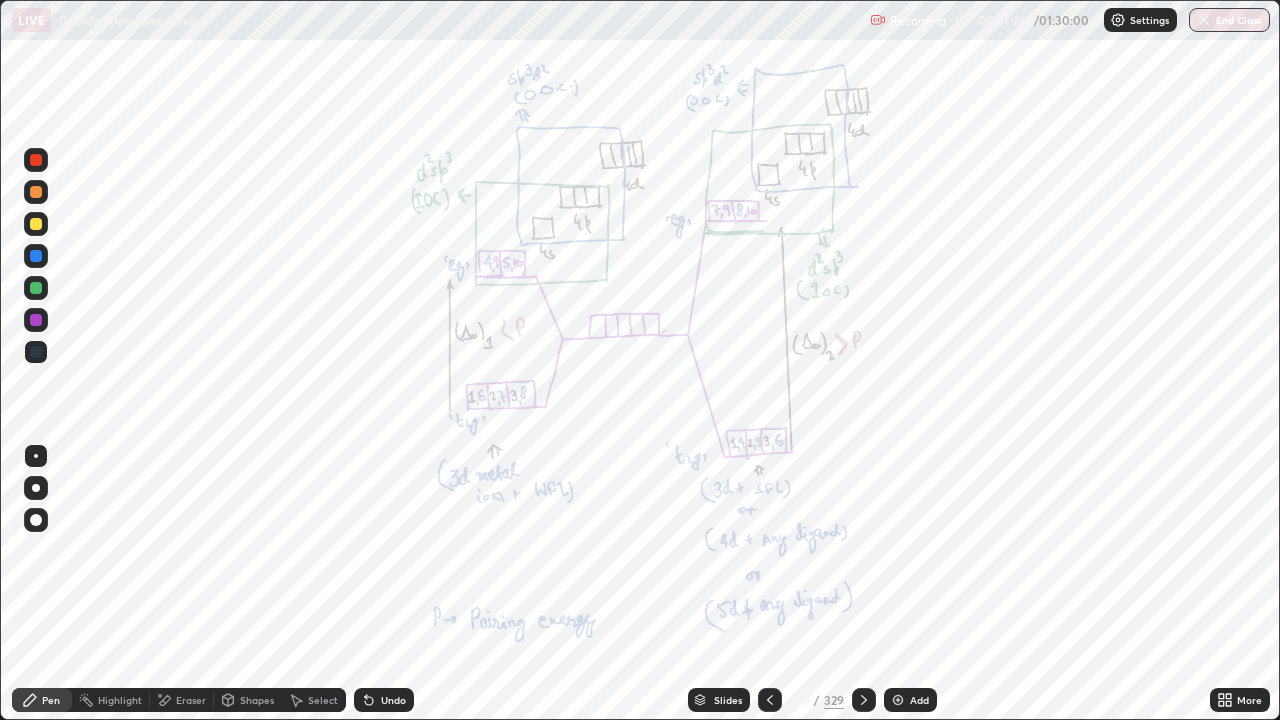 click at bounding box center (36, 320) 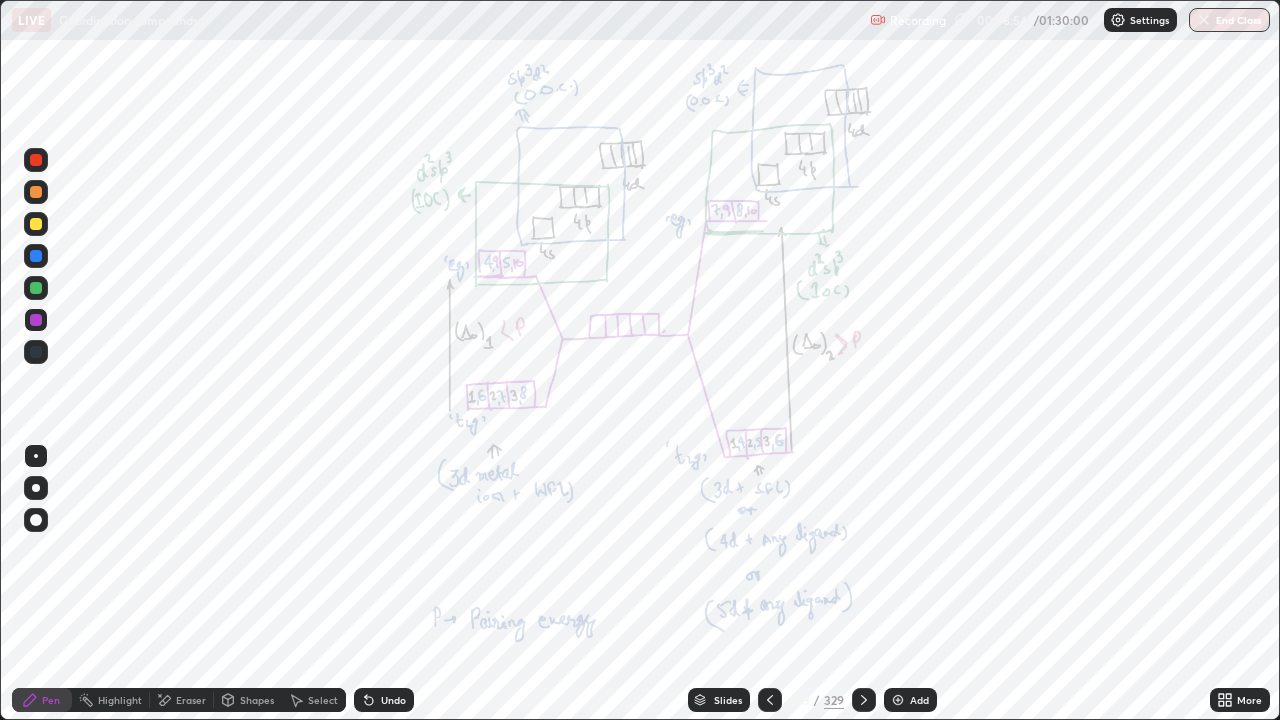 click 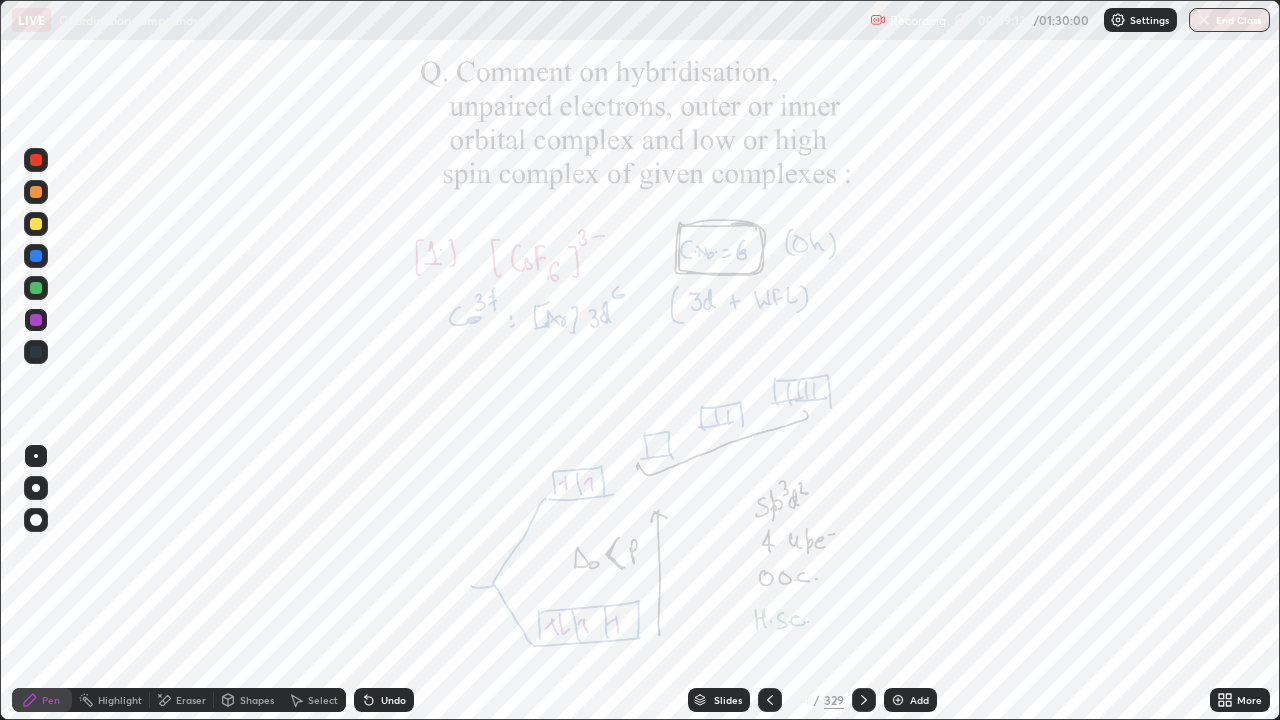 click at bounding box center (36, 224) 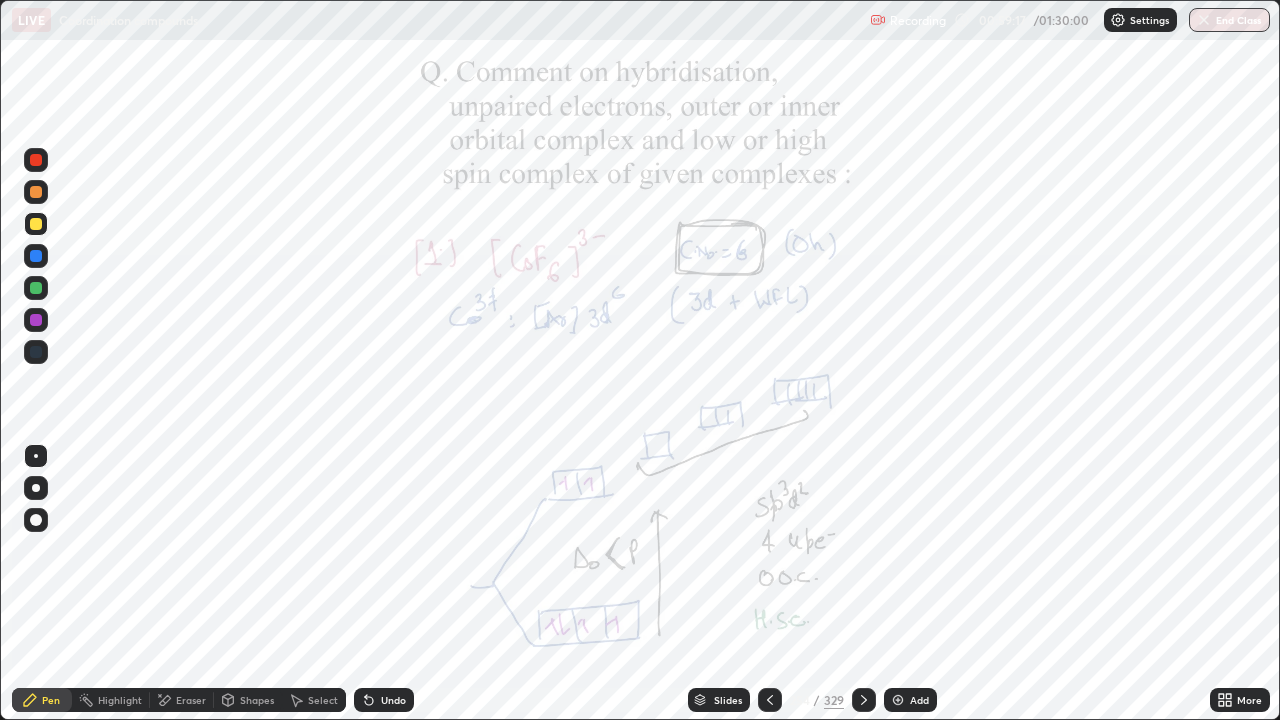 click at bounding box center [36, 160] 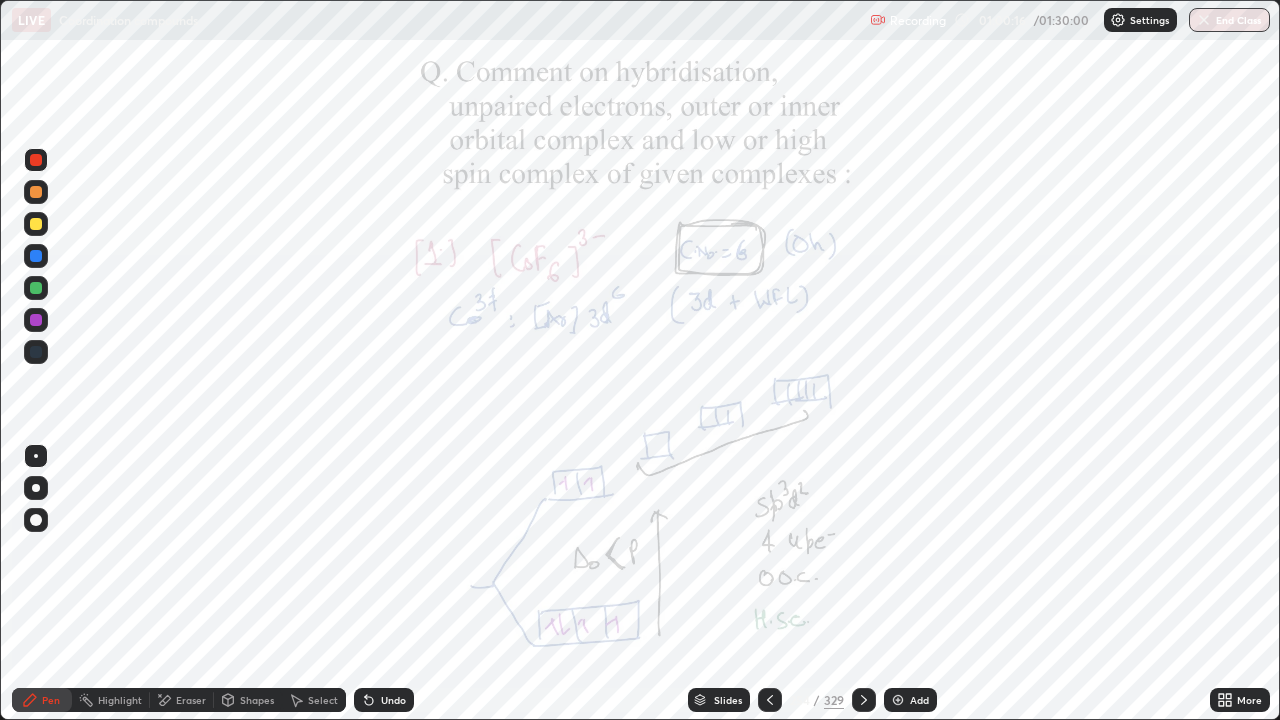 click 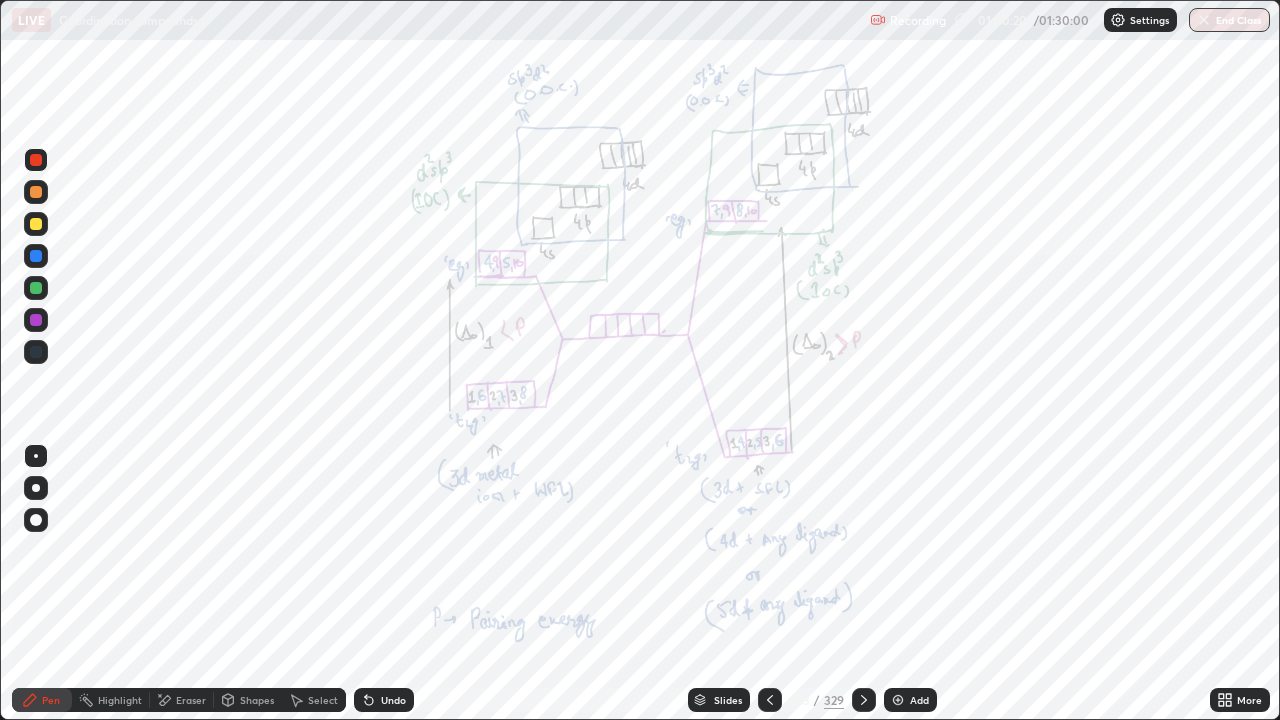 click at bounding box center (36, 160) 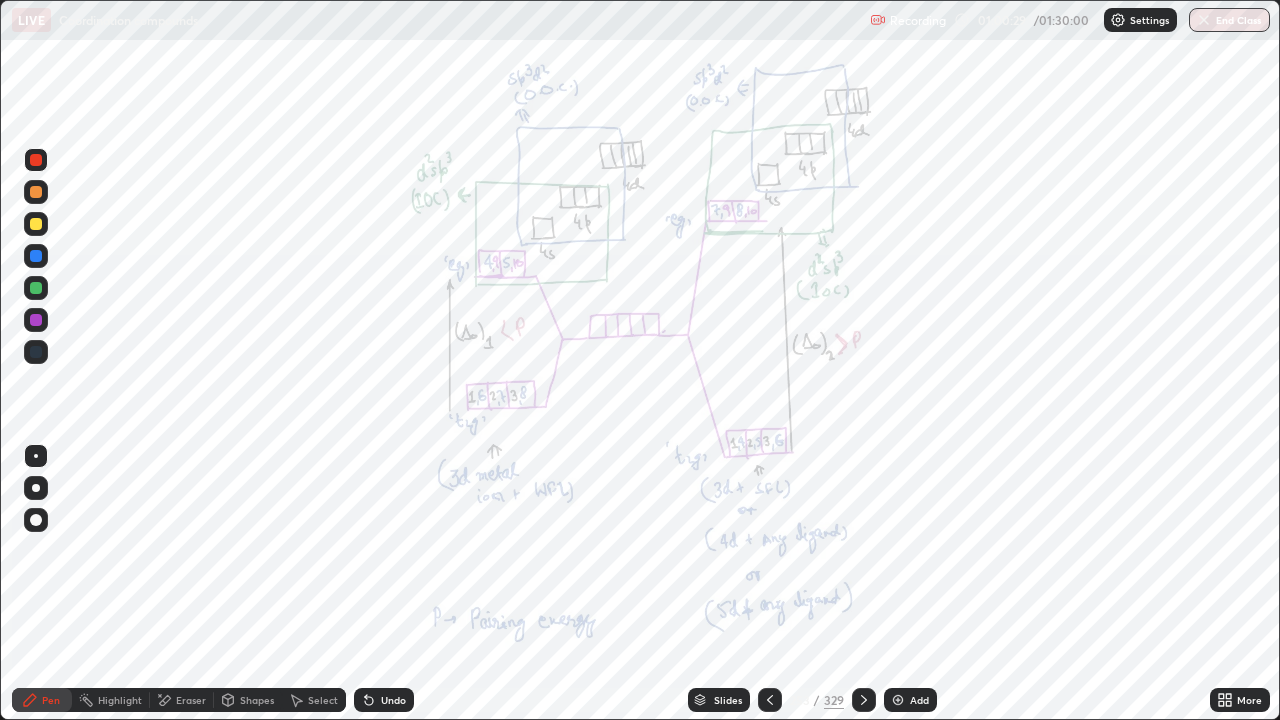 click 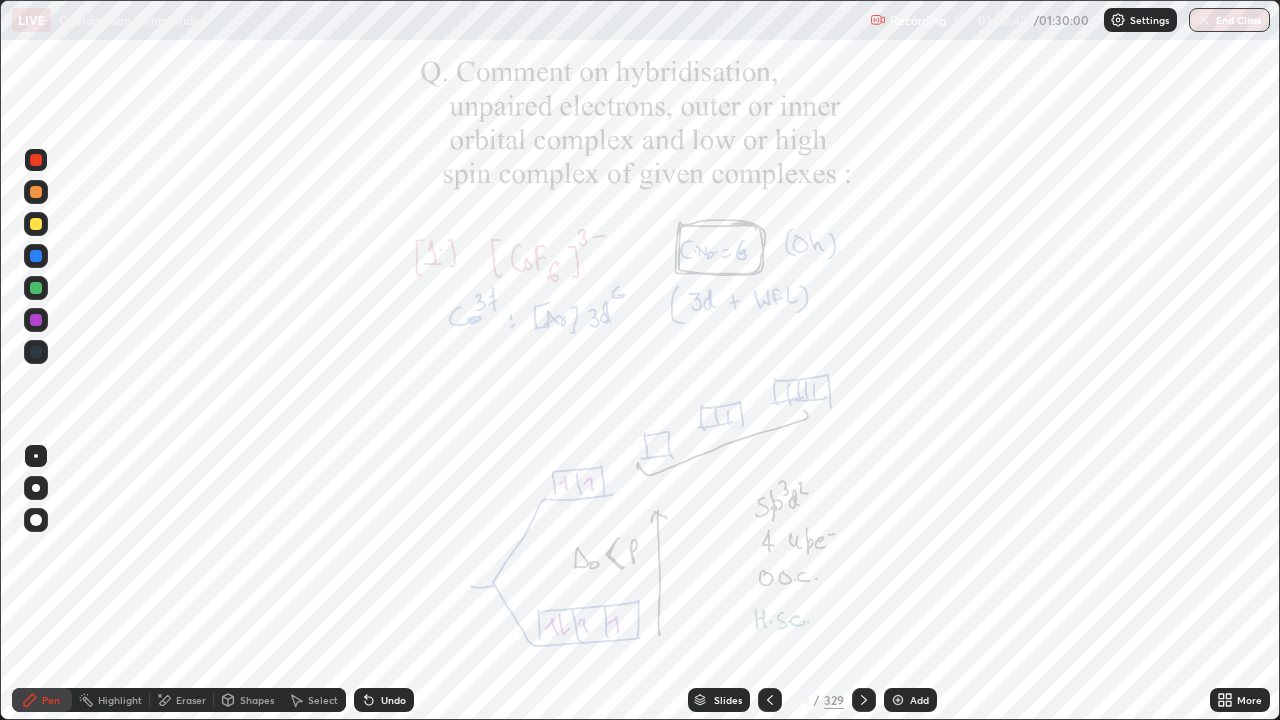 click 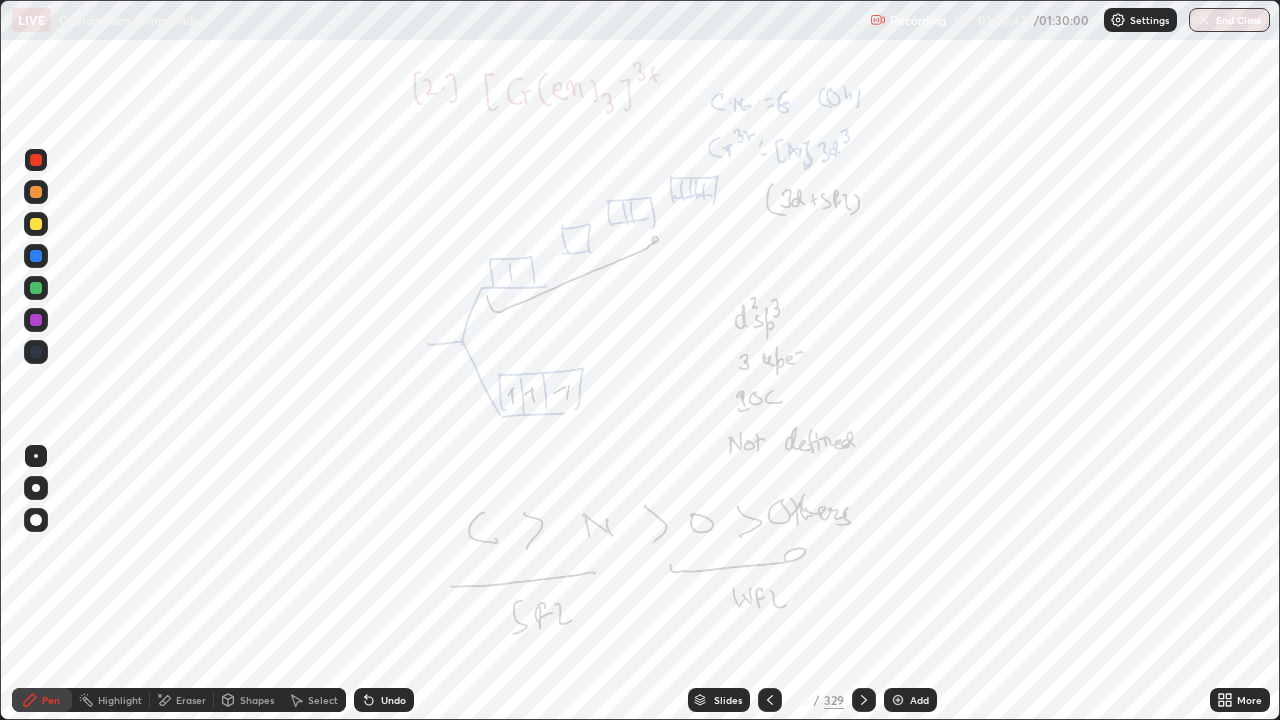 click 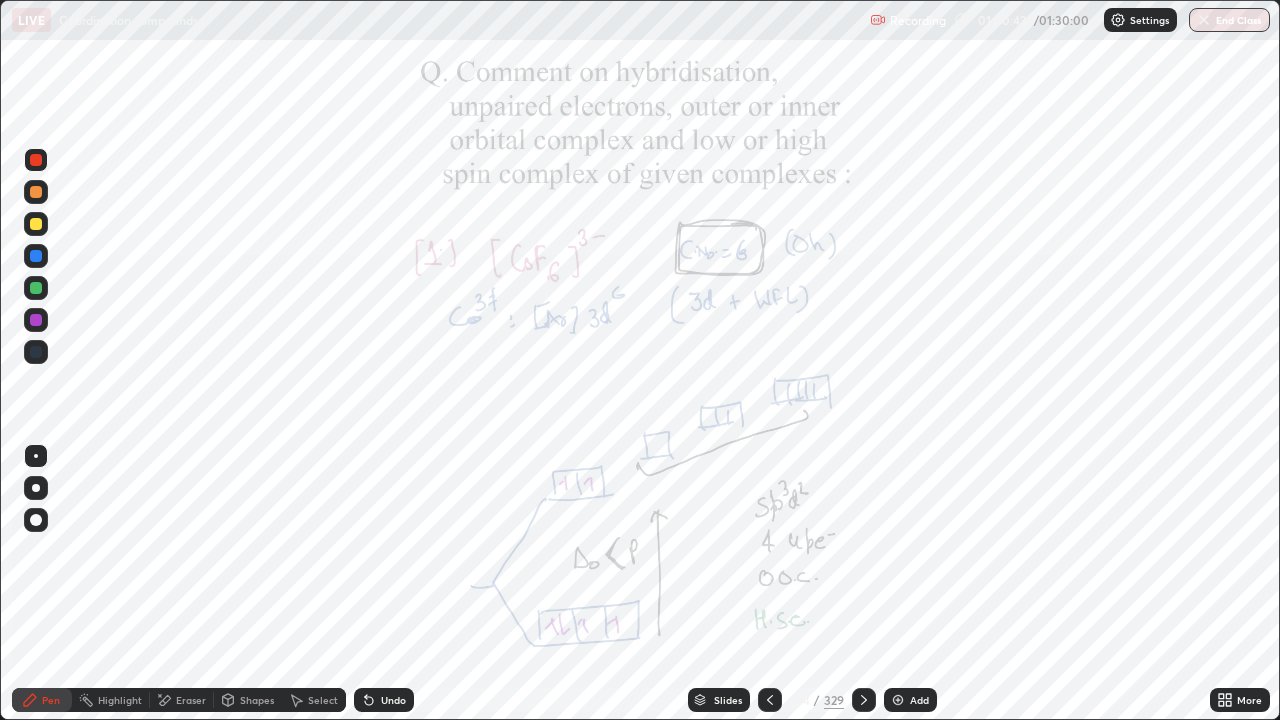 click at bounding box center (770, 700) 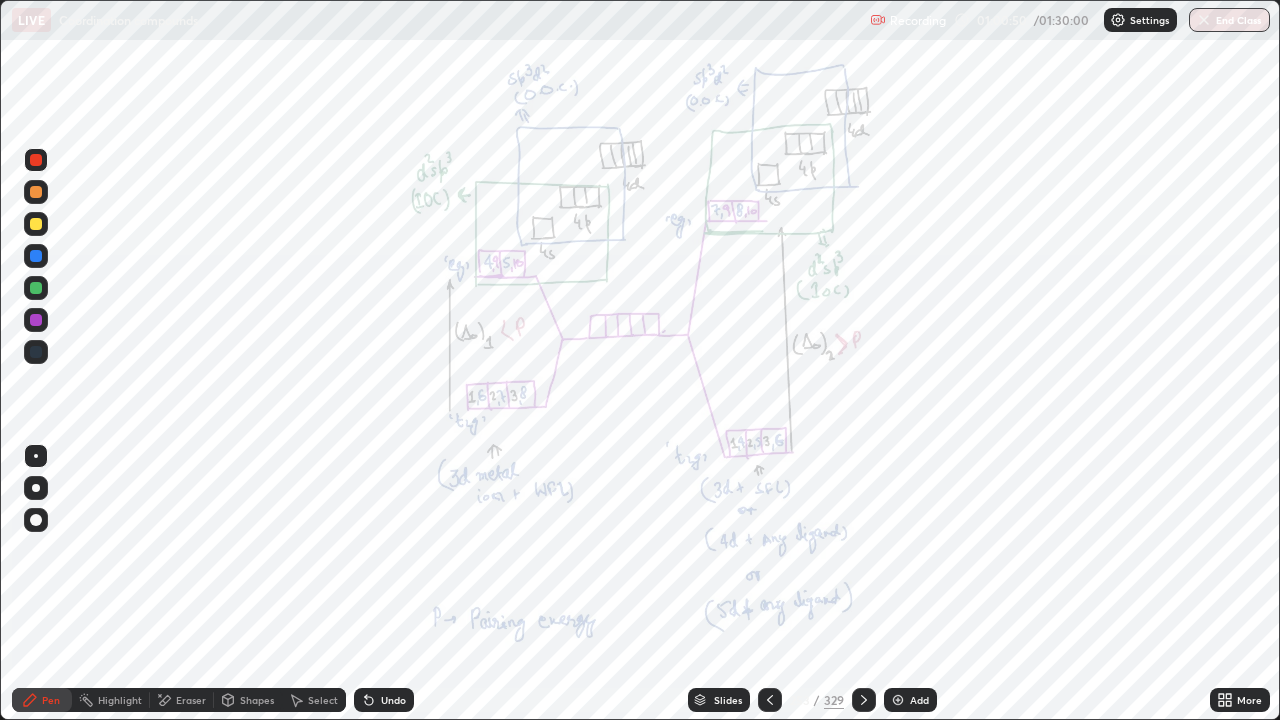 click 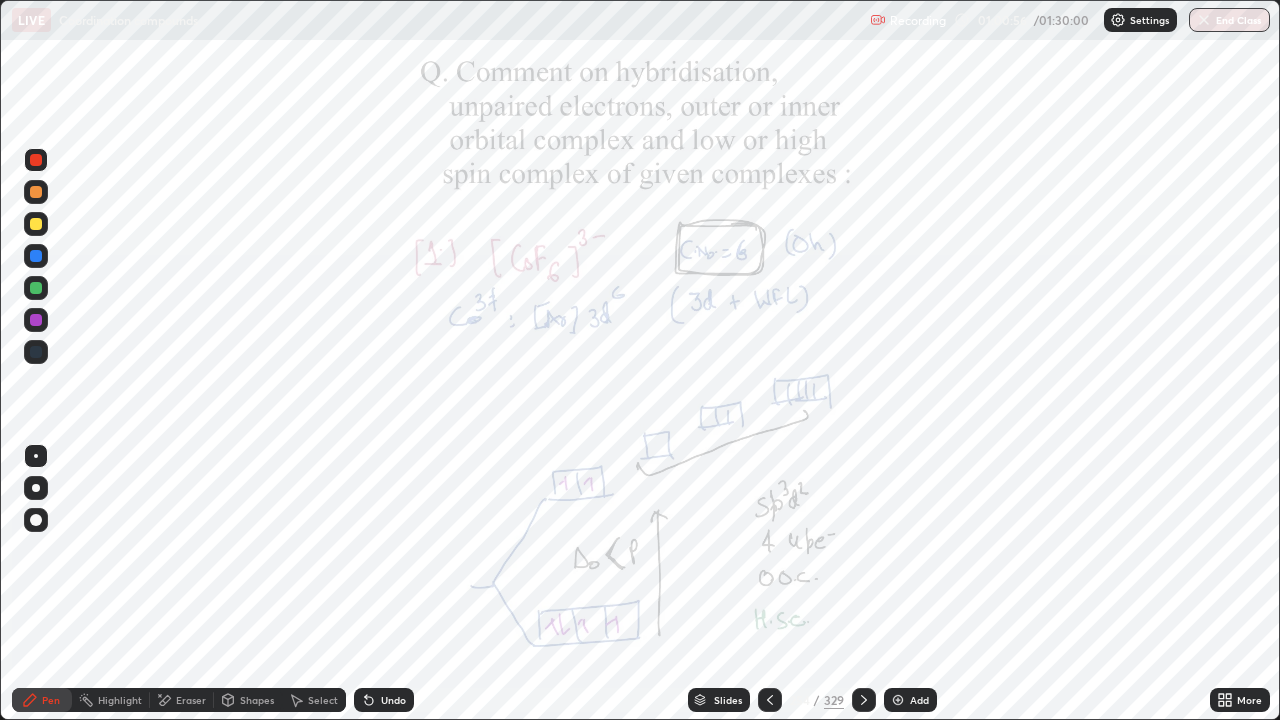 click 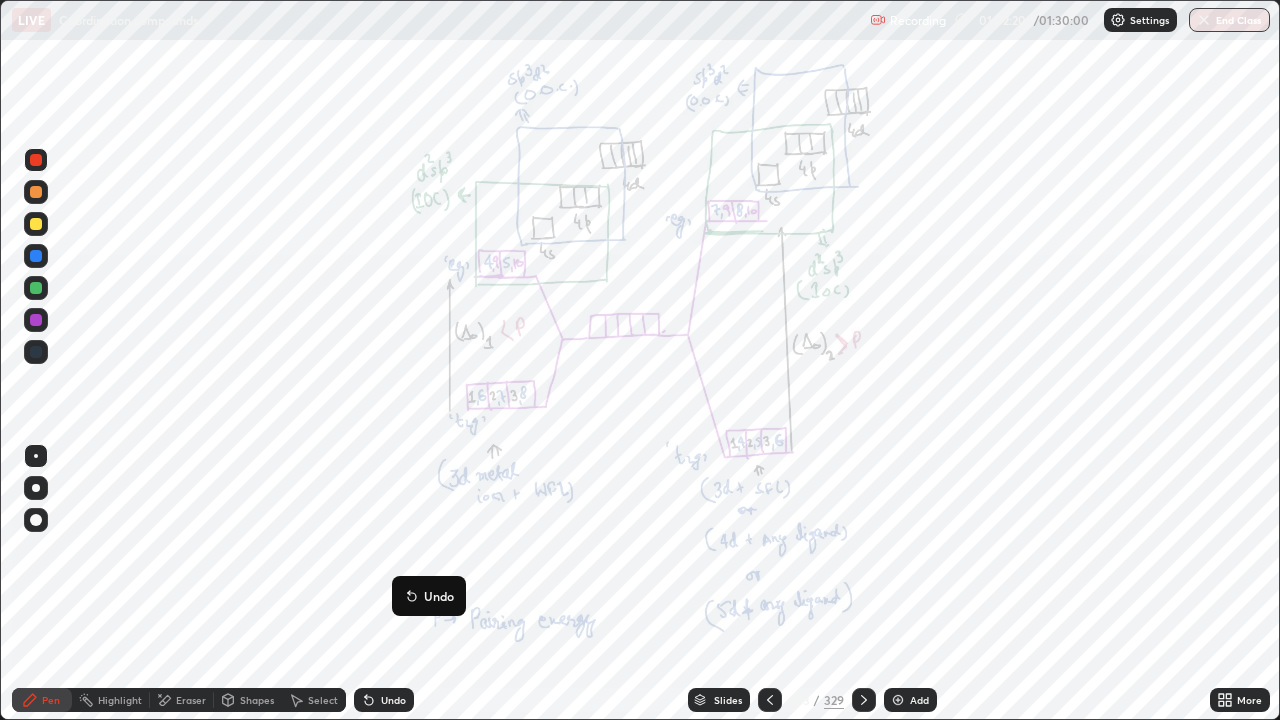 click at bounding box center (864, 700) 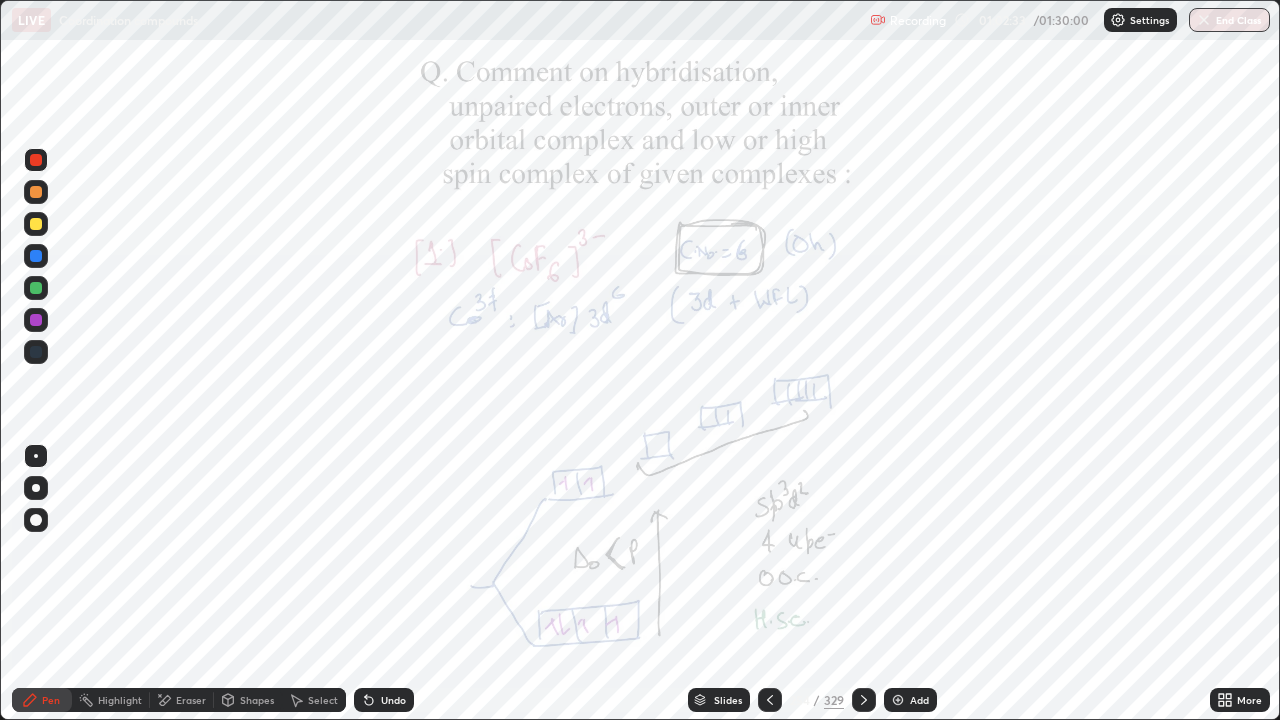 click at bounding box center [36, 352] 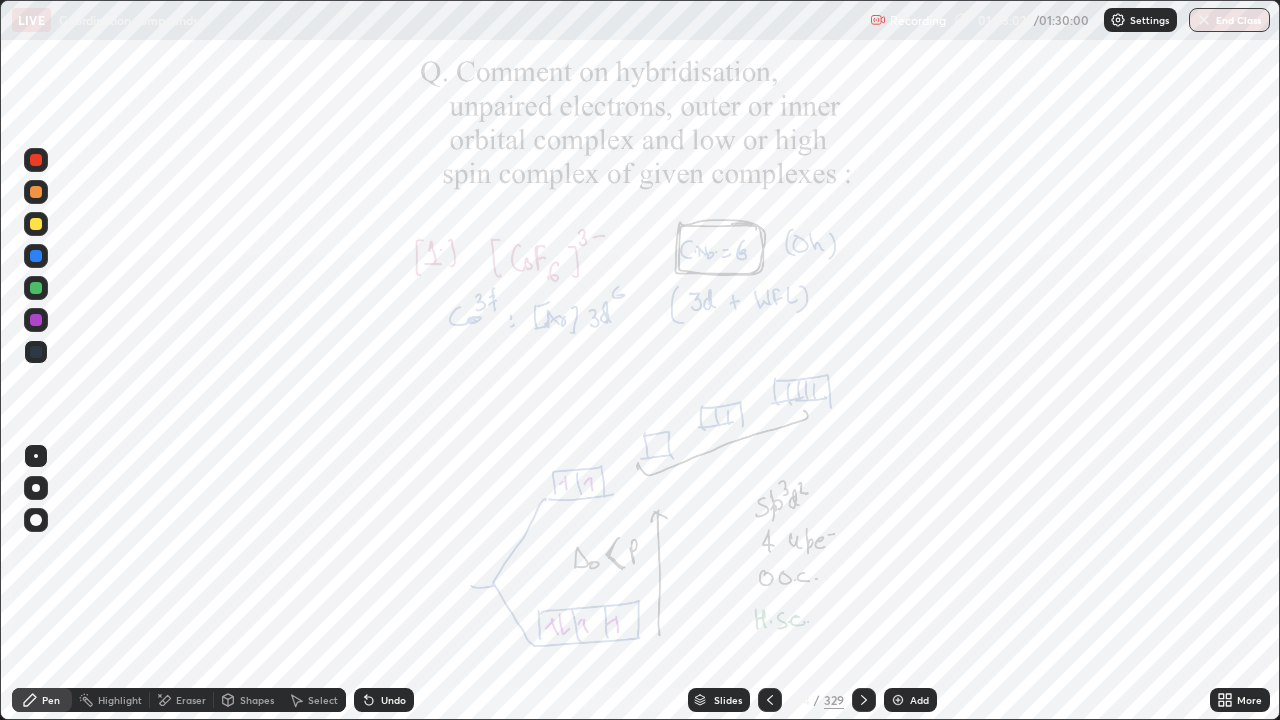 click 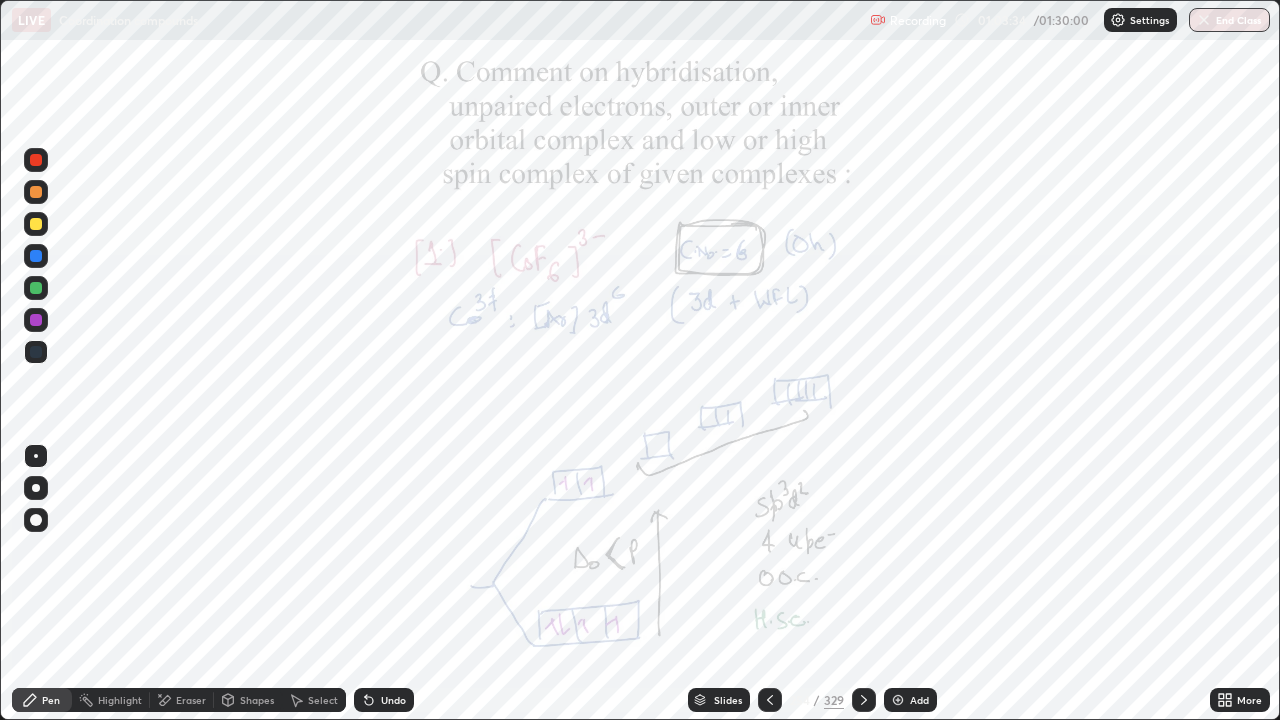 click 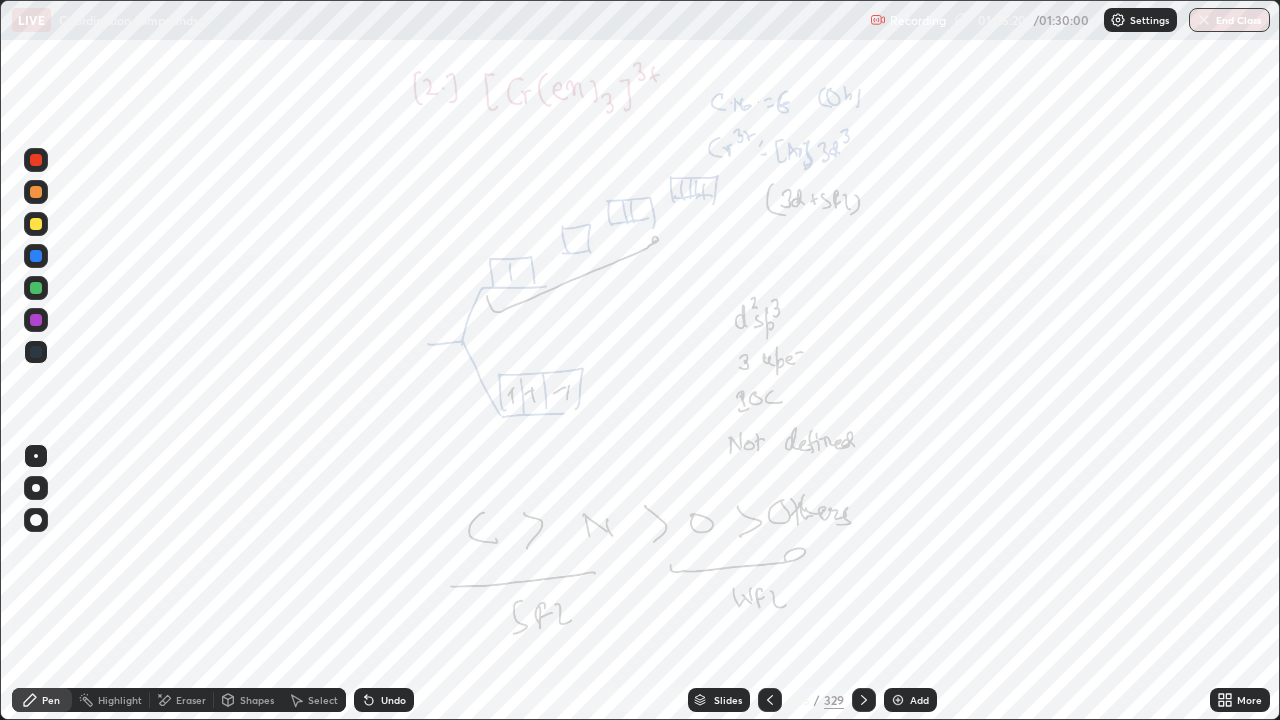 click 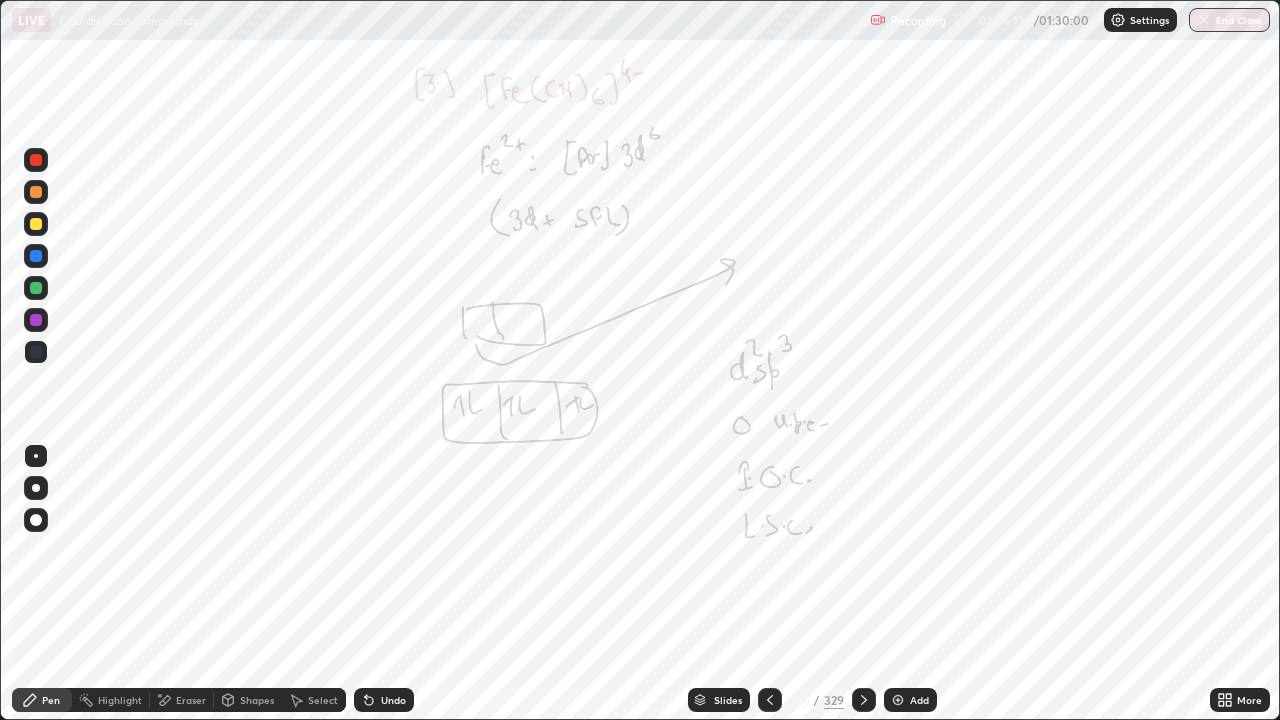 click 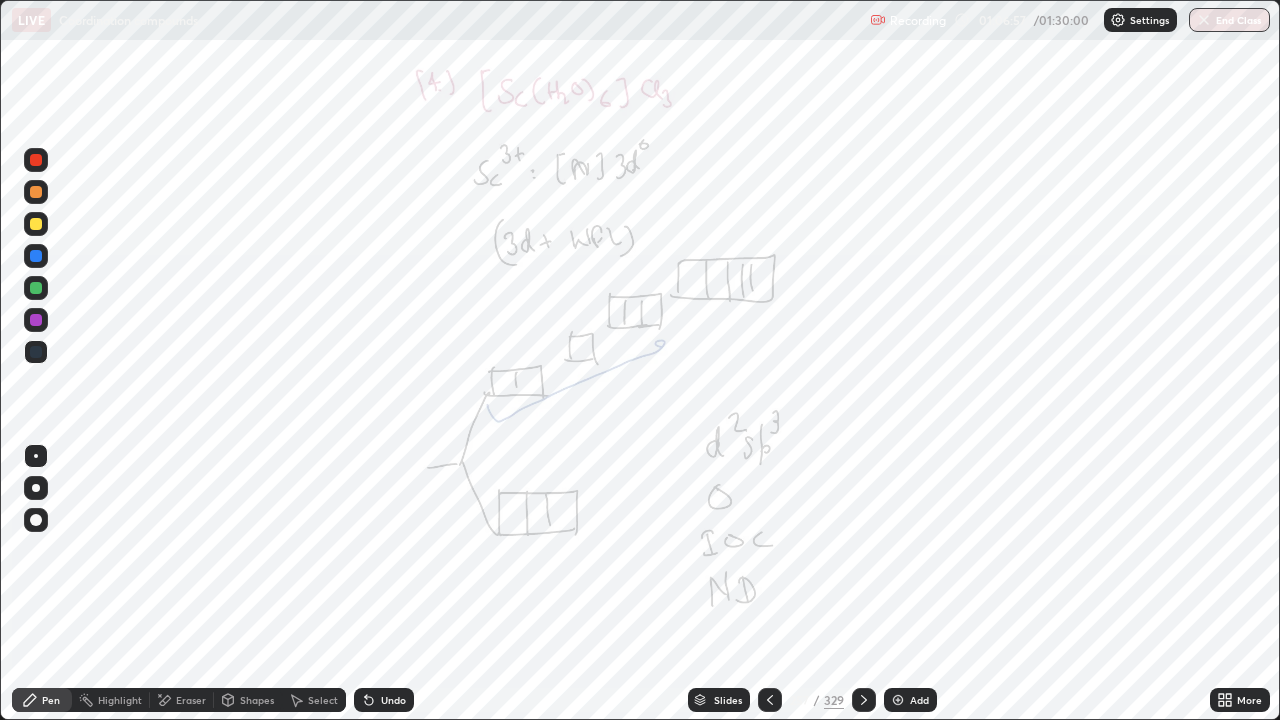 click 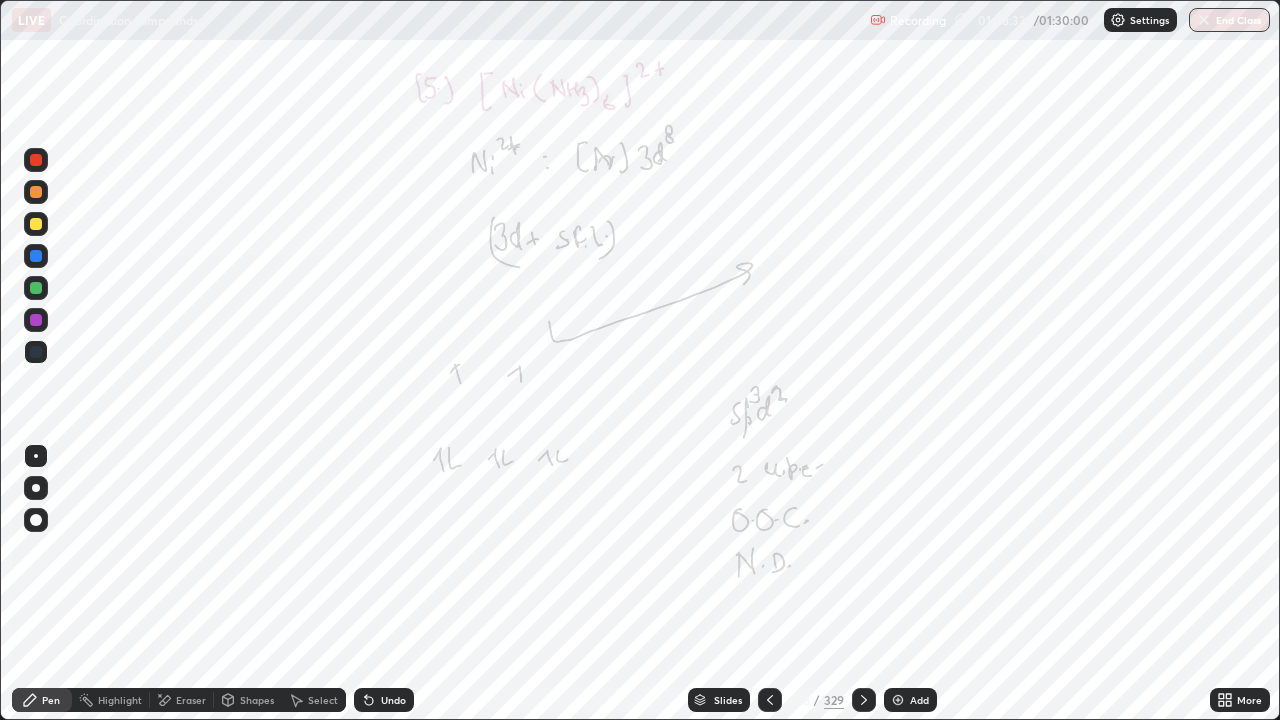 click 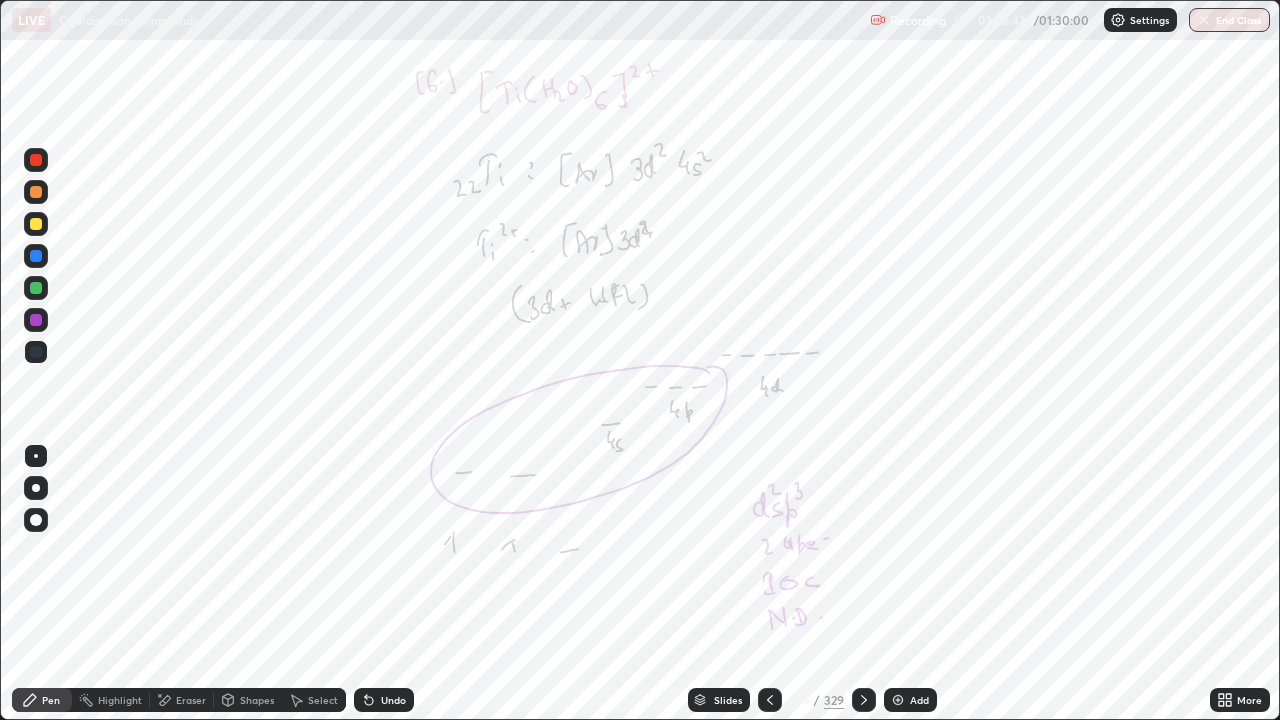 click at bounding box center [898, 700] 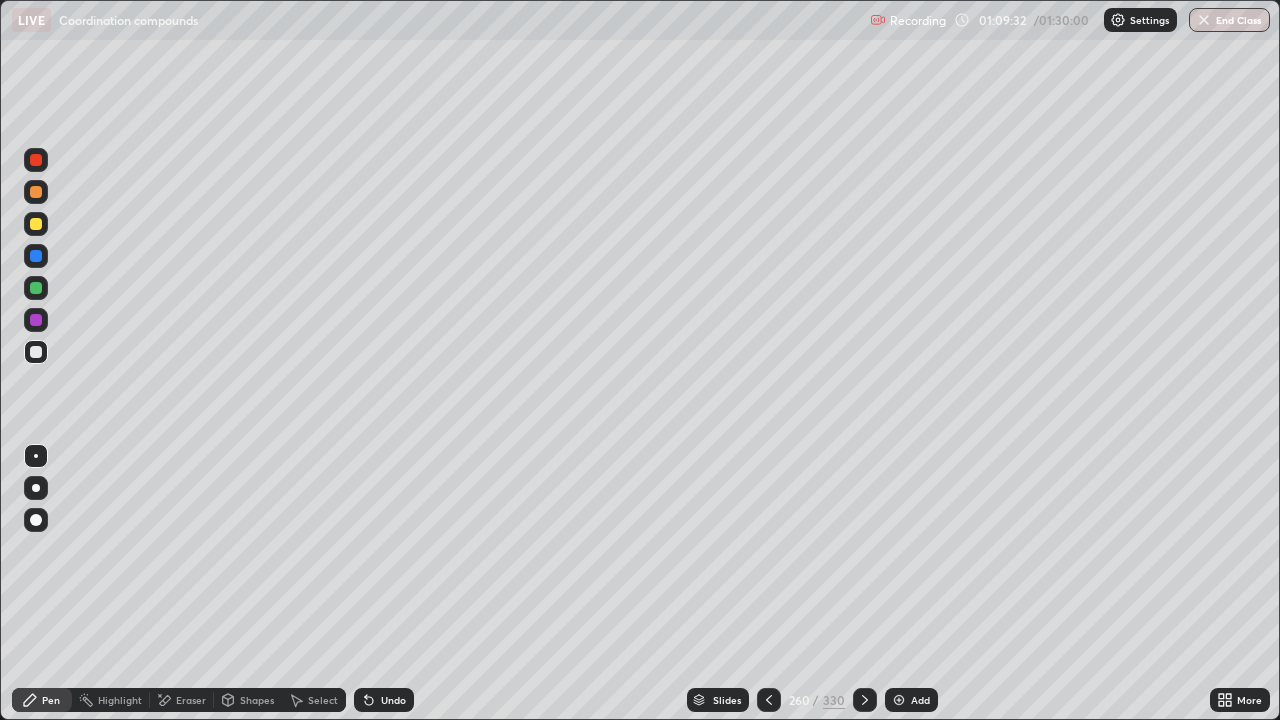 click at bounding box center [769, 700] 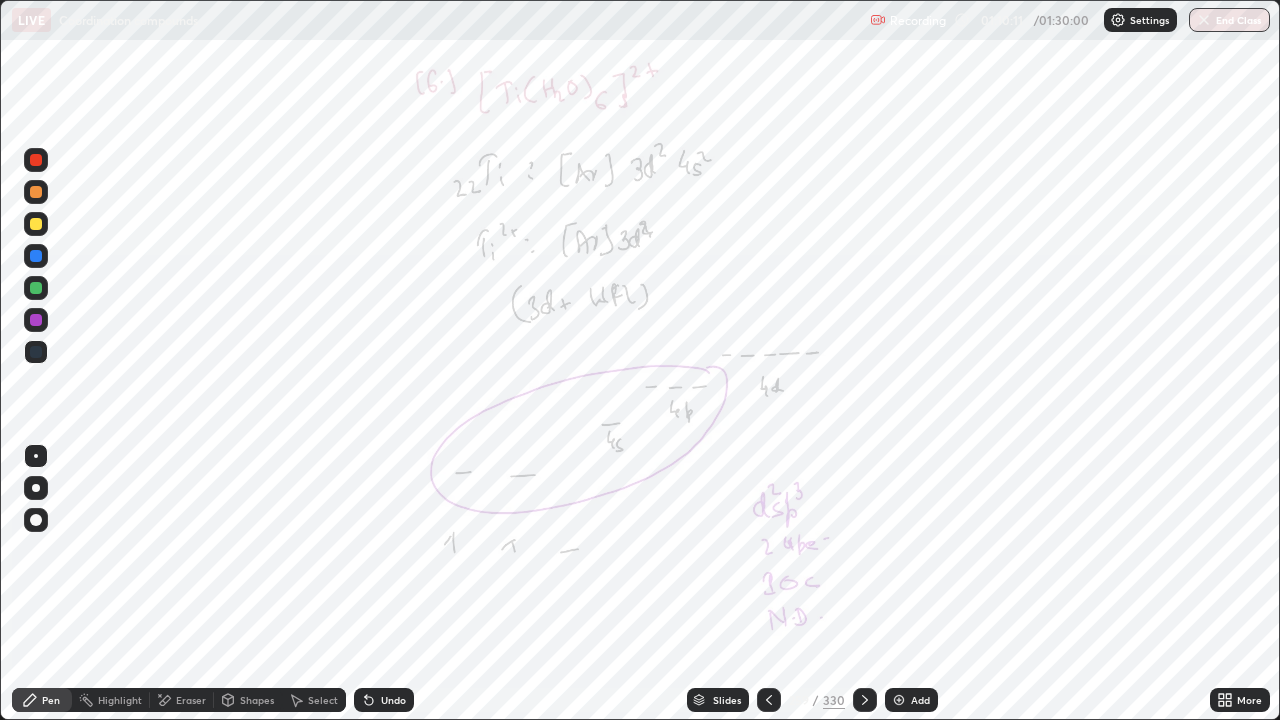 click at bounding box center [36, 160] 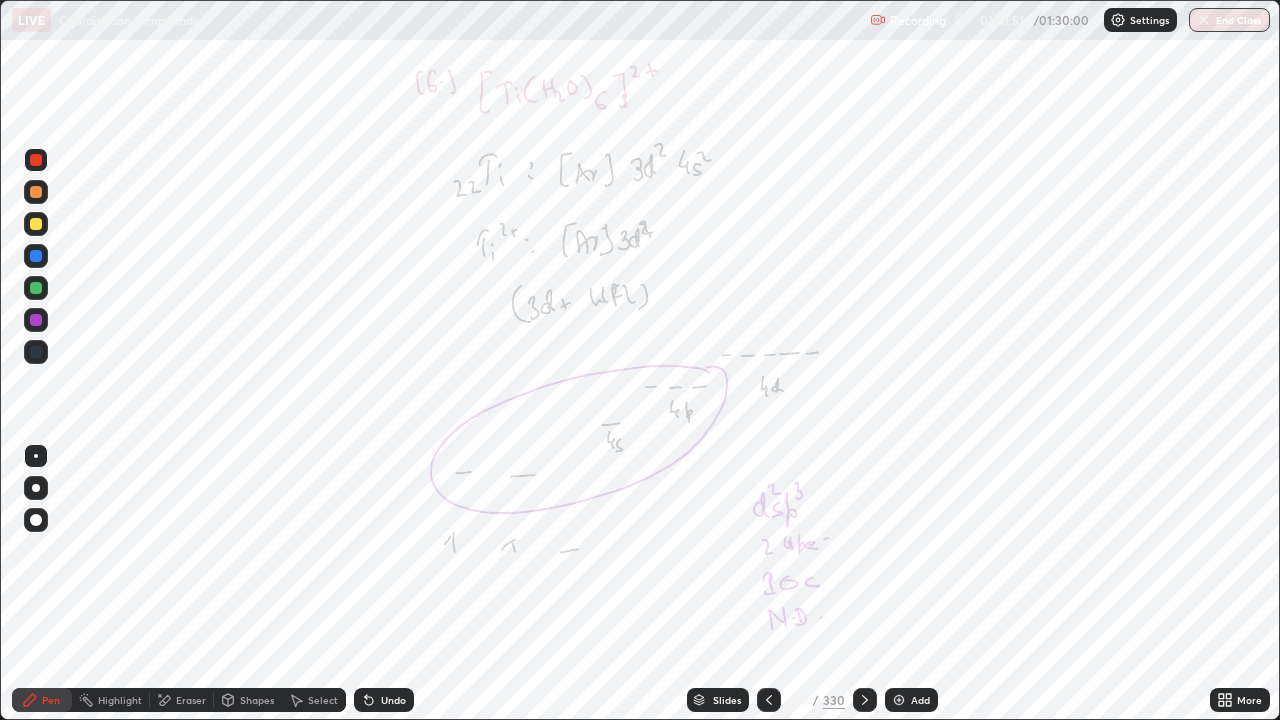 click 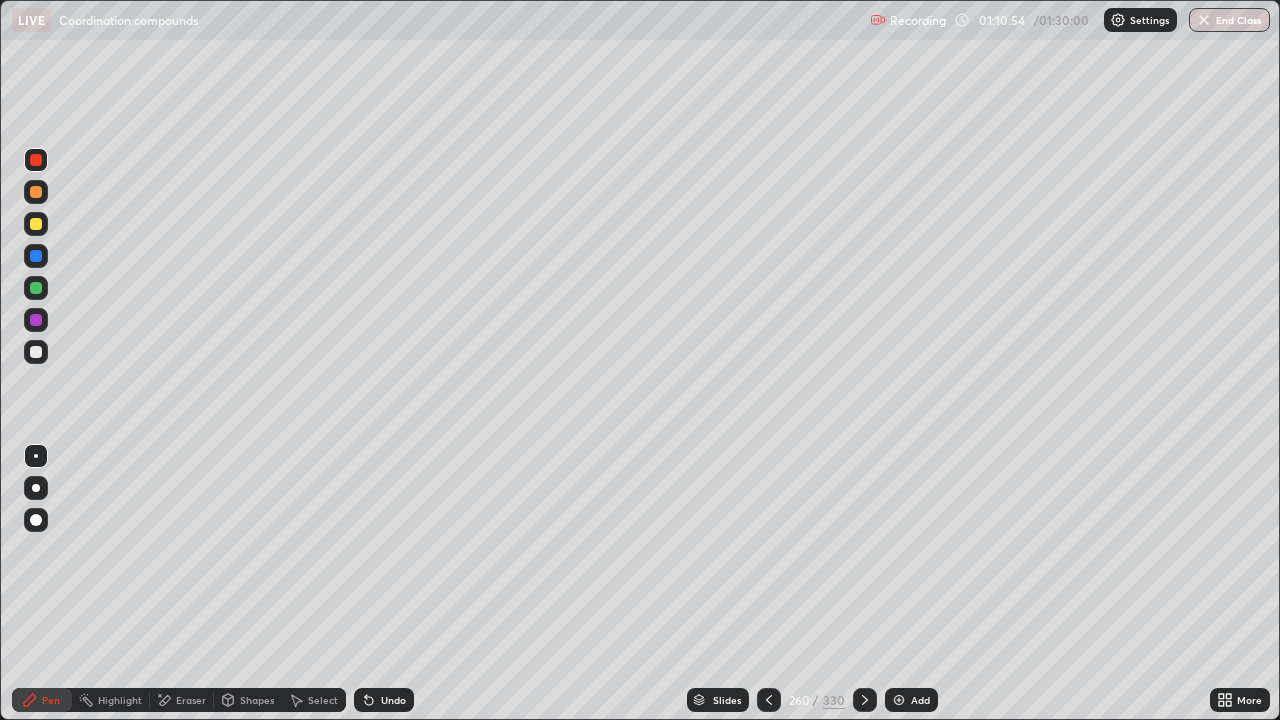click at bounding box center [865, 700] 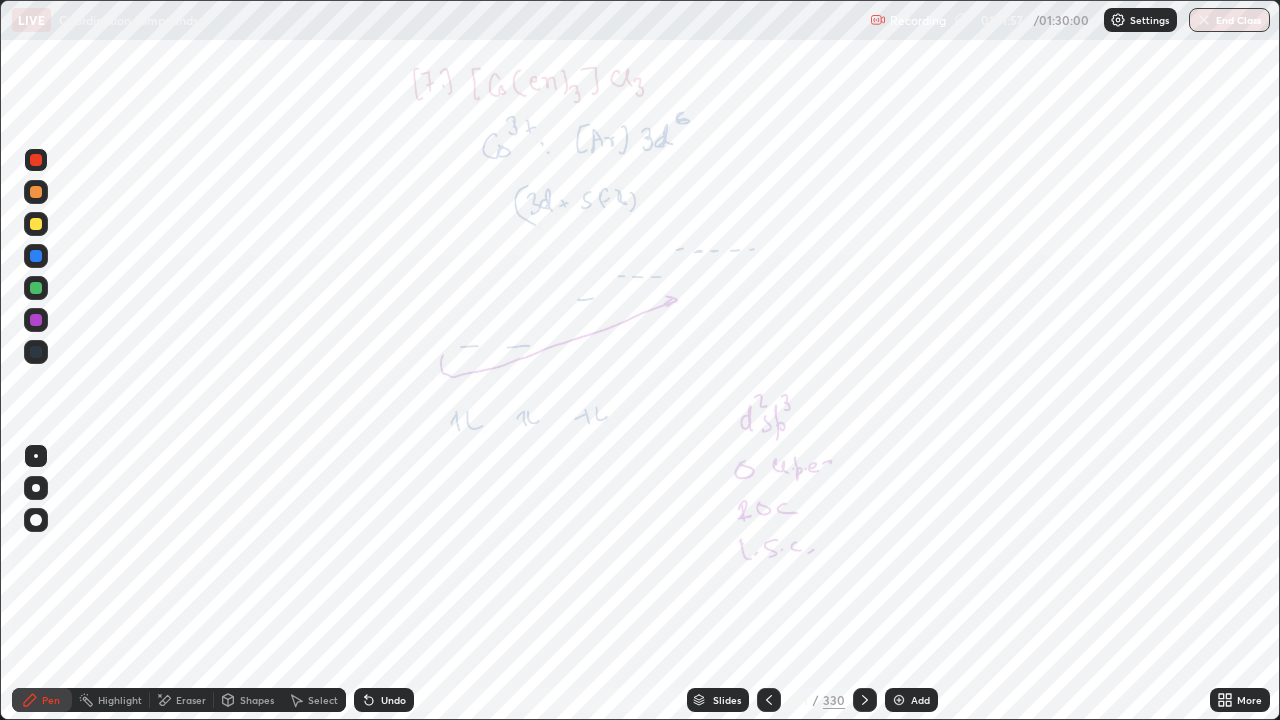 click 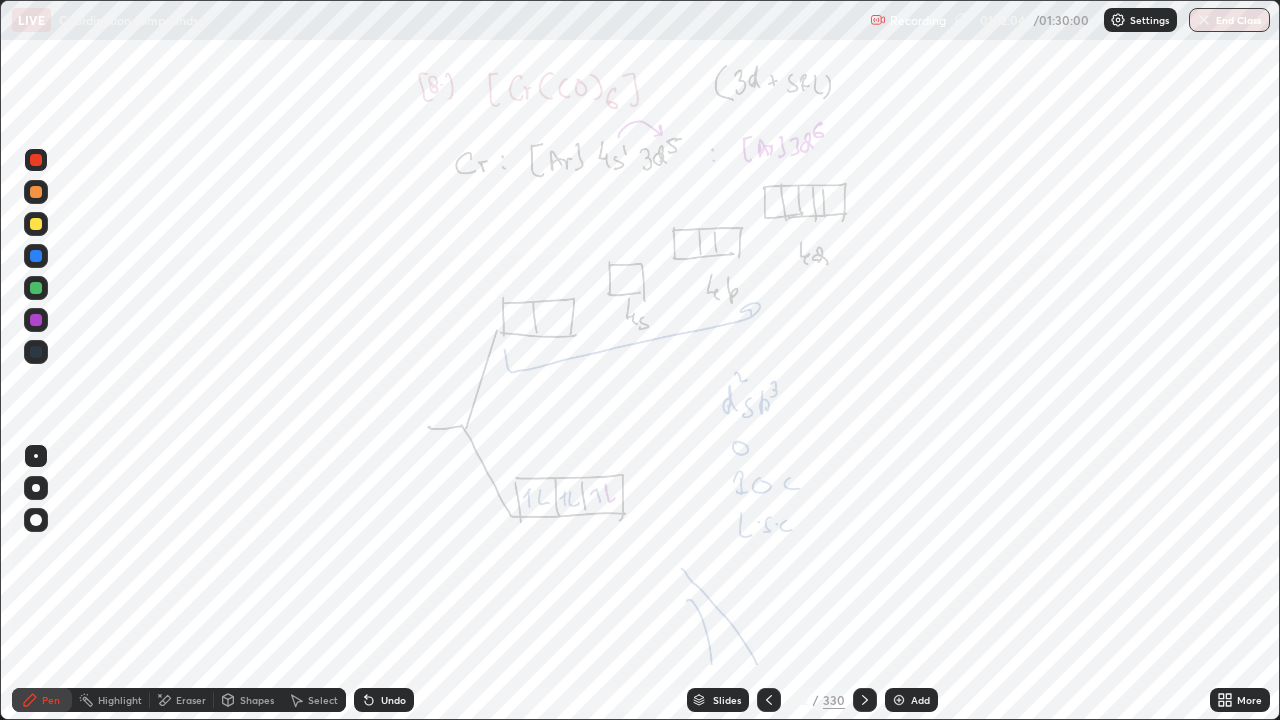 click at bounding box center [865, 700] 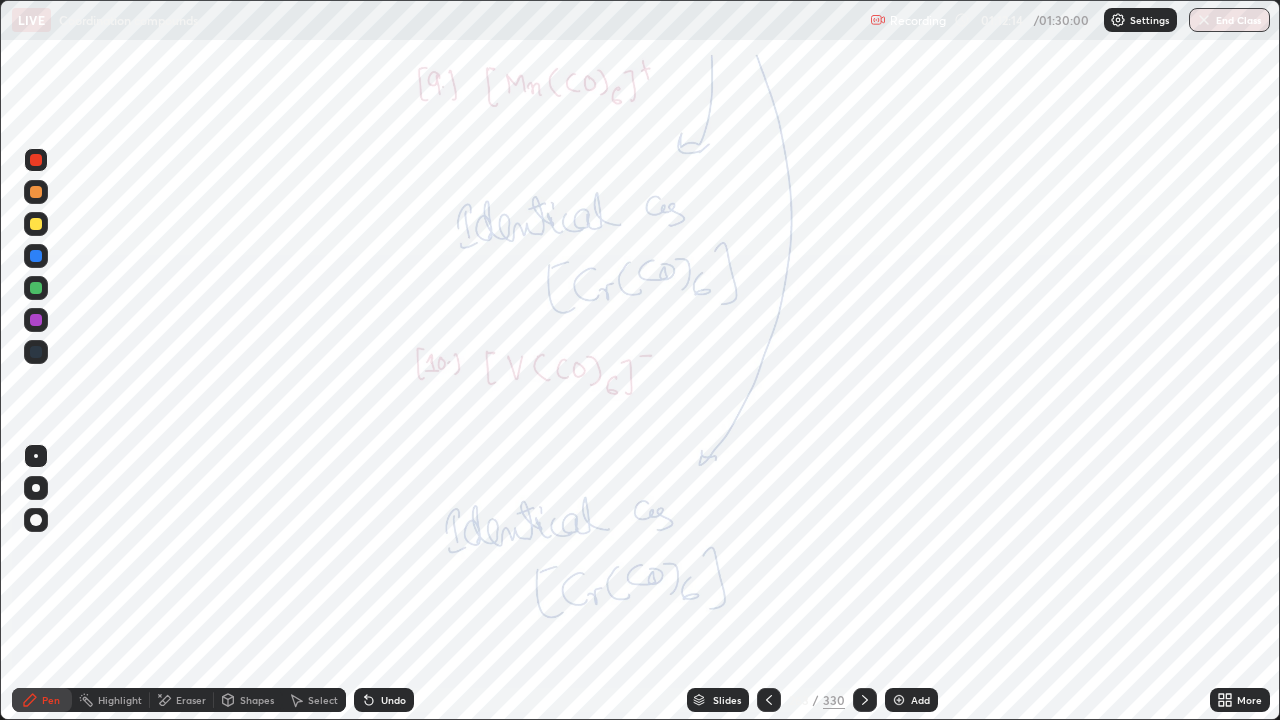click 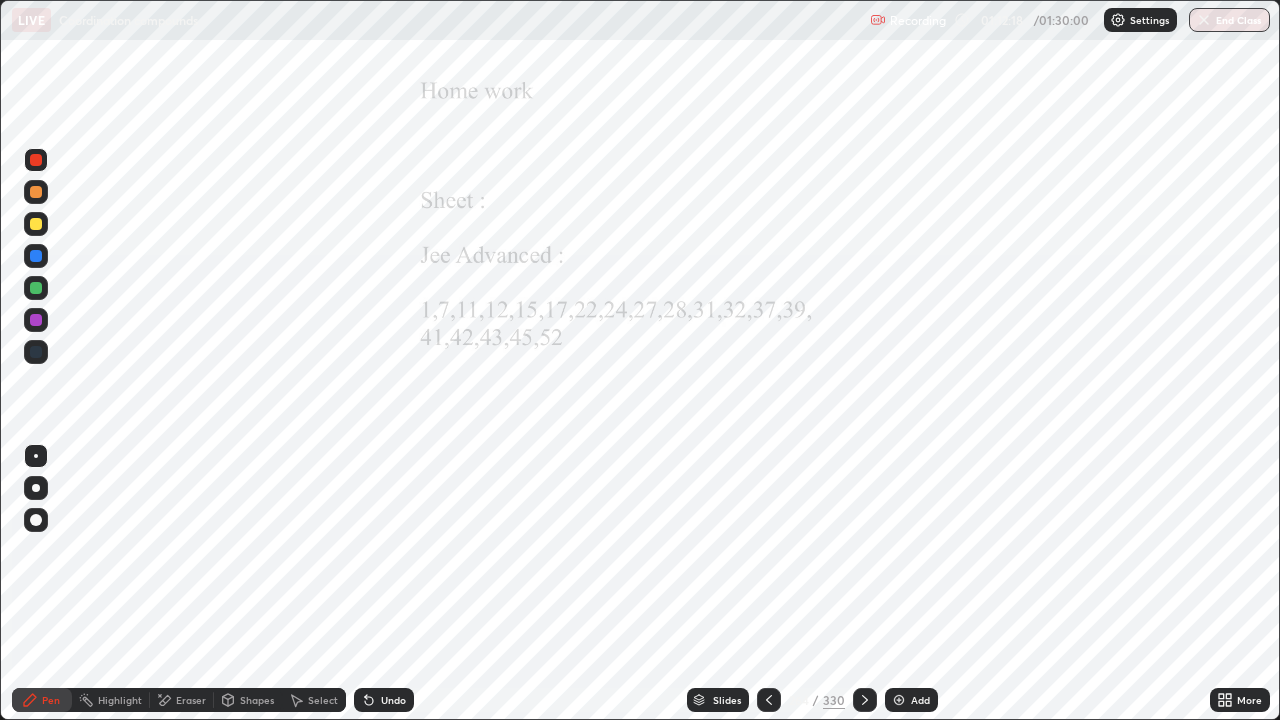 click 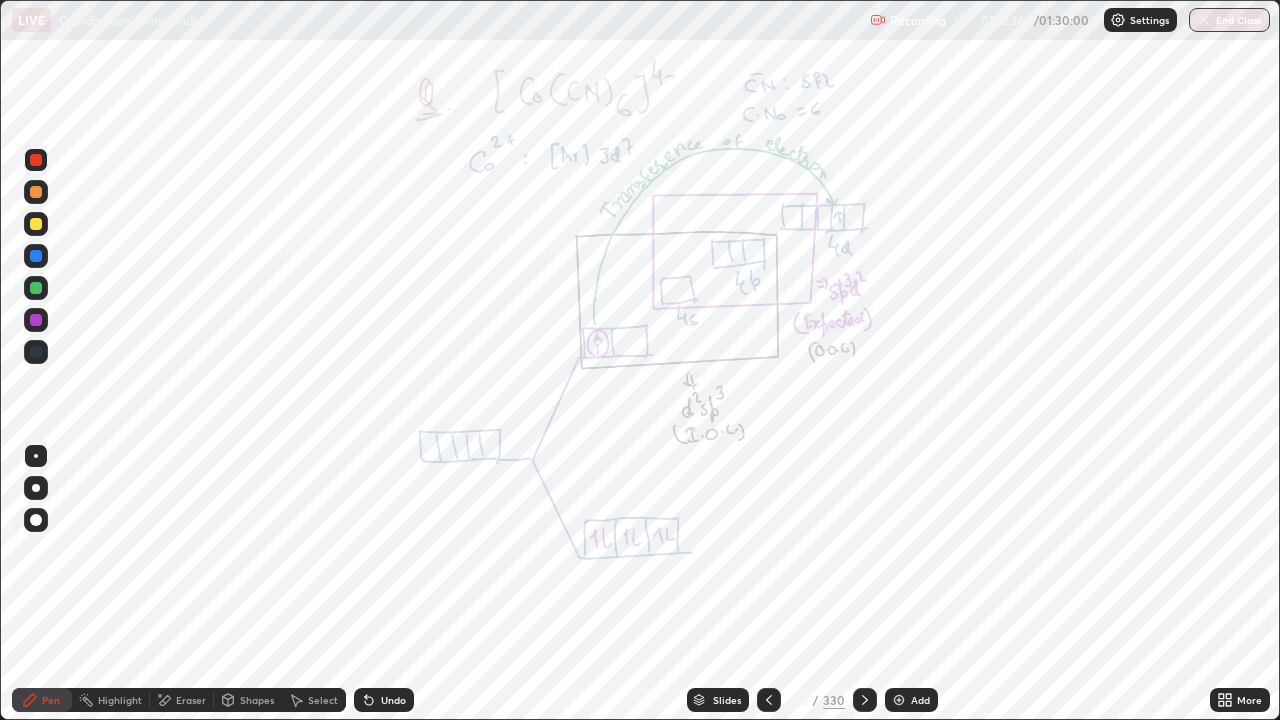click at bounding box center [769, 700] 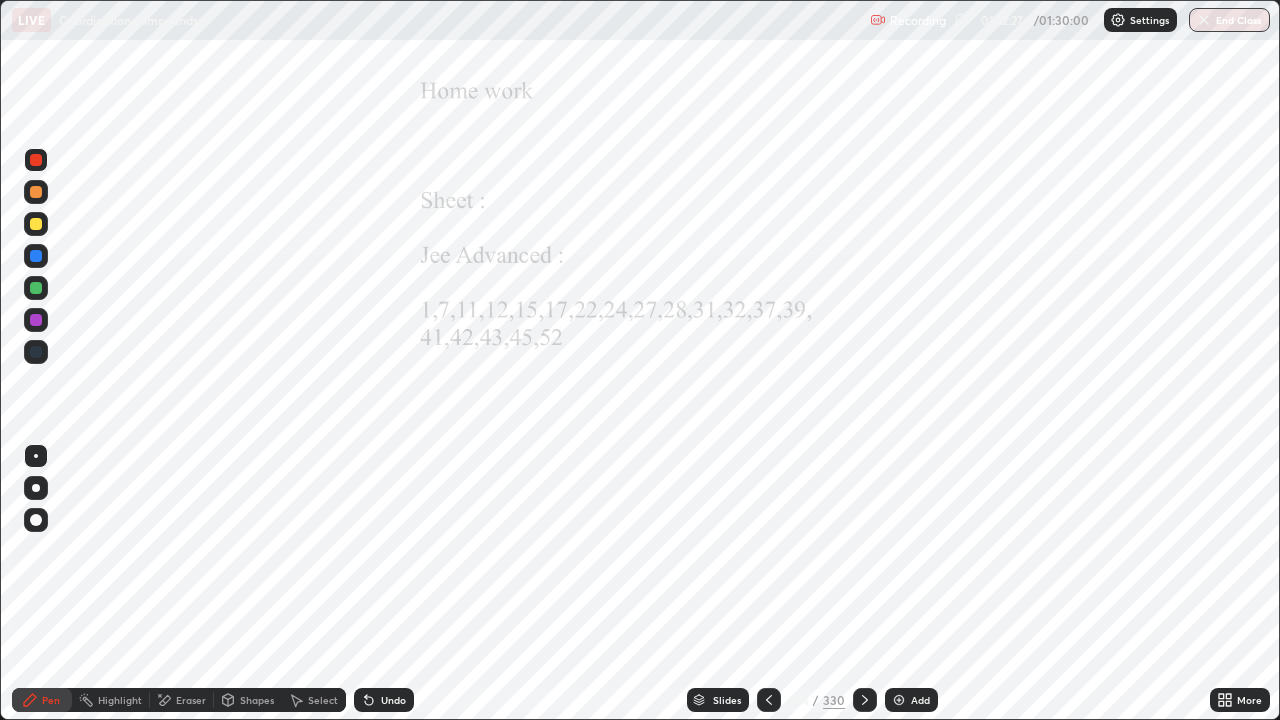click at bounding box center (769, 700) 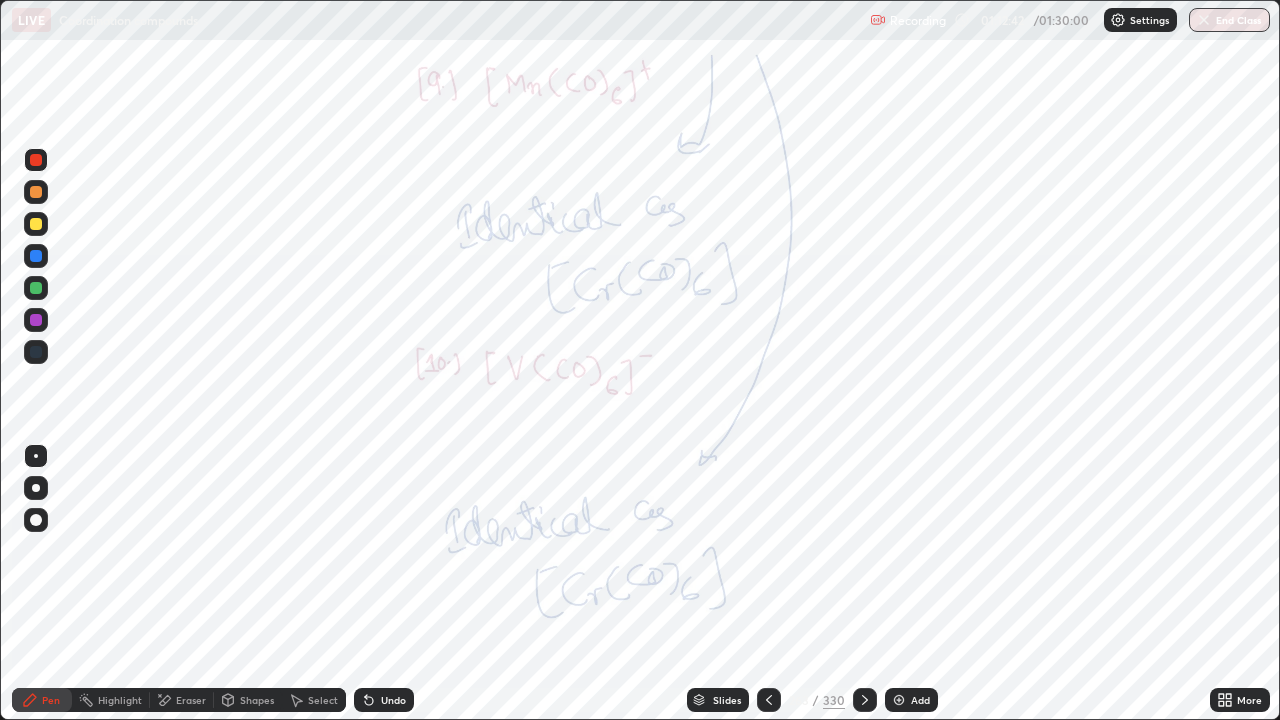 click 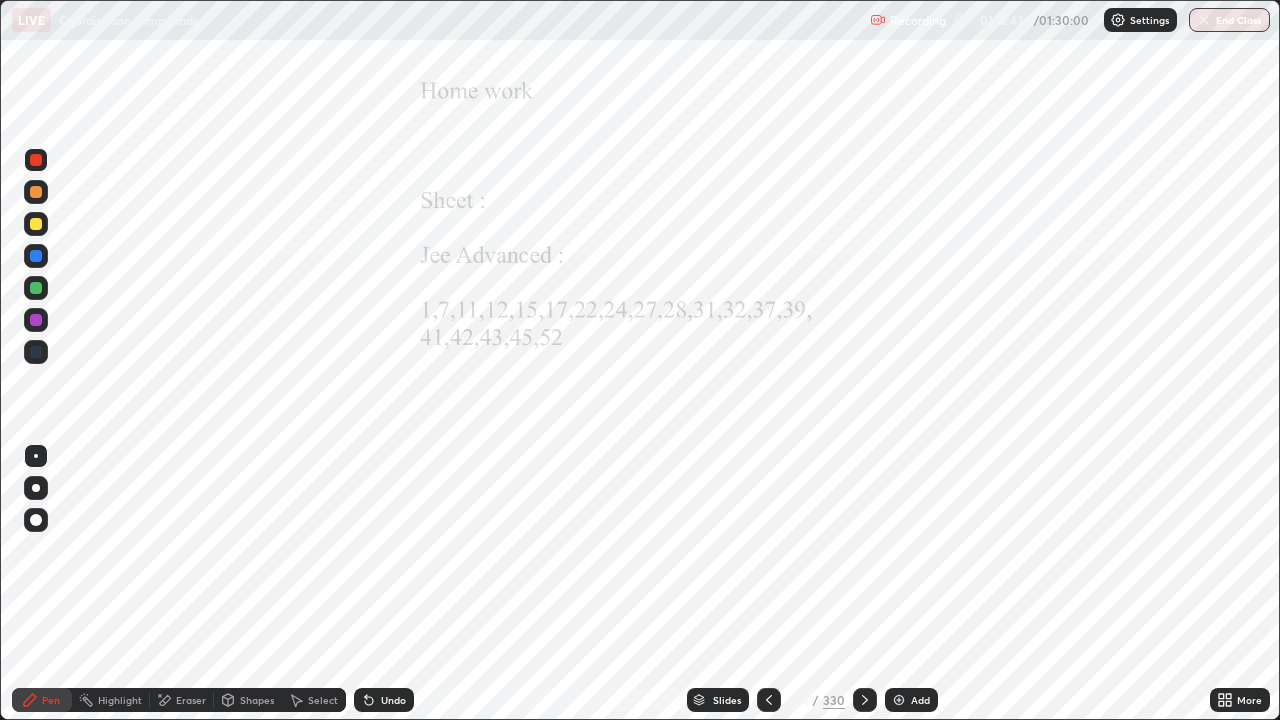 click at bounding box center [865, 700] 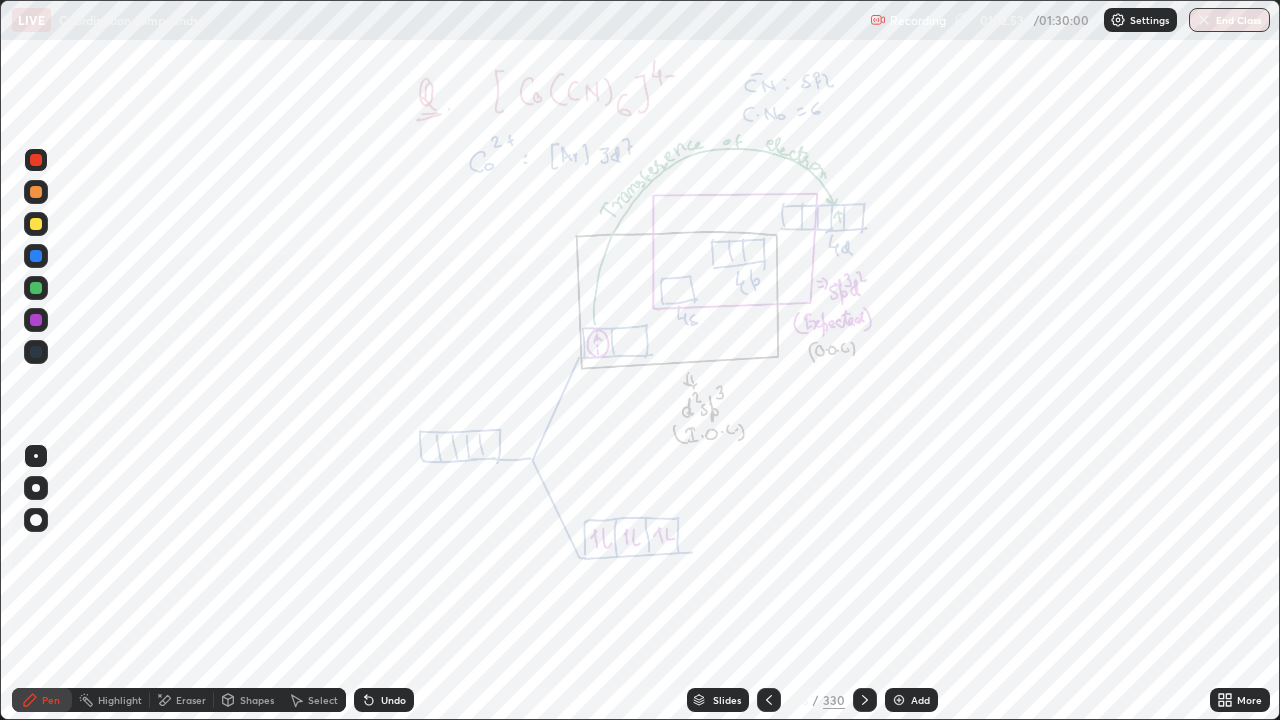 click at bounding box center (36, 256) 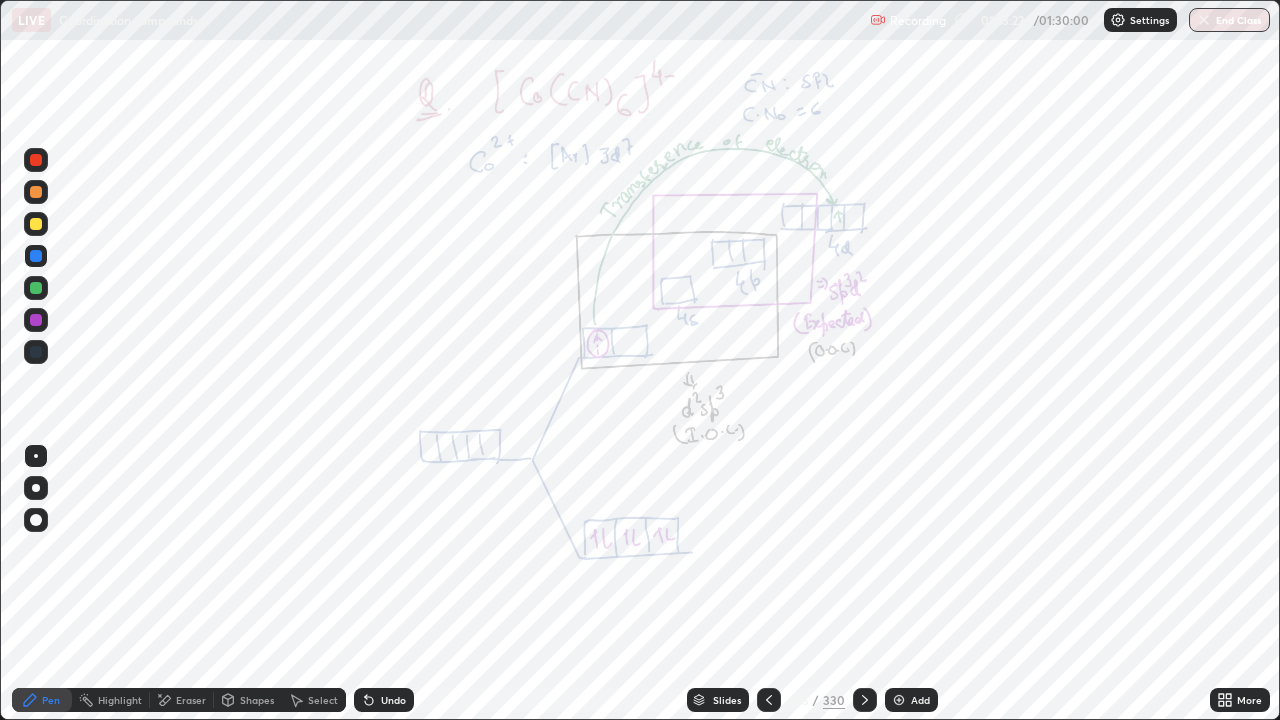 click at bounding box center (36, 160) 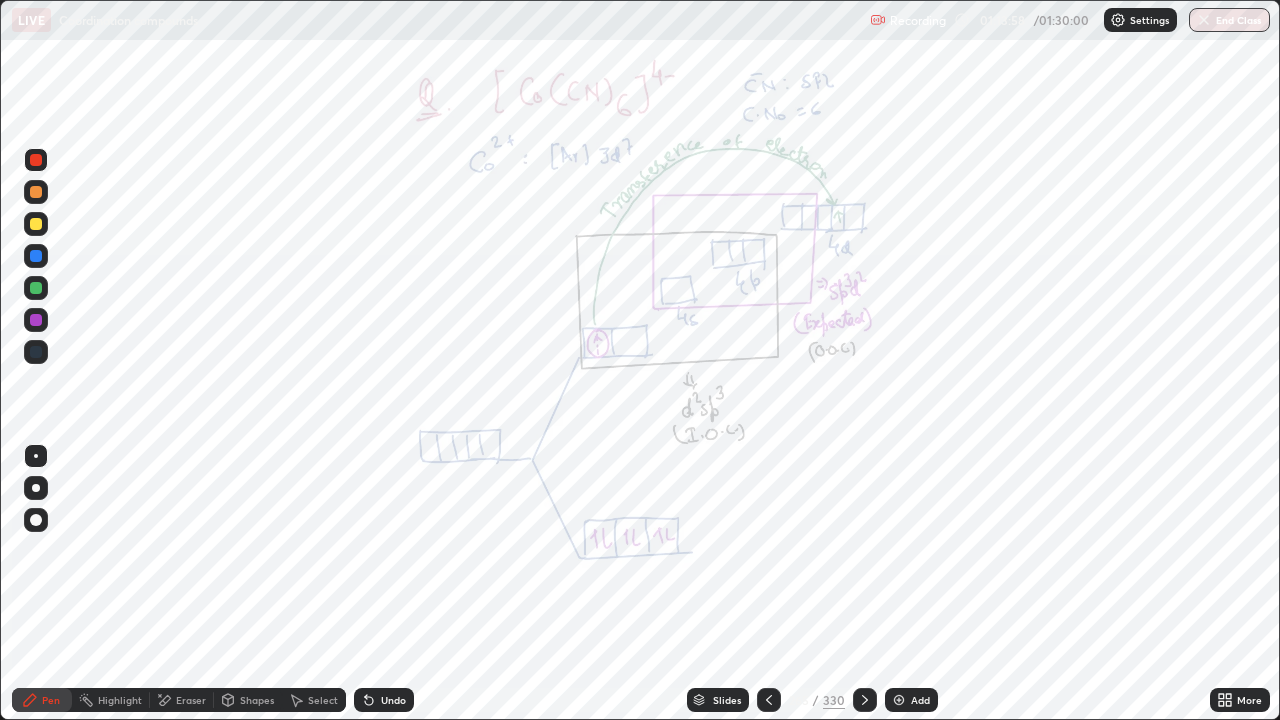 click at bounding box center (36, 288) 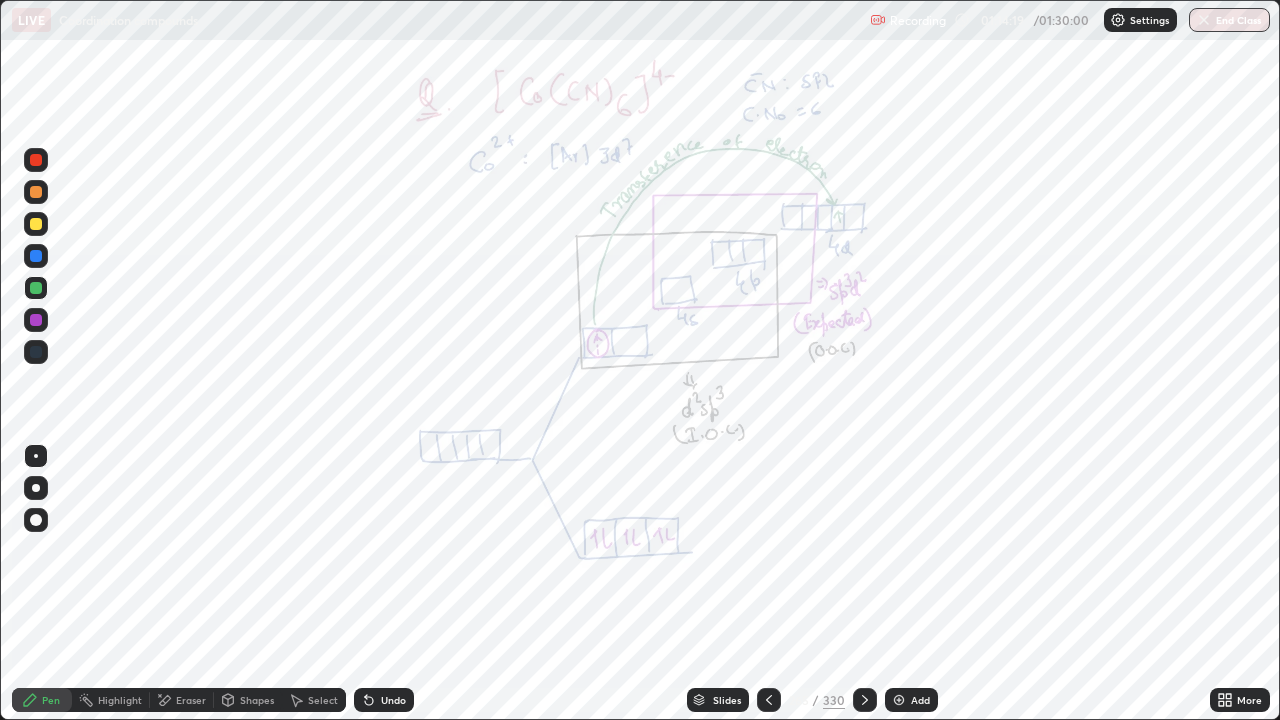 click at bounding box center (36, 224) 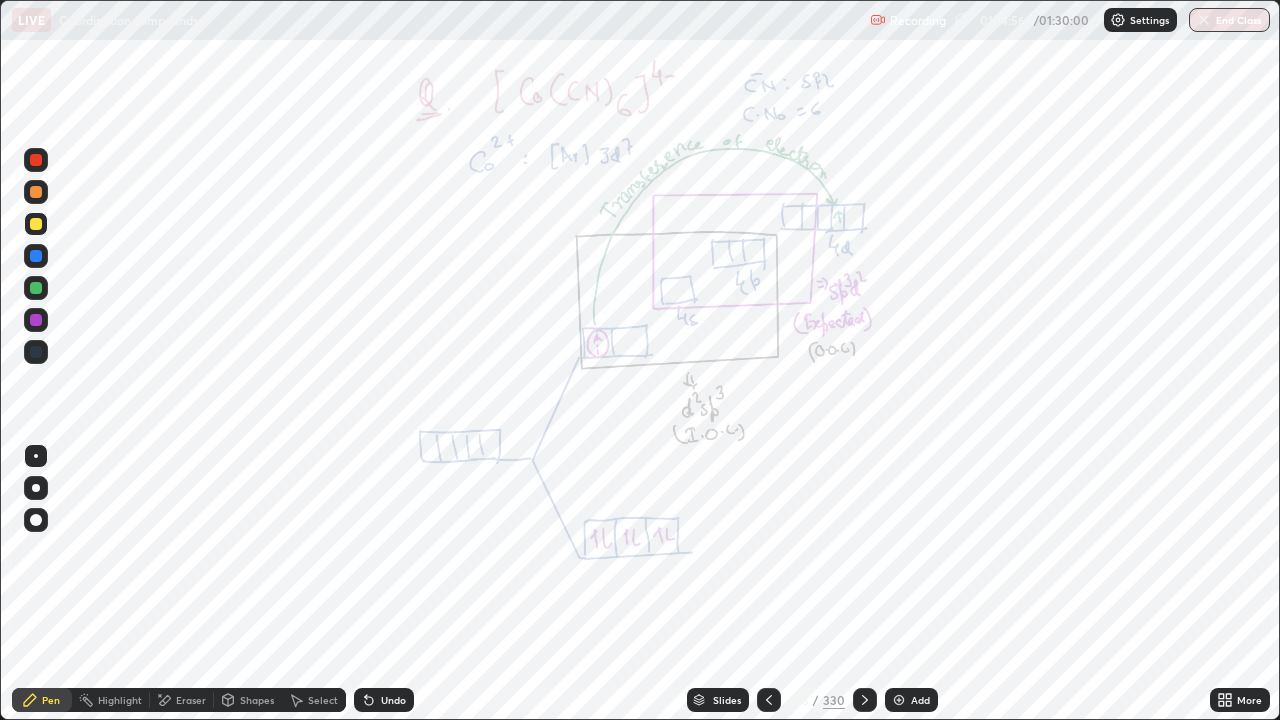 click at bounding box center (36, 288) 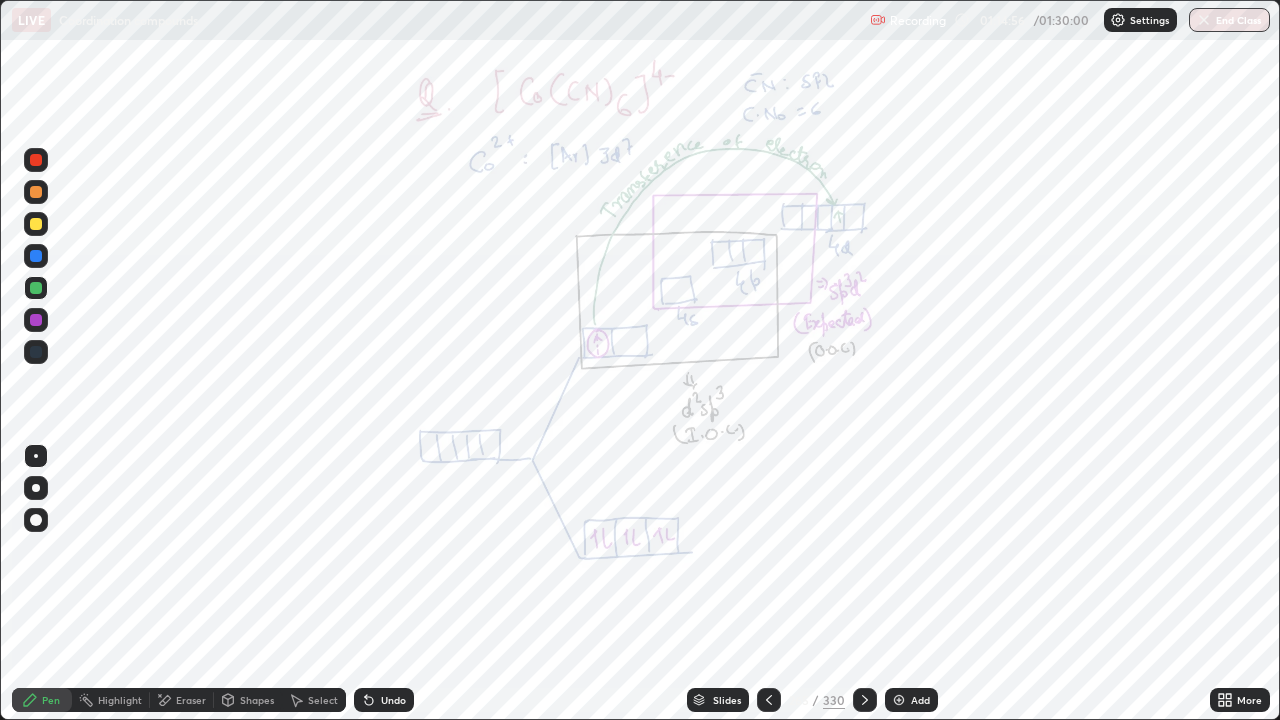 click at bounding box center [36, 320] 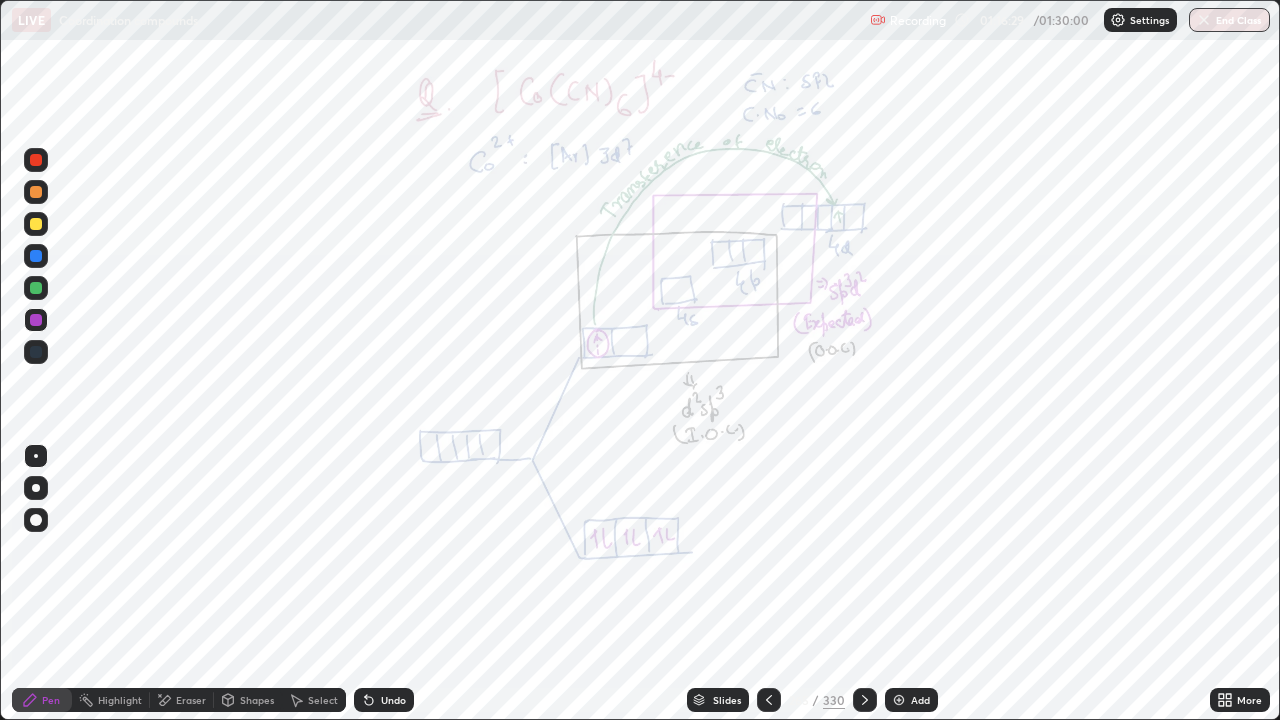 click 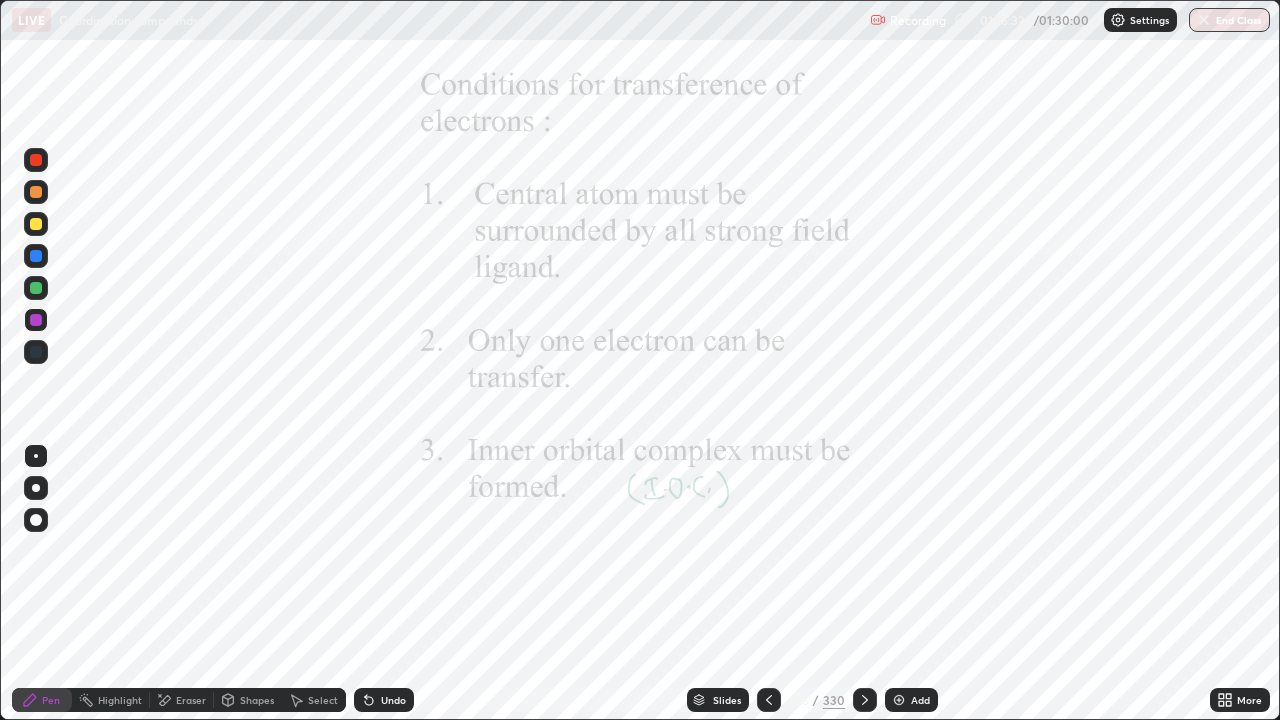 click 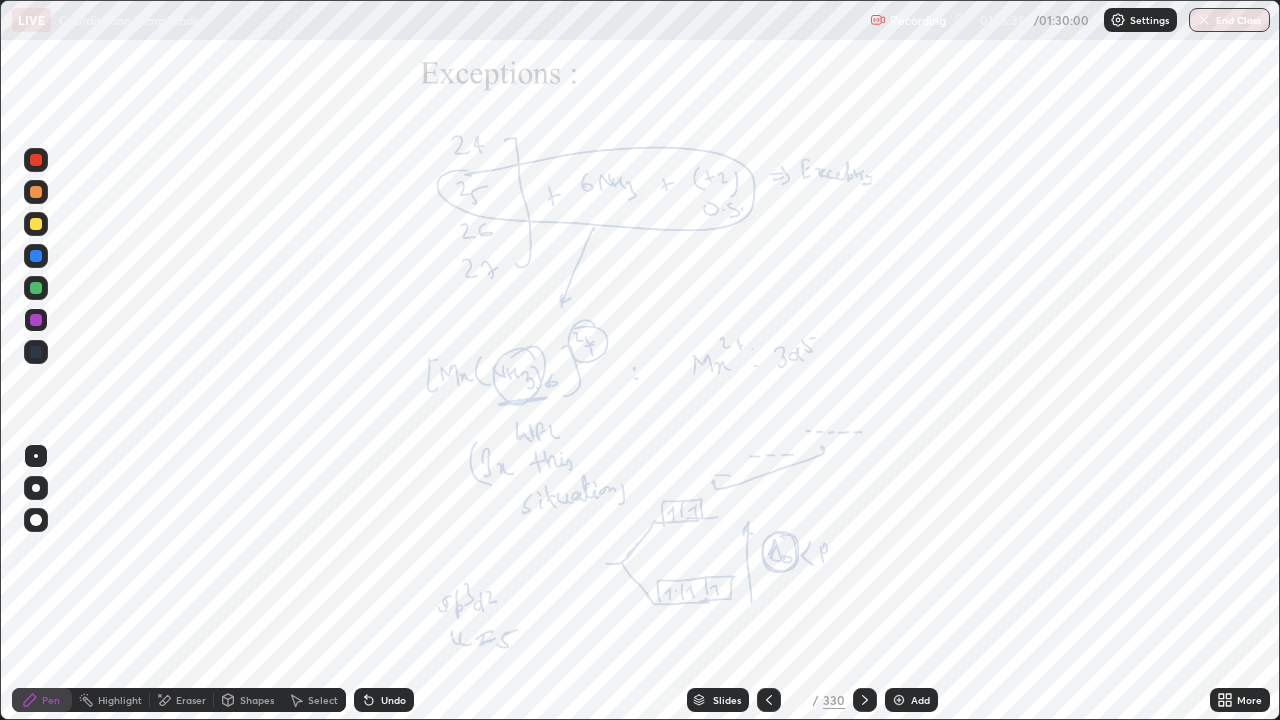click 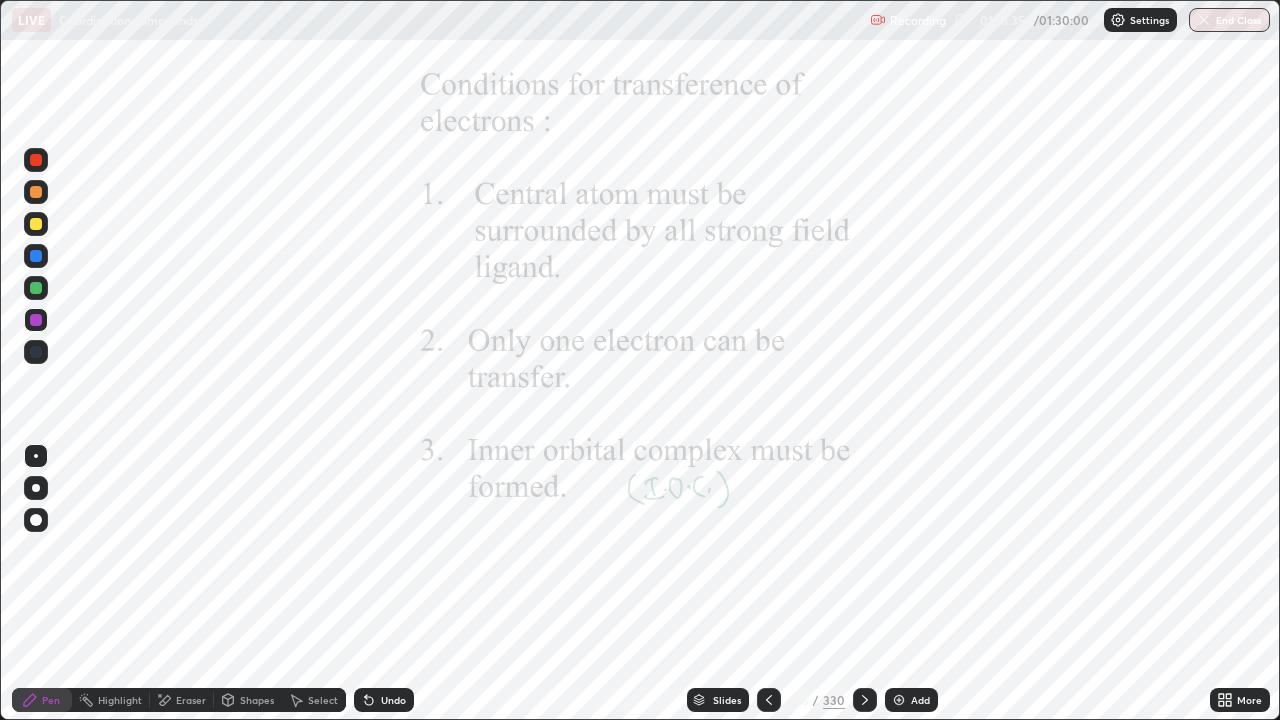 click 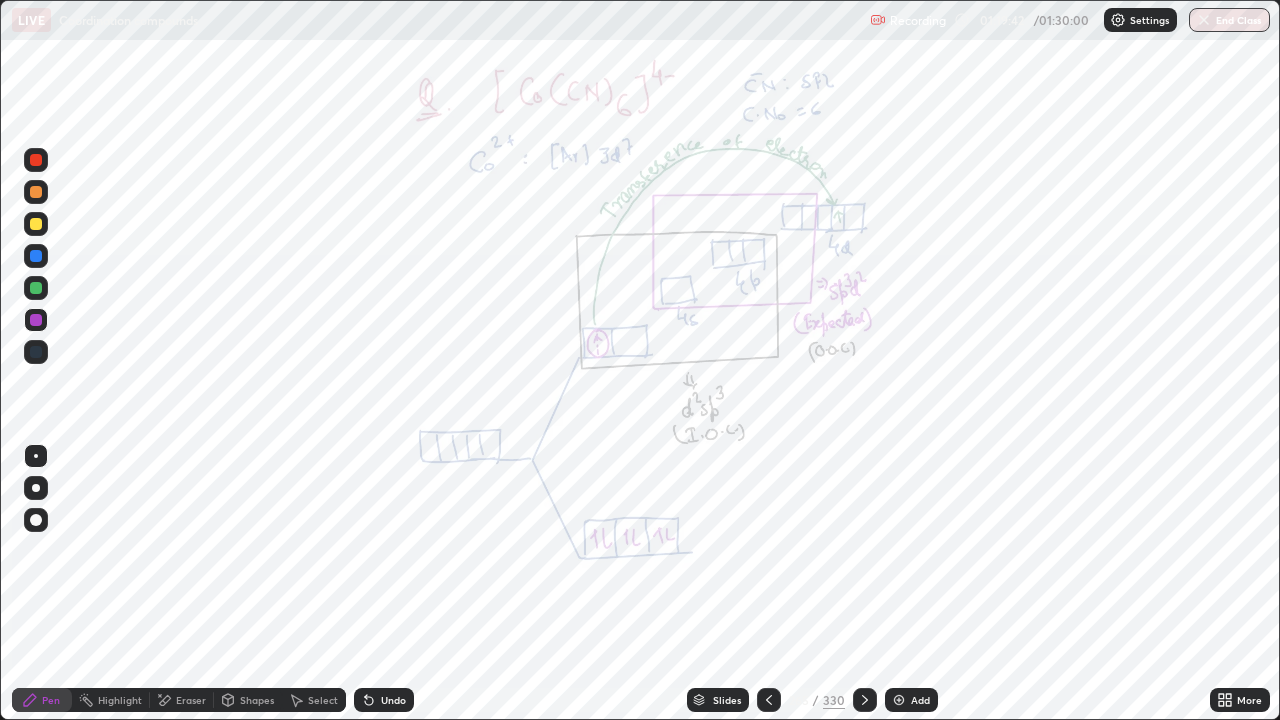 click on "End Class" at bounding box center (1229, 20) 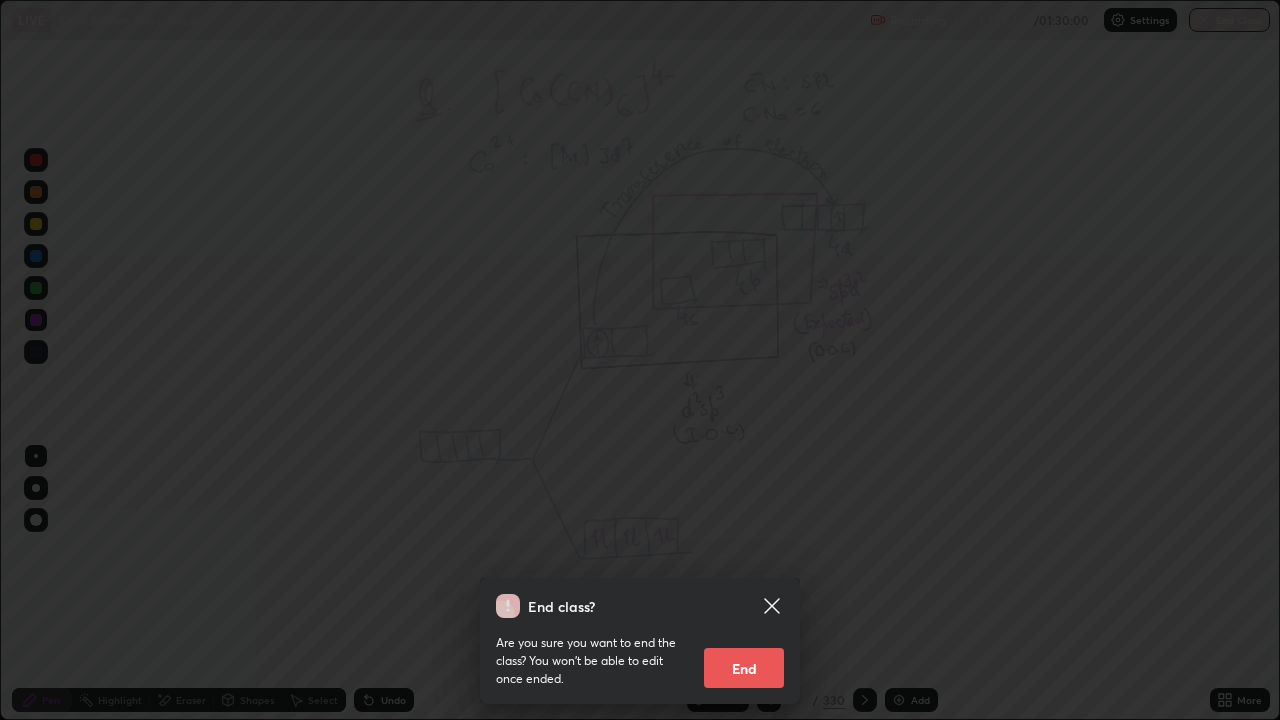 click on "End" at bounding box center (744, 668) 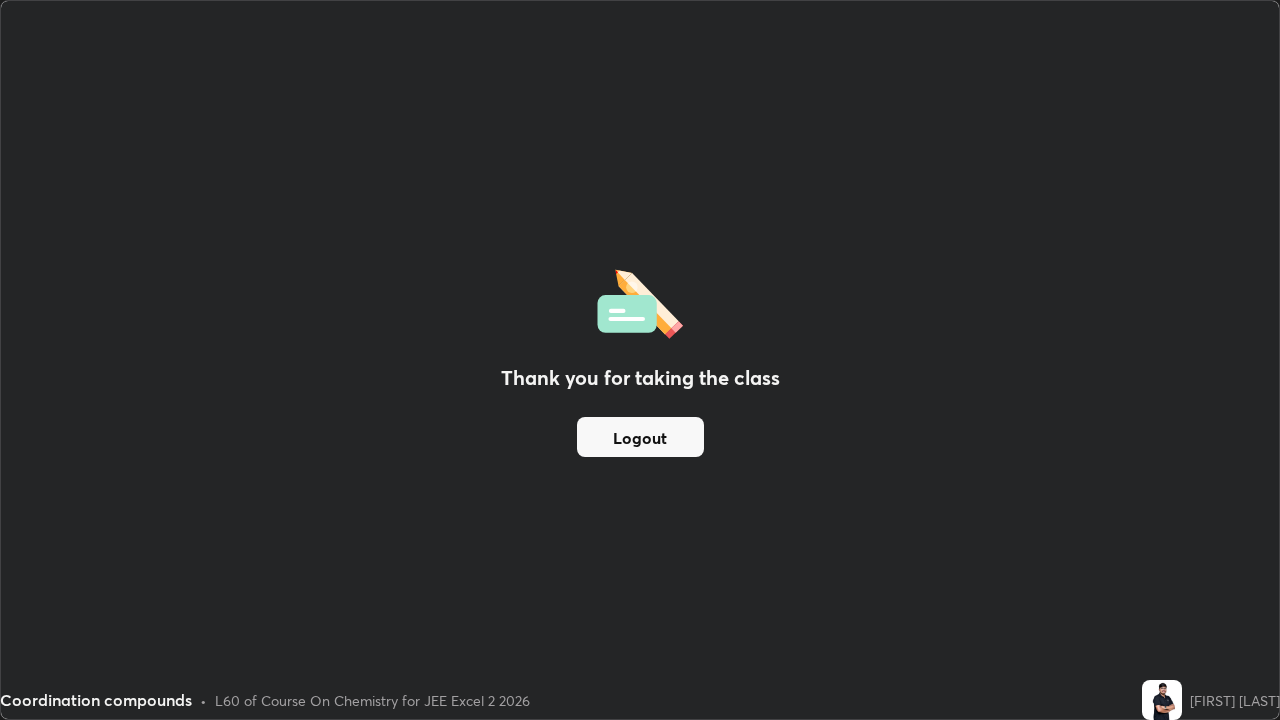 click on "Logout" at bounding box center [640, 437] 